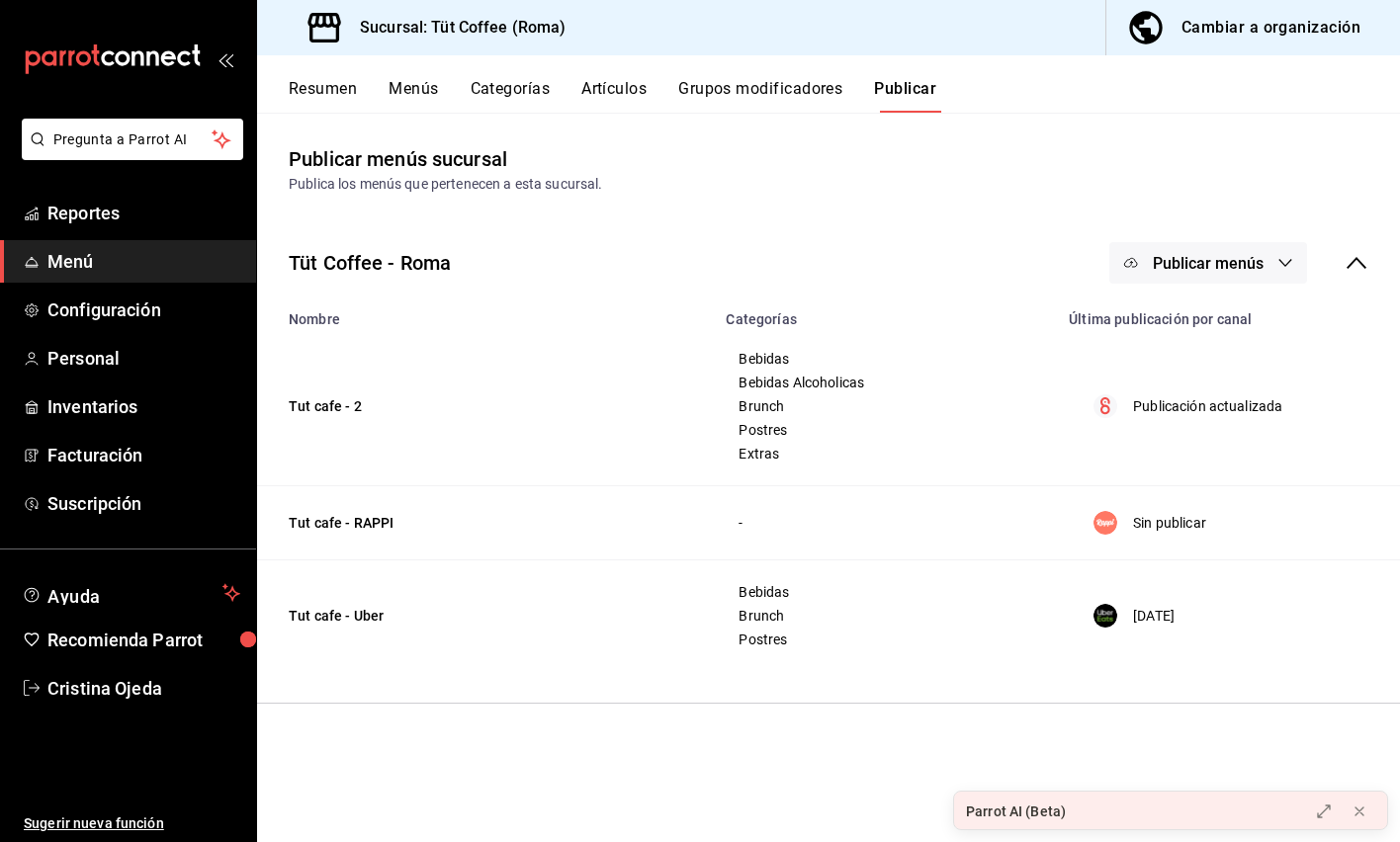 scroll, scrollTop: 0, scrollLeft: 0, axis: both 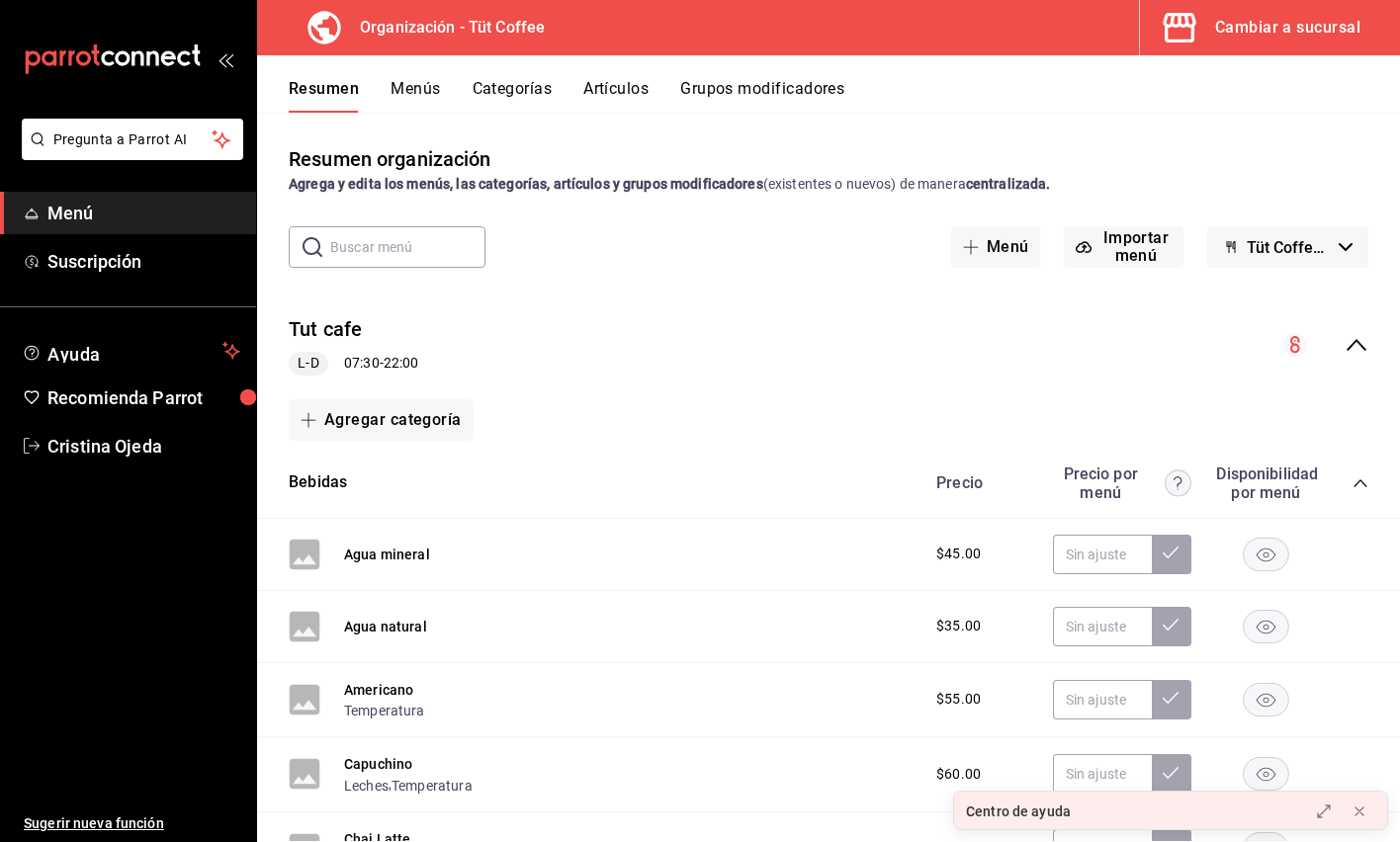 click on "Artículos" at bounding box center (616, 96) 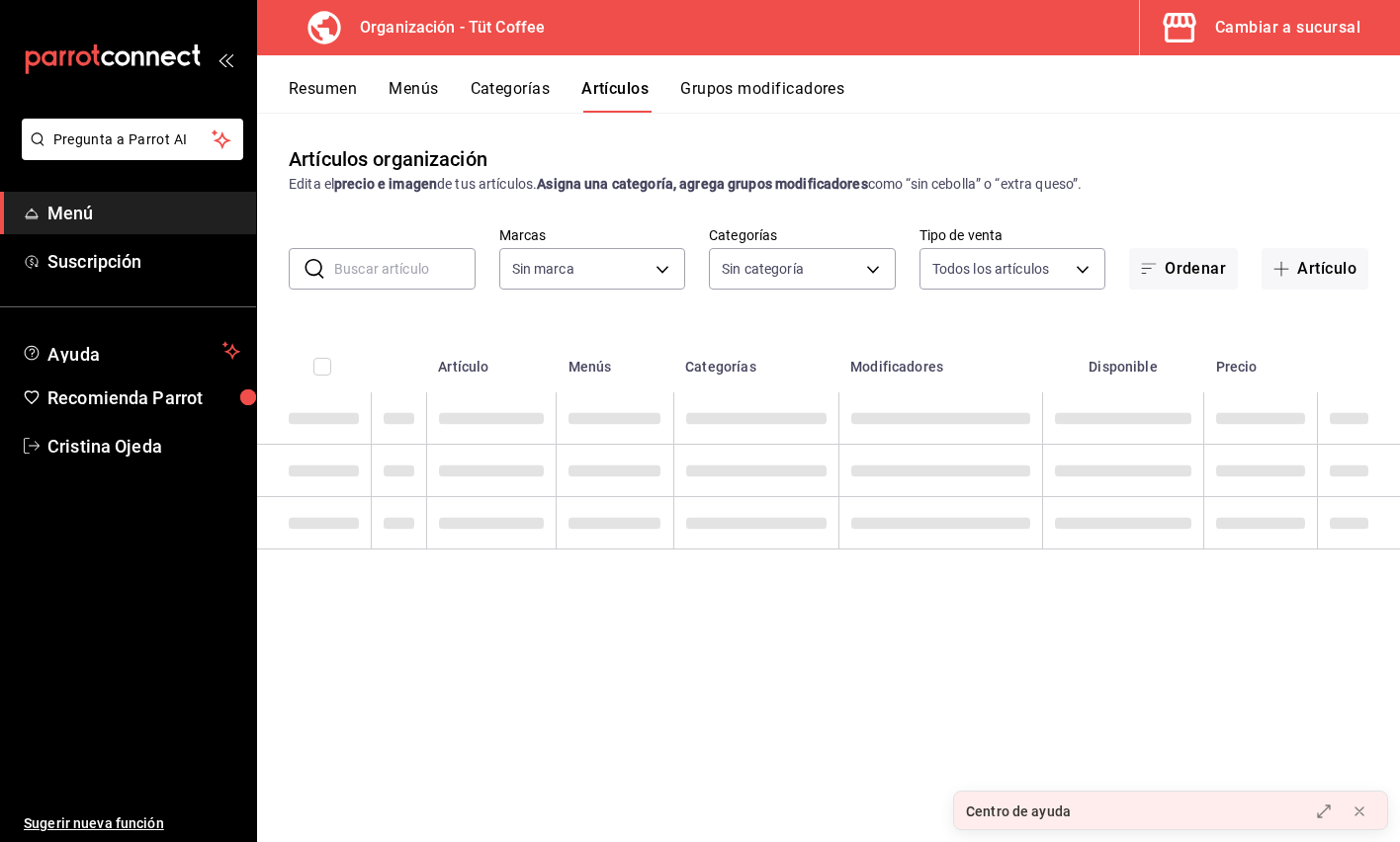 type on "32e499e3-ac49-4bfd-9688-6164702db340" 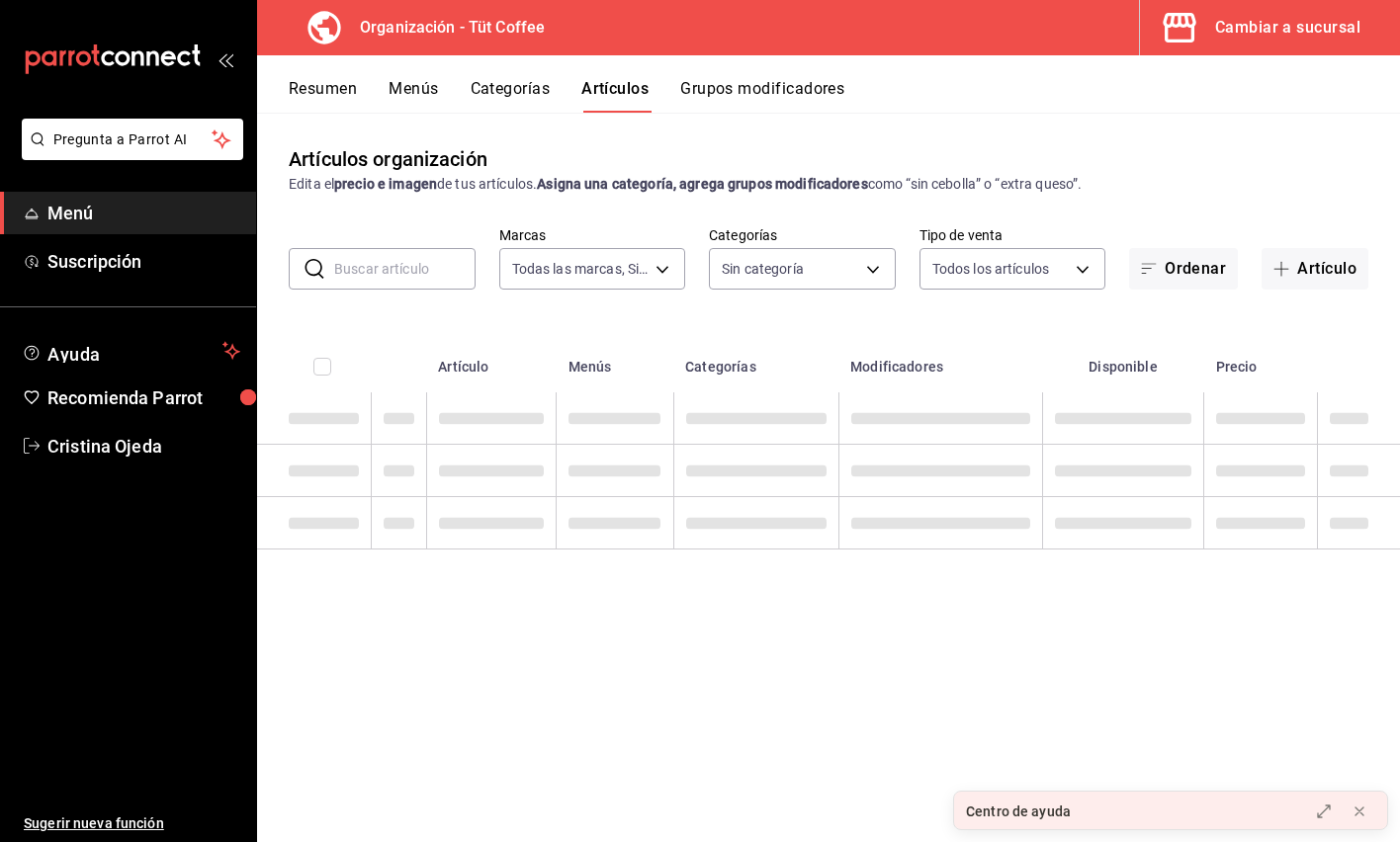 type on "59fb2af1-396e-4281-824f-583d7da0ab39,52a9df34-5940-42d4-ab25-b17d79a0a808,9e8964d6-a453-4484-aab5-42f20070a9bf,91c4351c-dab4-469a-b4c2-cfc92b357833,a39efab6-7b69-4b7e-866b-d2b334d8c0ed" 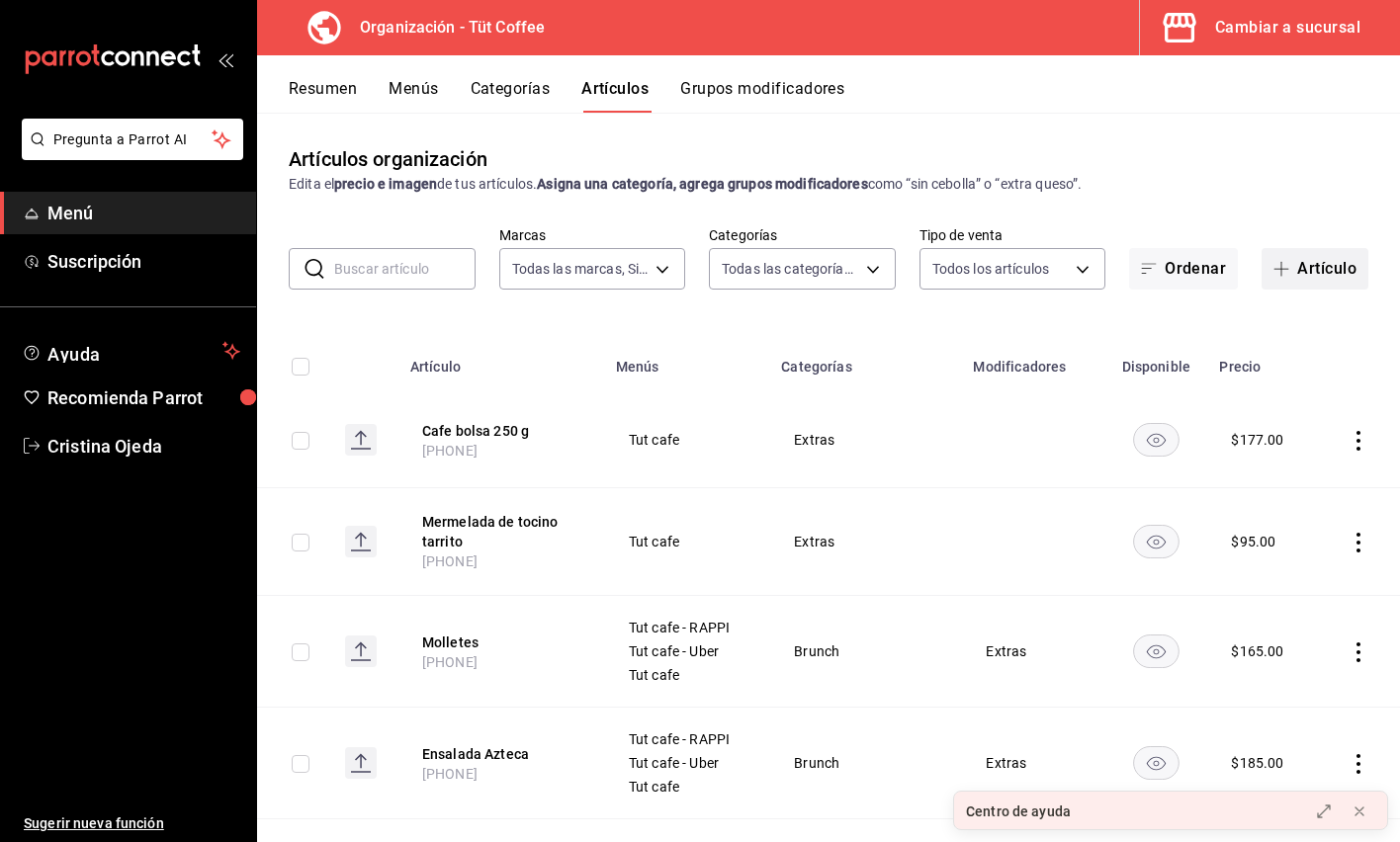 click on "Artículo" at bounding box center [1315, 269] 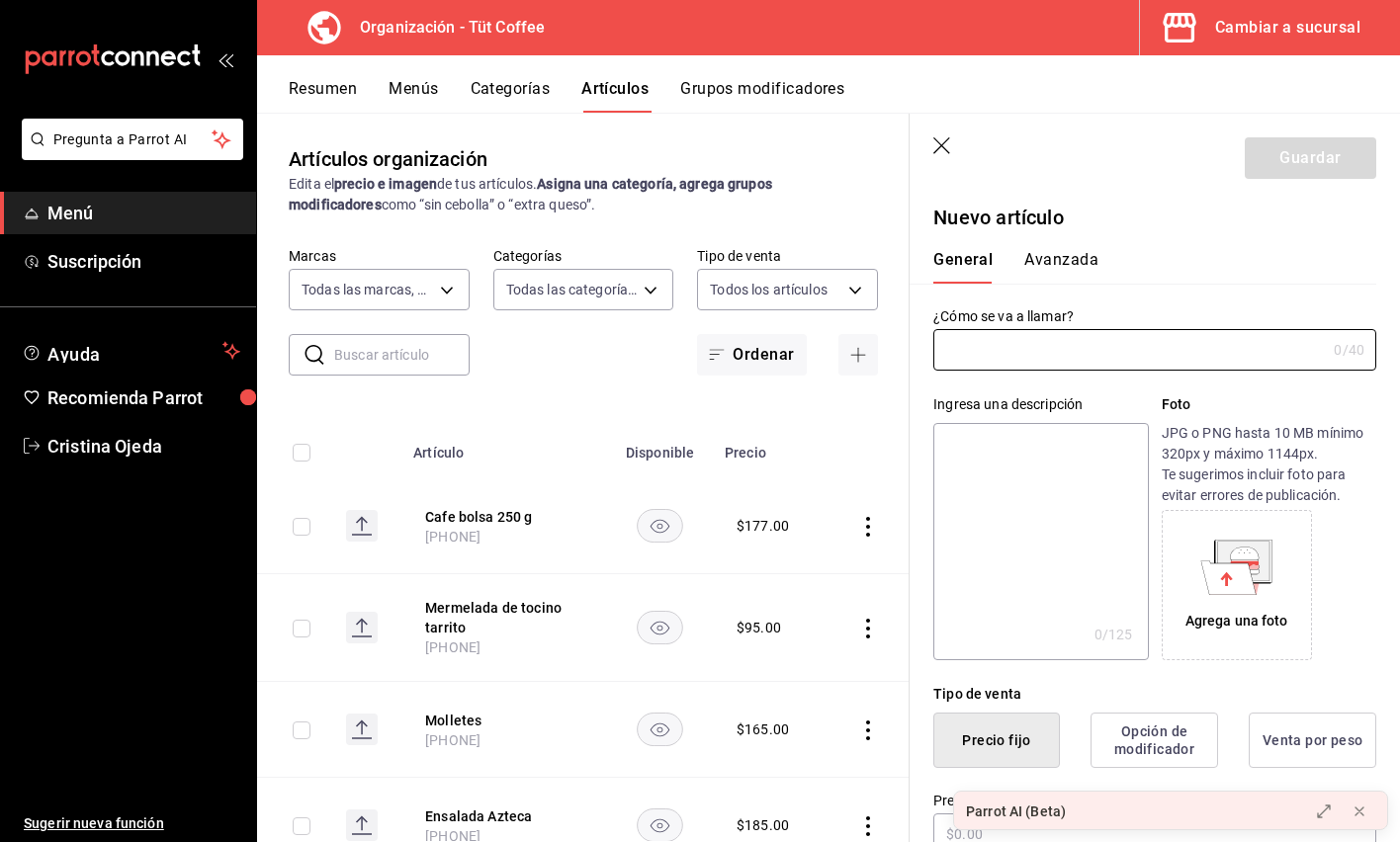click 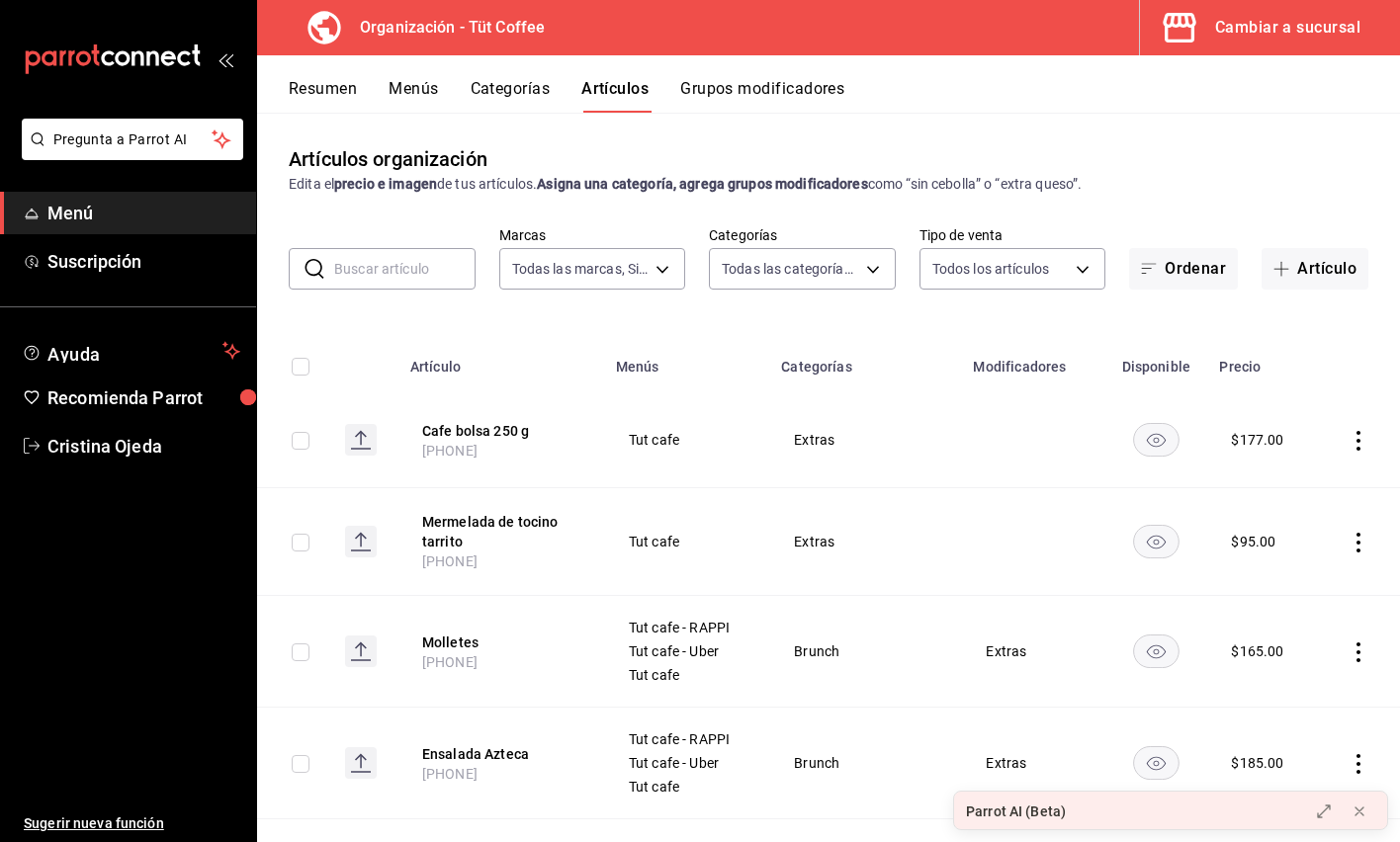 click on "Categorías" at bounding box center (510, 96) 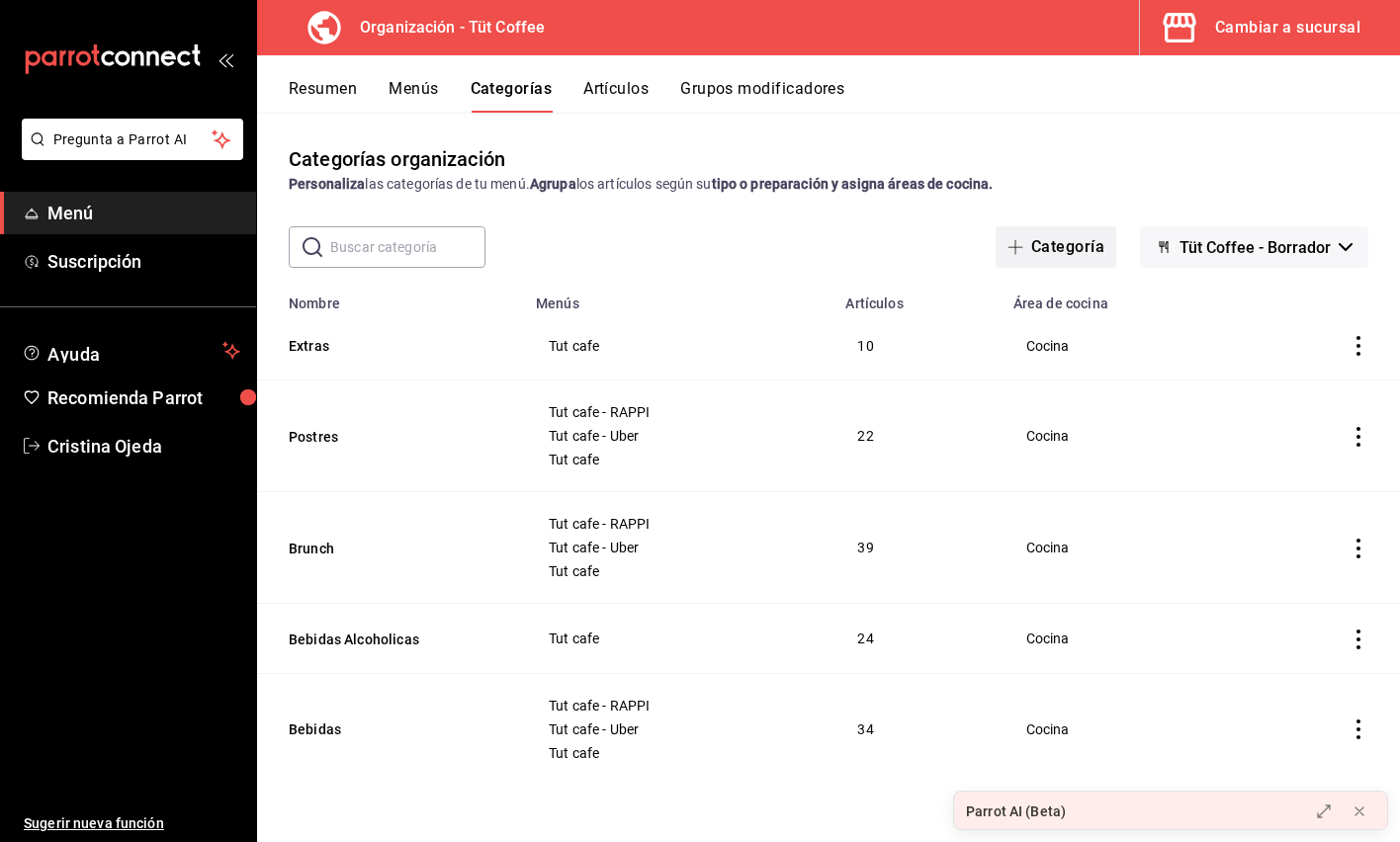 click on "Categoría" at bounding box center (1056, 247) 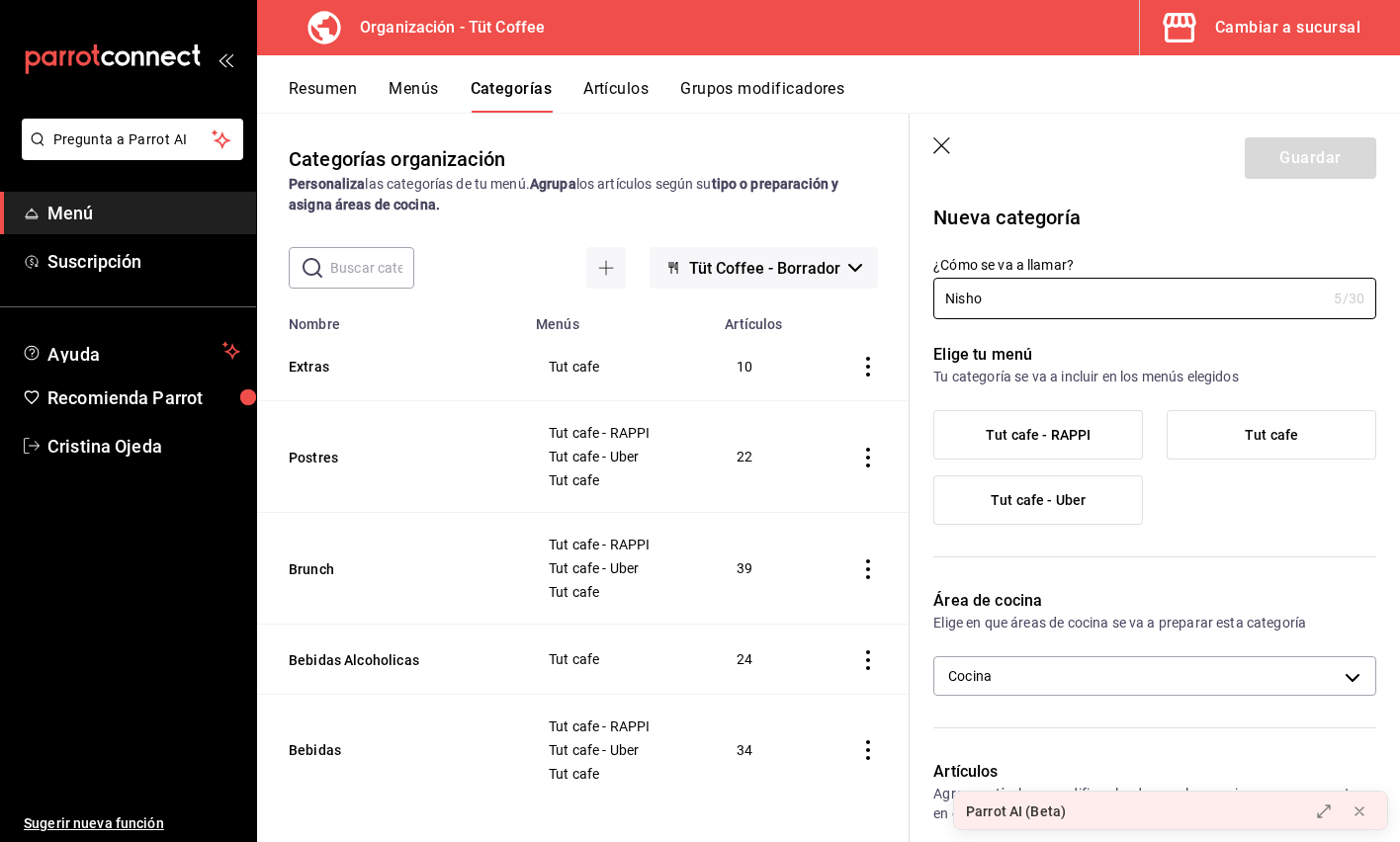 type on "Nisho" 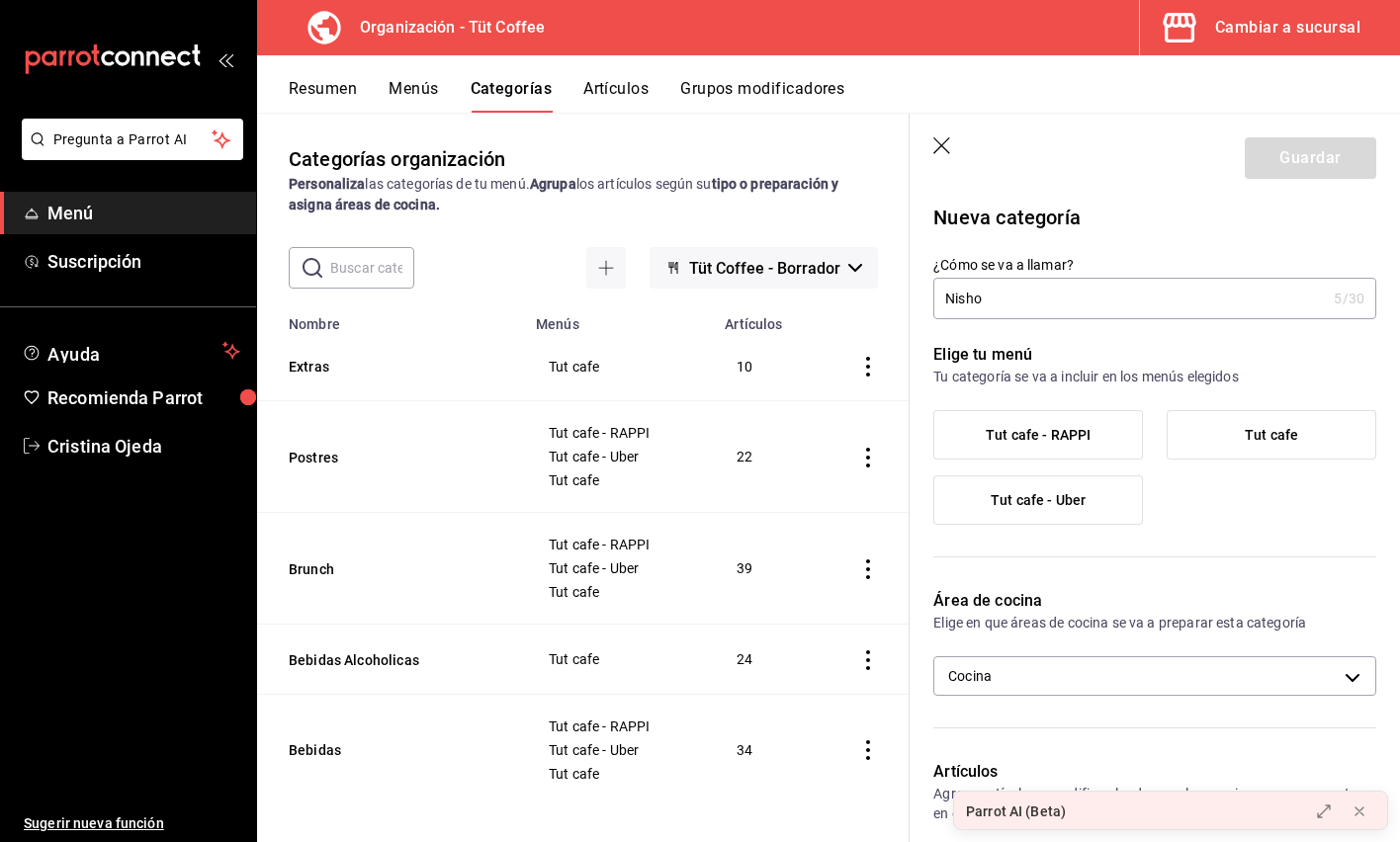 click on "Tut cafe" at bounding box center (1271, 435) 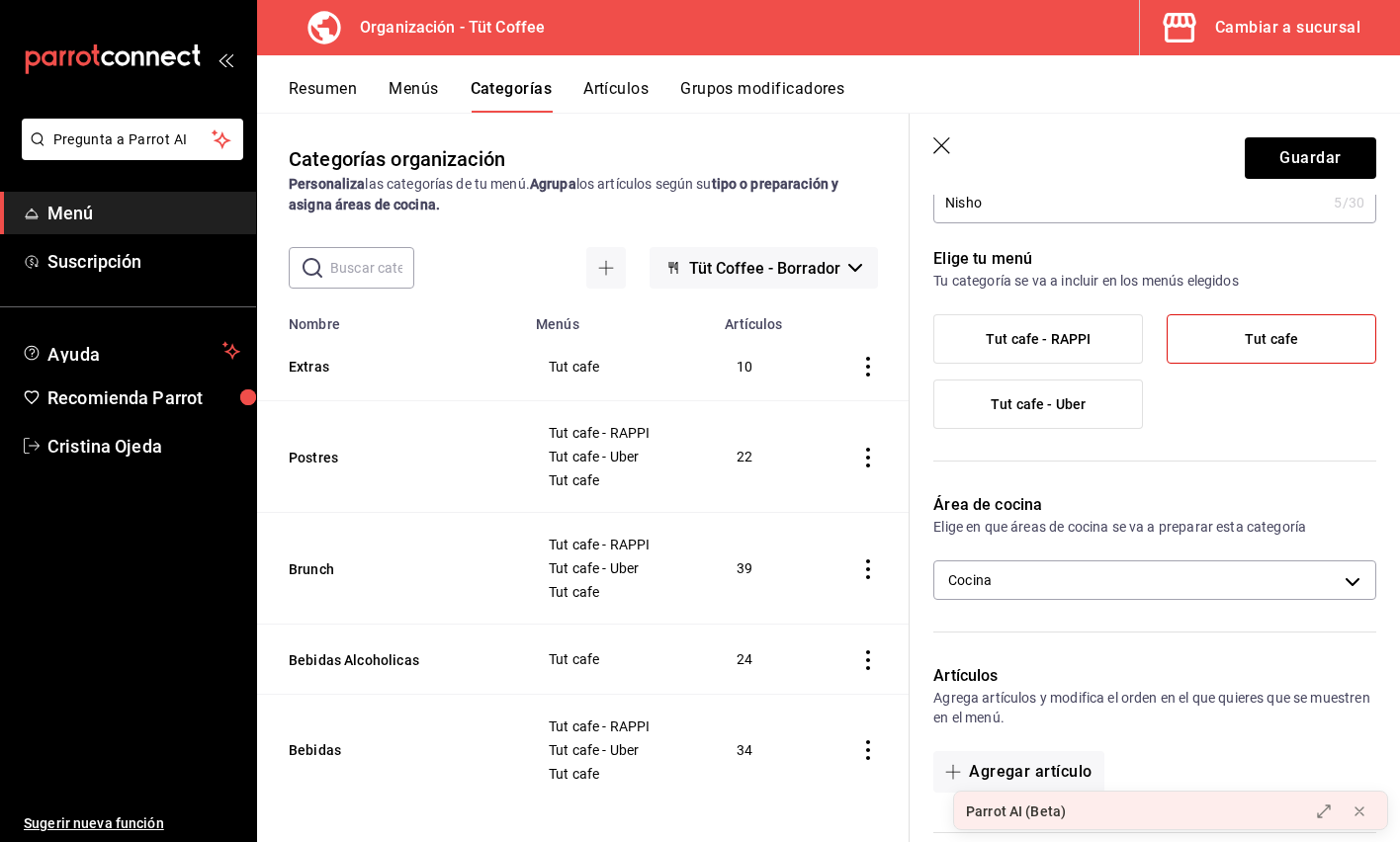 scroll, scrollTop: 0, scrollLeft: 0, axis: both 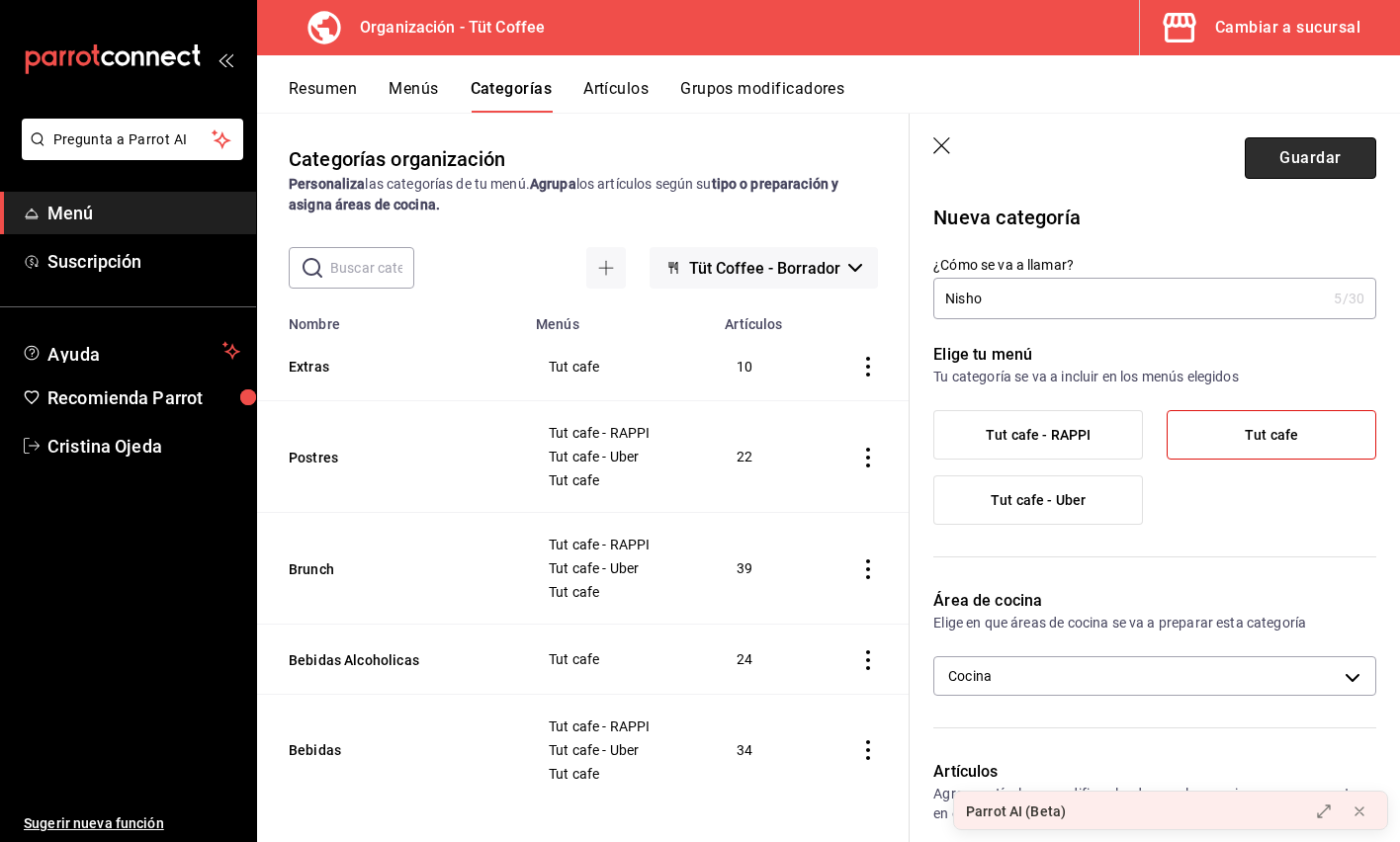 click on "Guardar" at bounding box center [1310, 158] 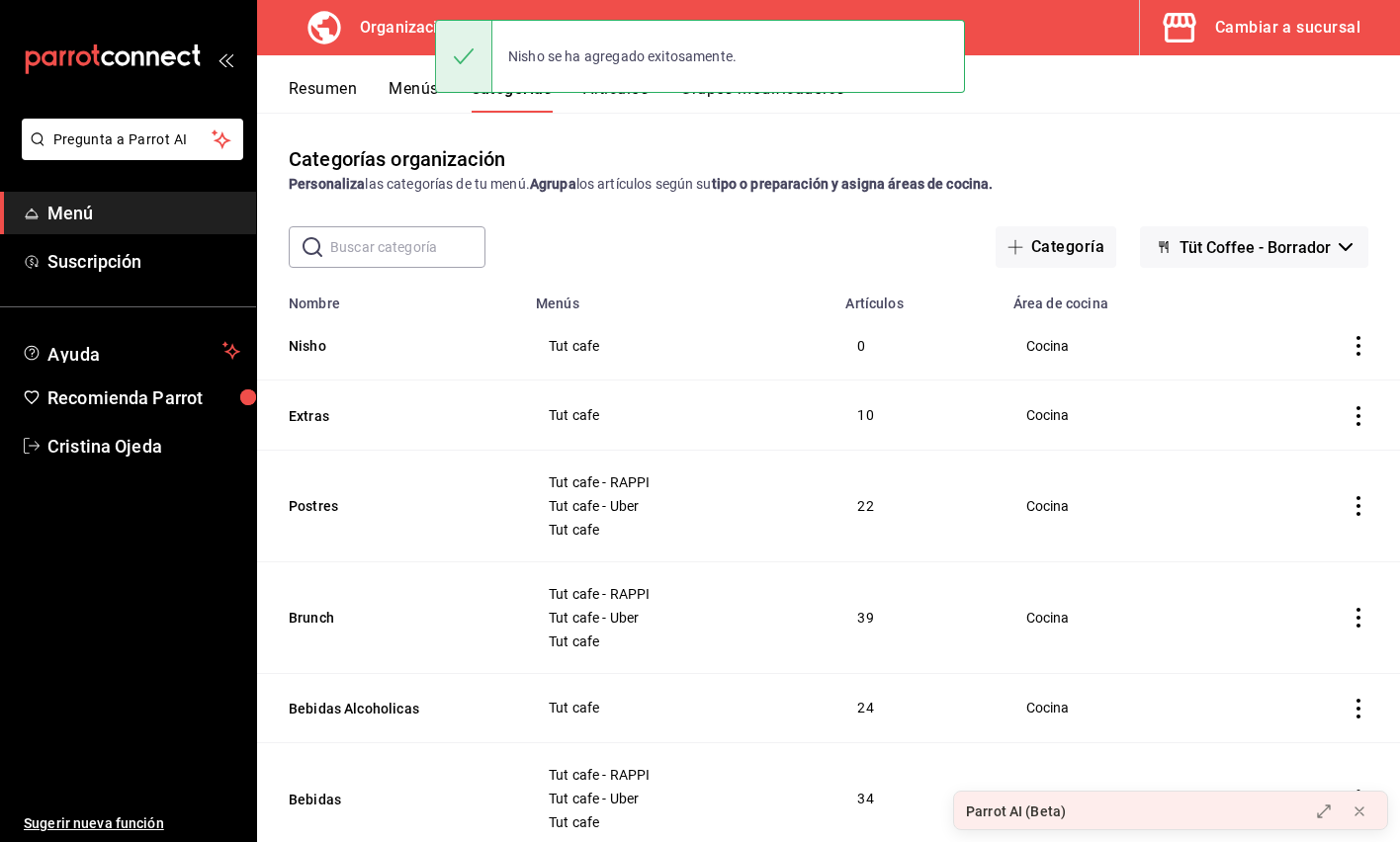 click on "Nisho se ha agregado exitosamente." at bounding box center (700, 56) 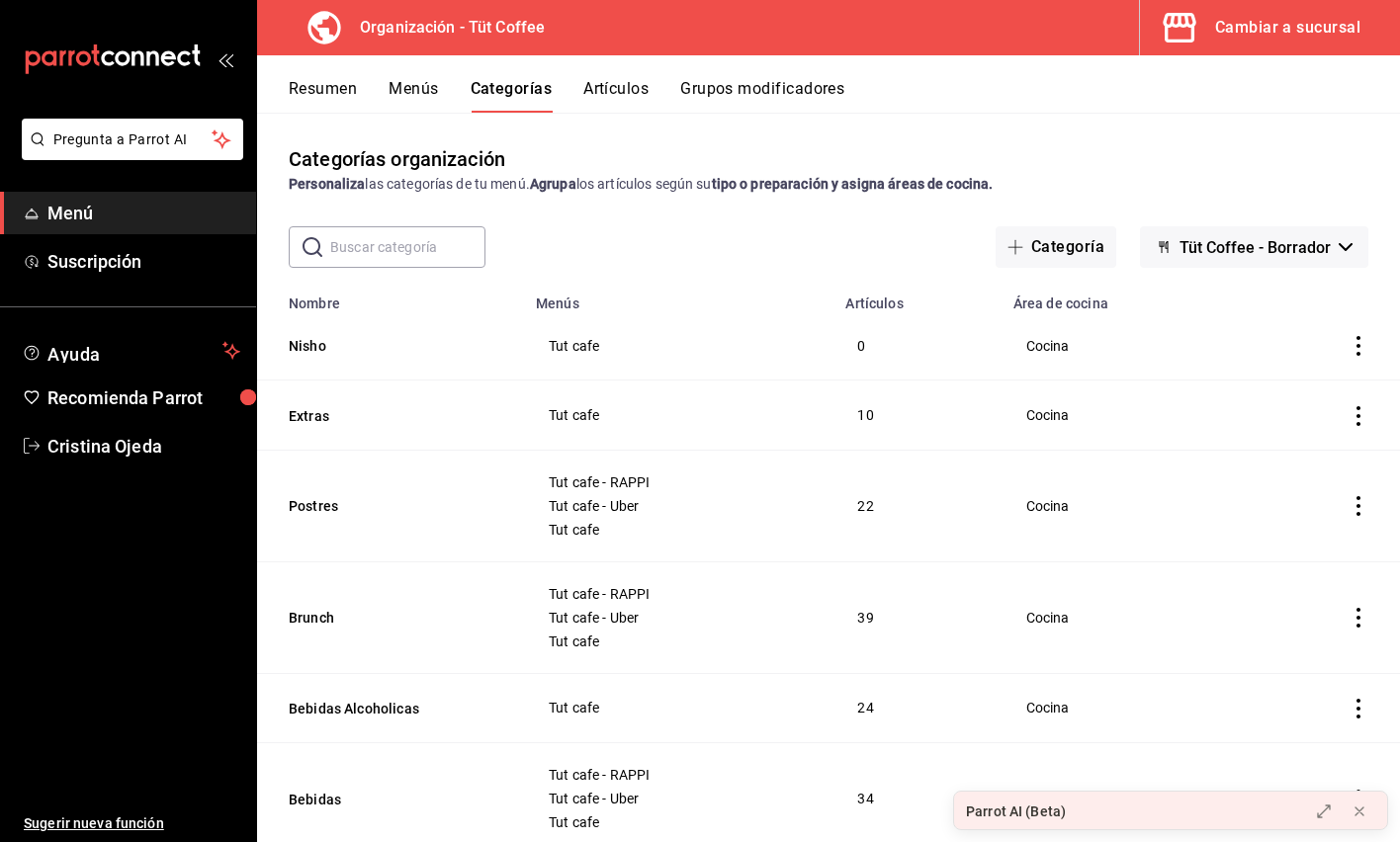 click on "Artículos" at bounding box center (616, 96) 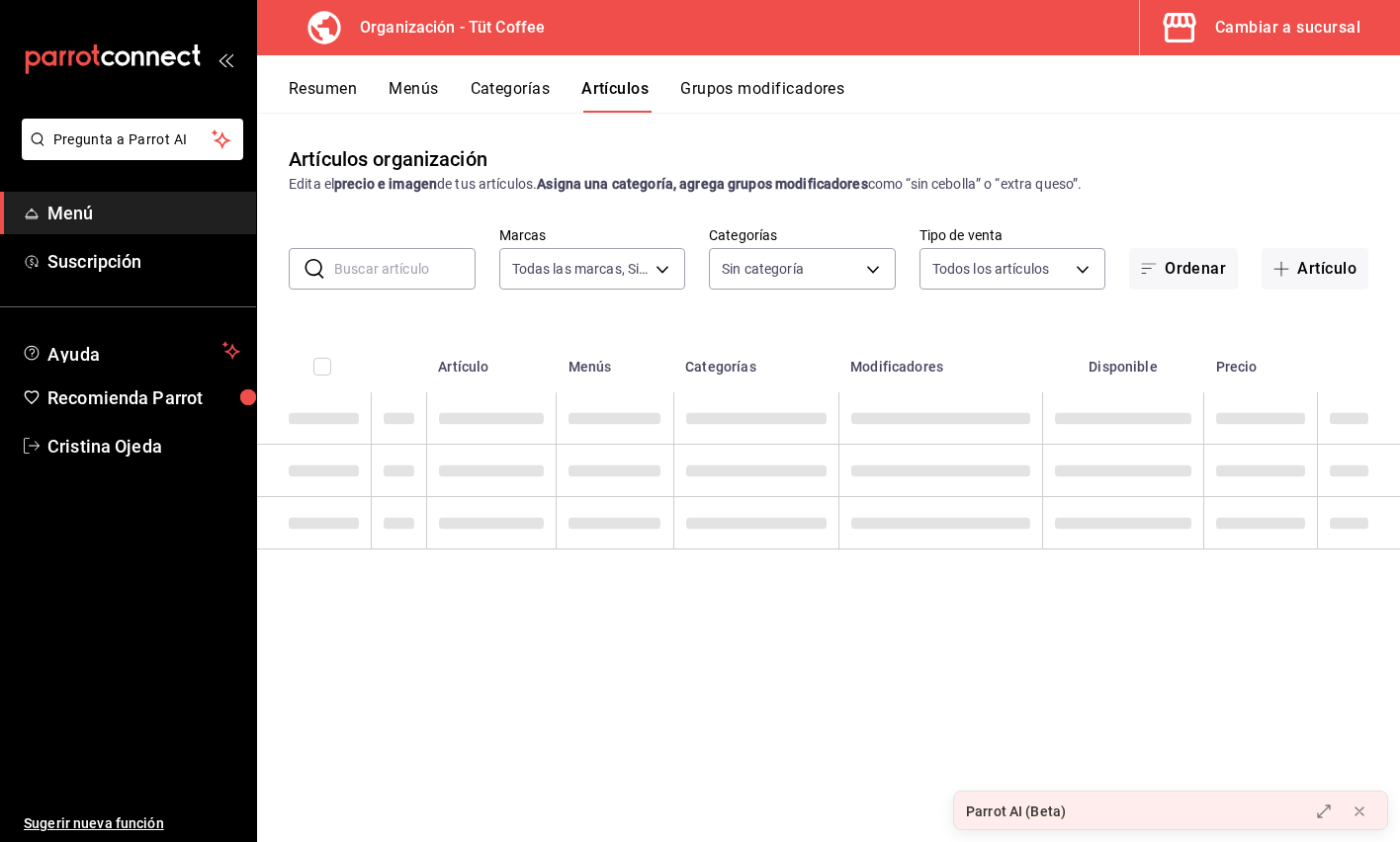 type on "32e499e3-ac49-4bfd-9688-6164702db340" 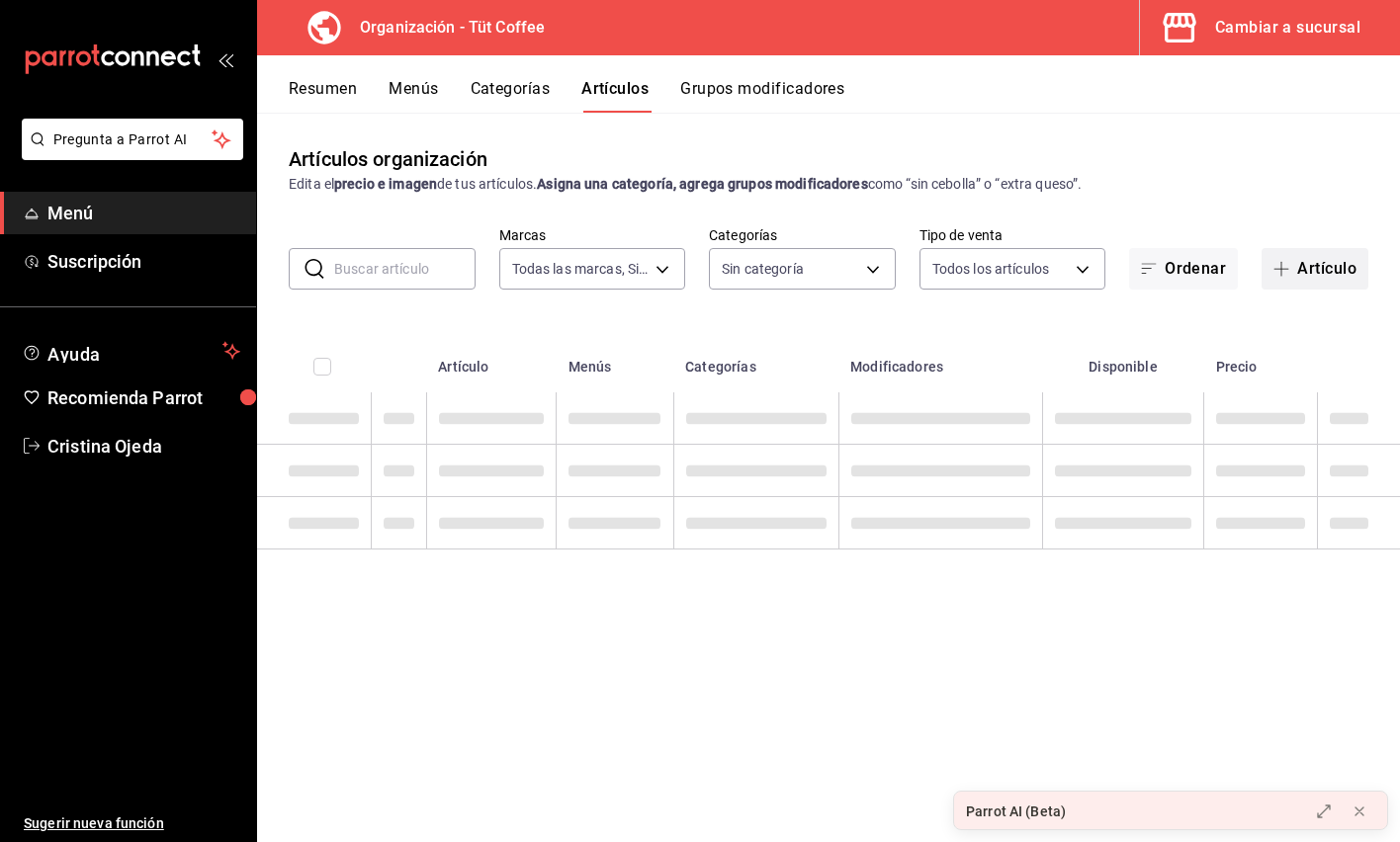 type on "[UUID],[UUID],[UUID],[UUID],[UUID],[UUID]" 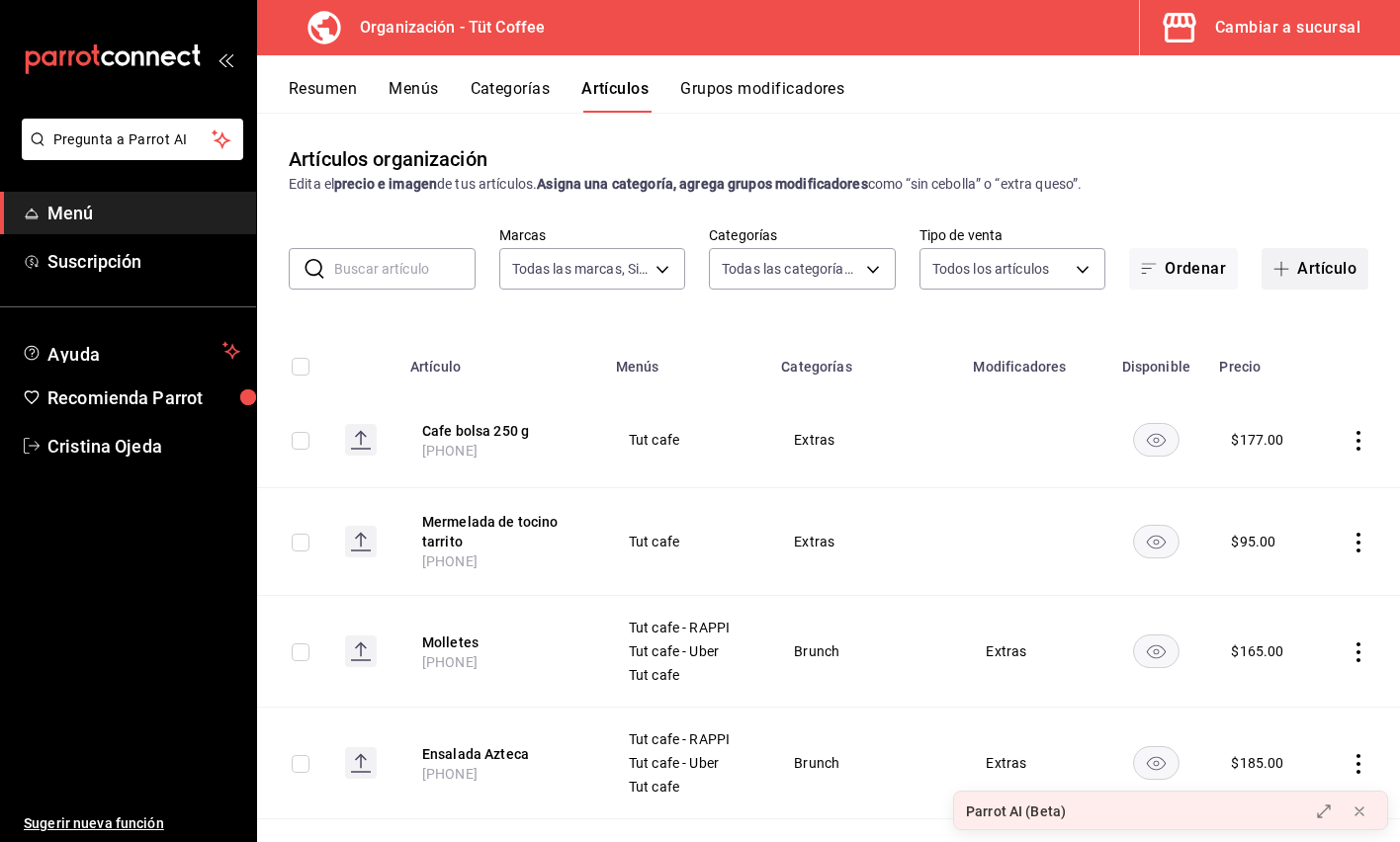 click at bounding box center (1285, 269) 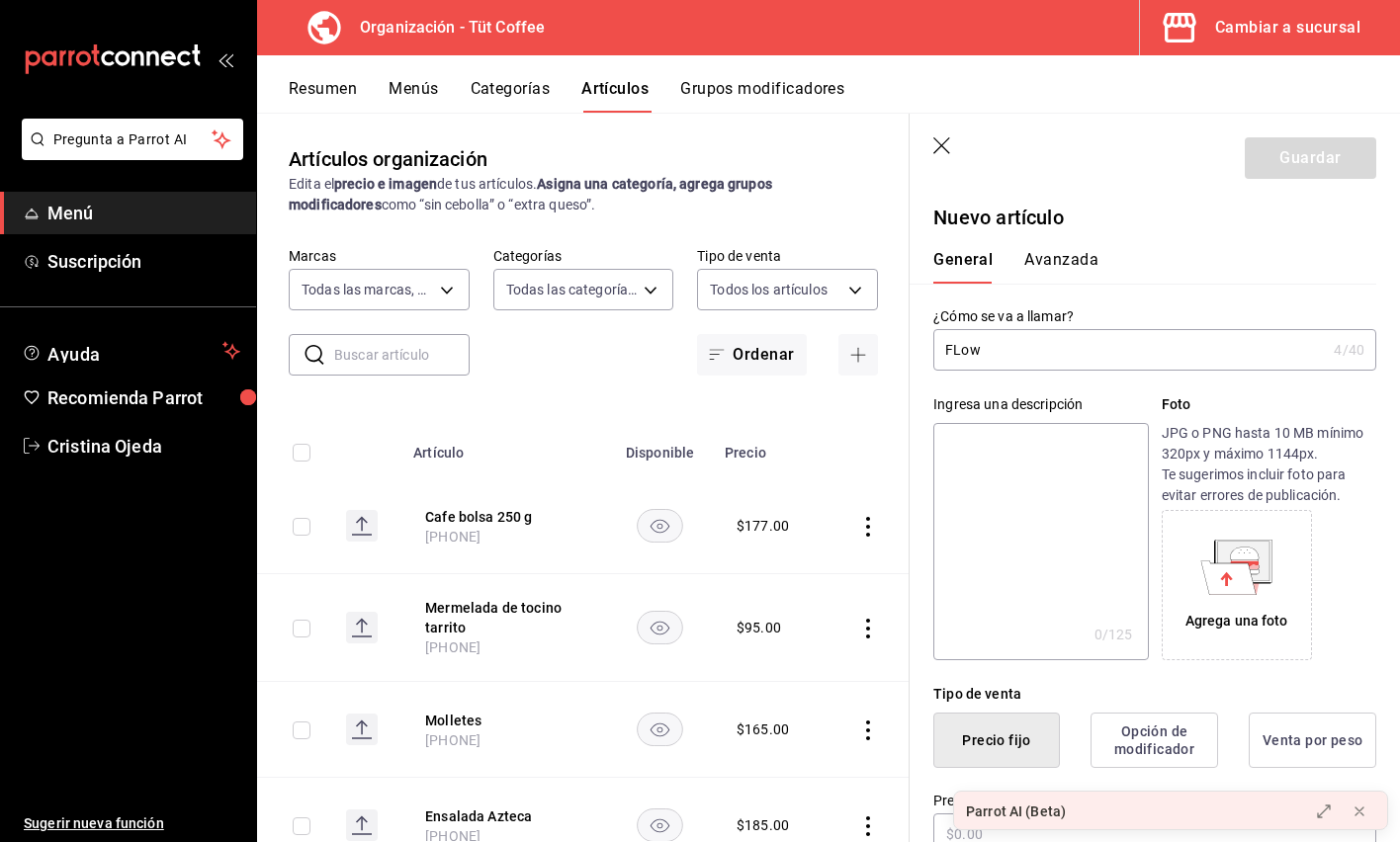 click on "FLow" at bounding box center [1129, 350] 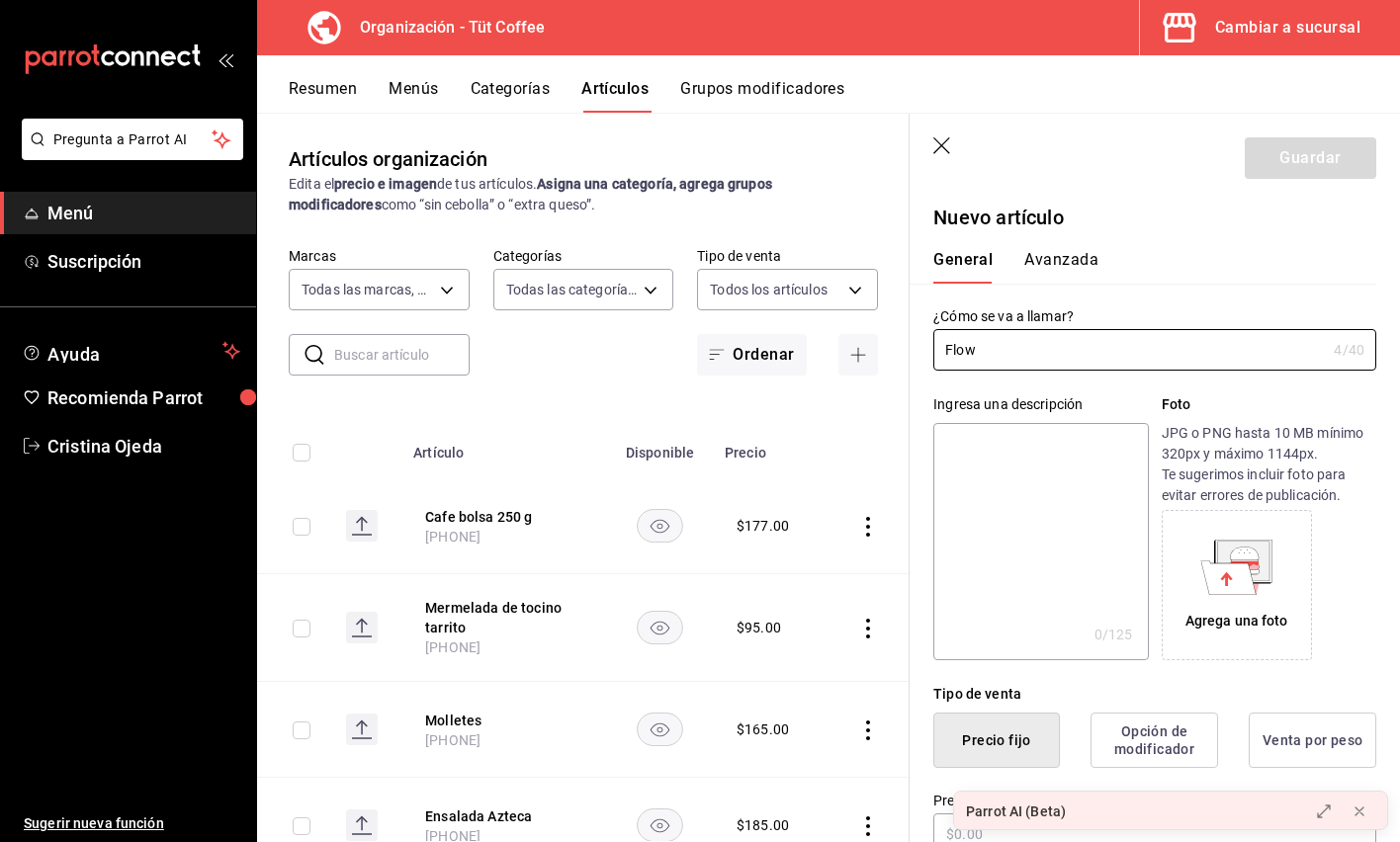 type on "Flow" 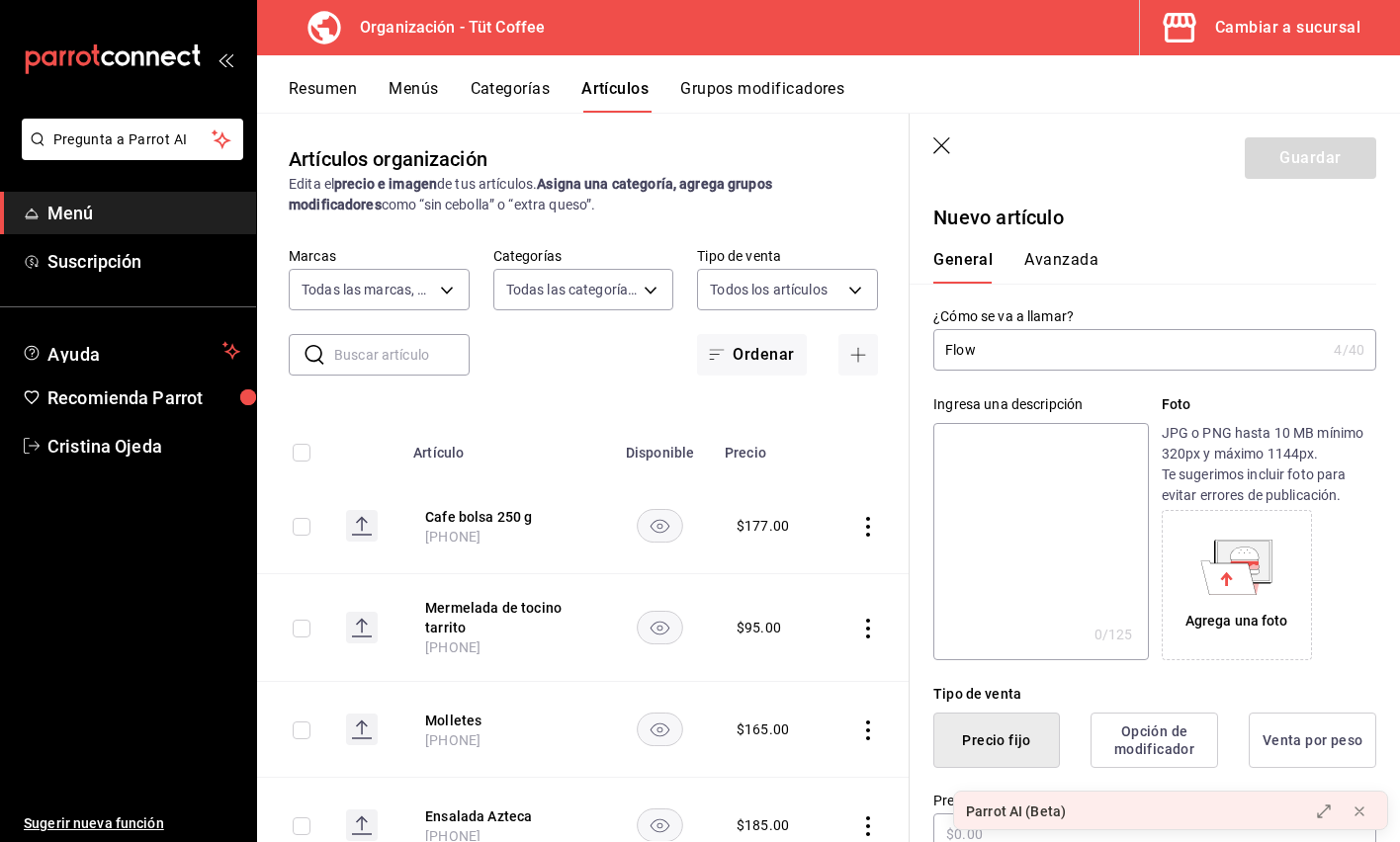 click at bounding box center [1040, 542] 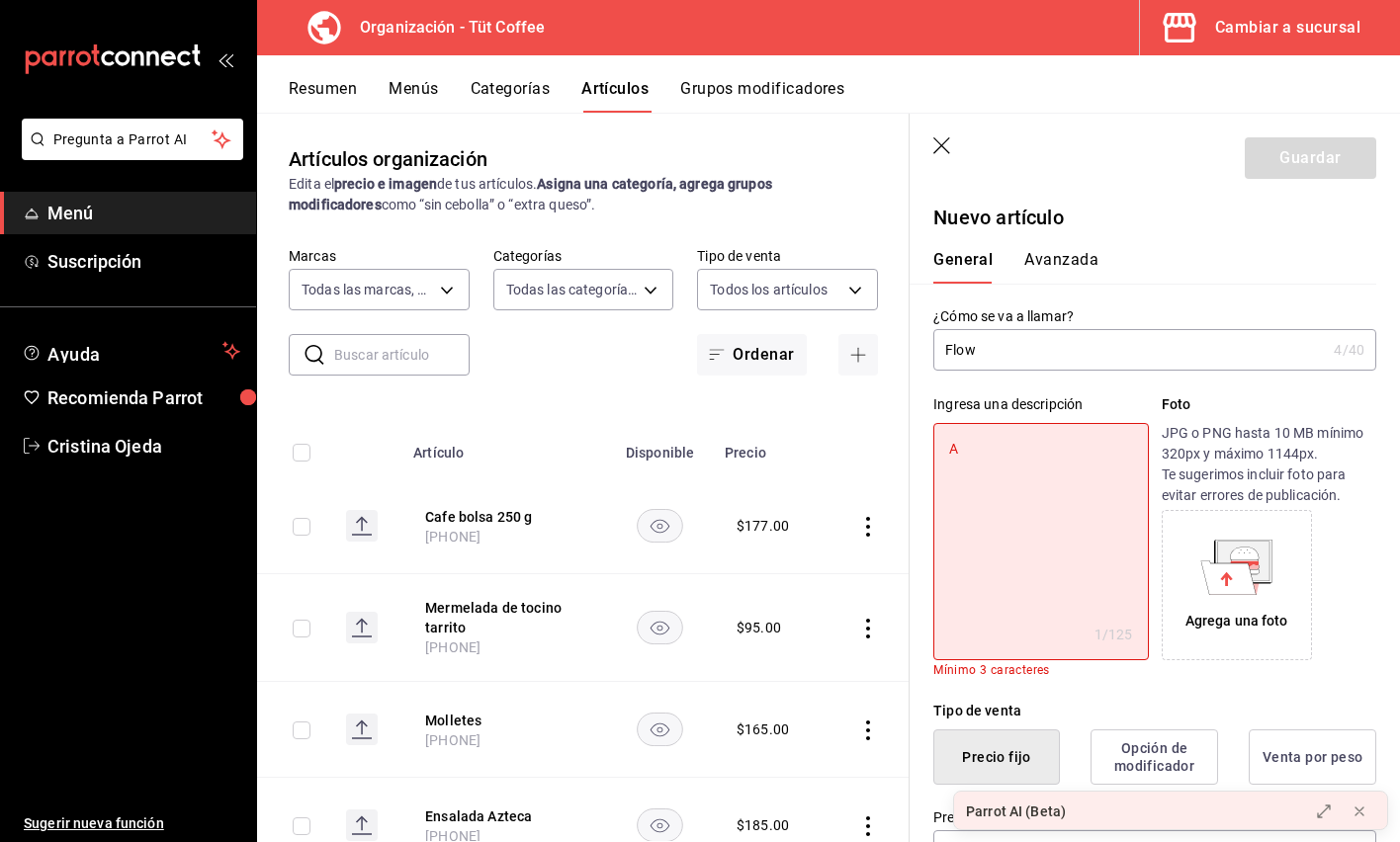 type on "Ad" 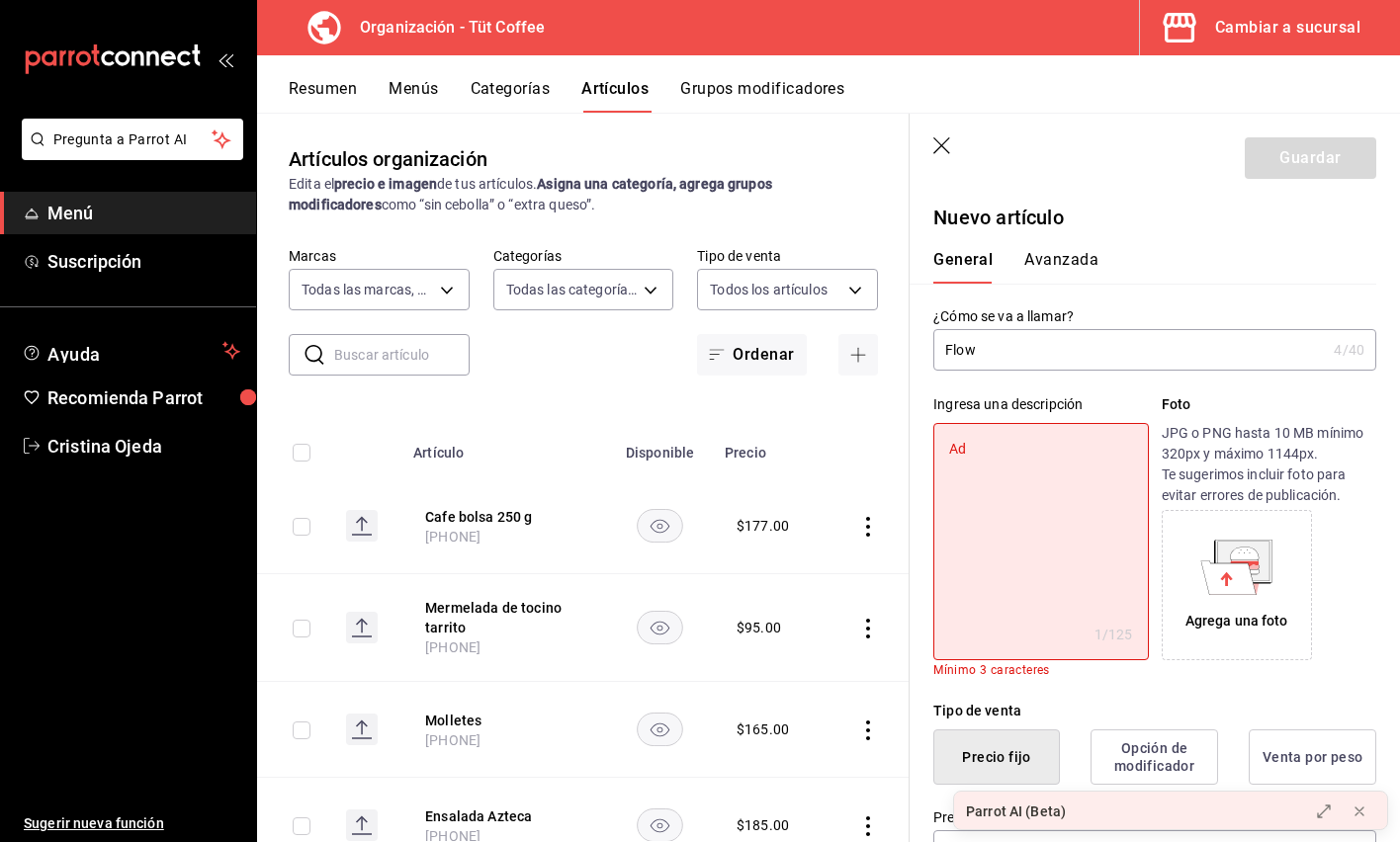 type on "Ada" 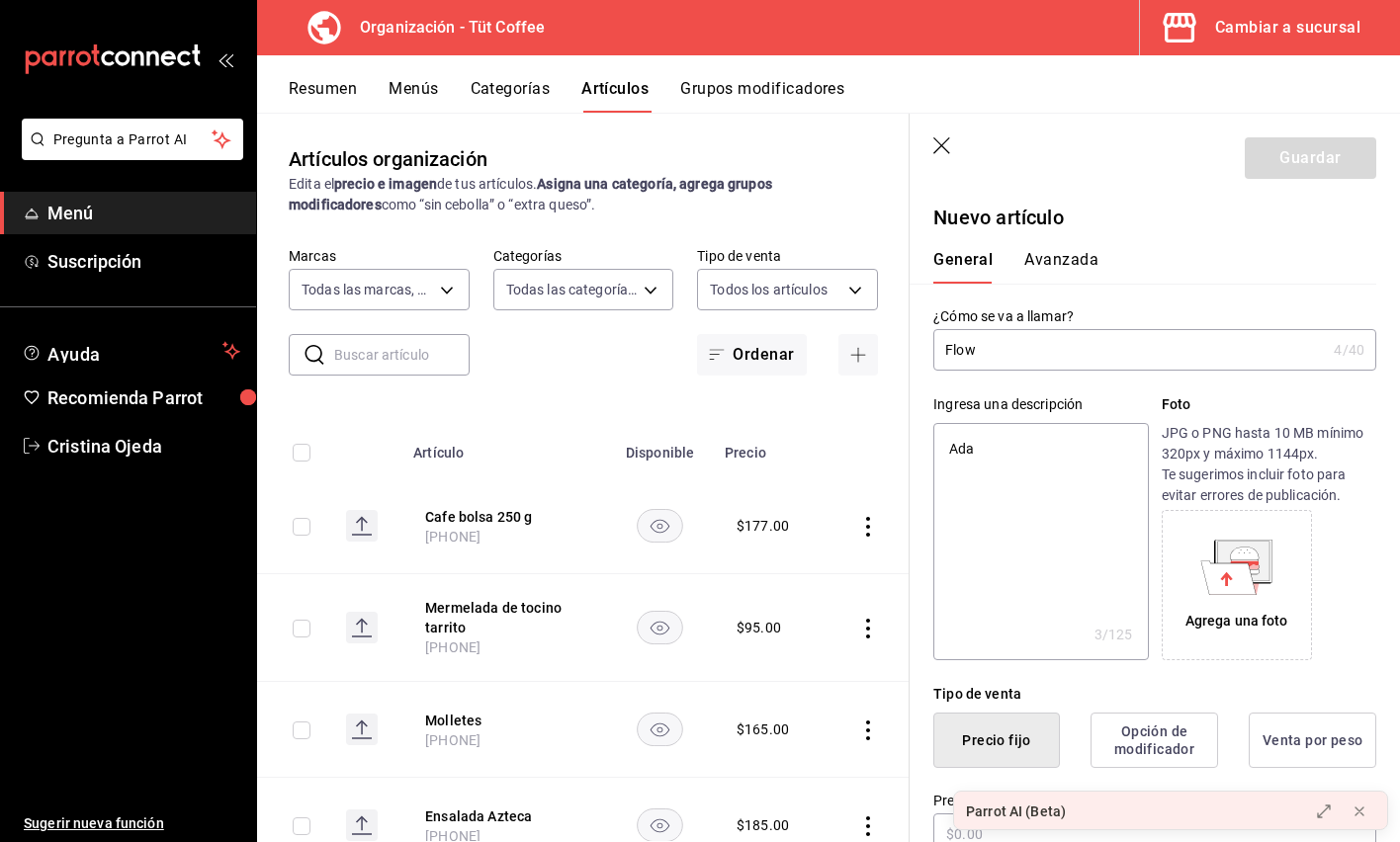 type on "Adap" 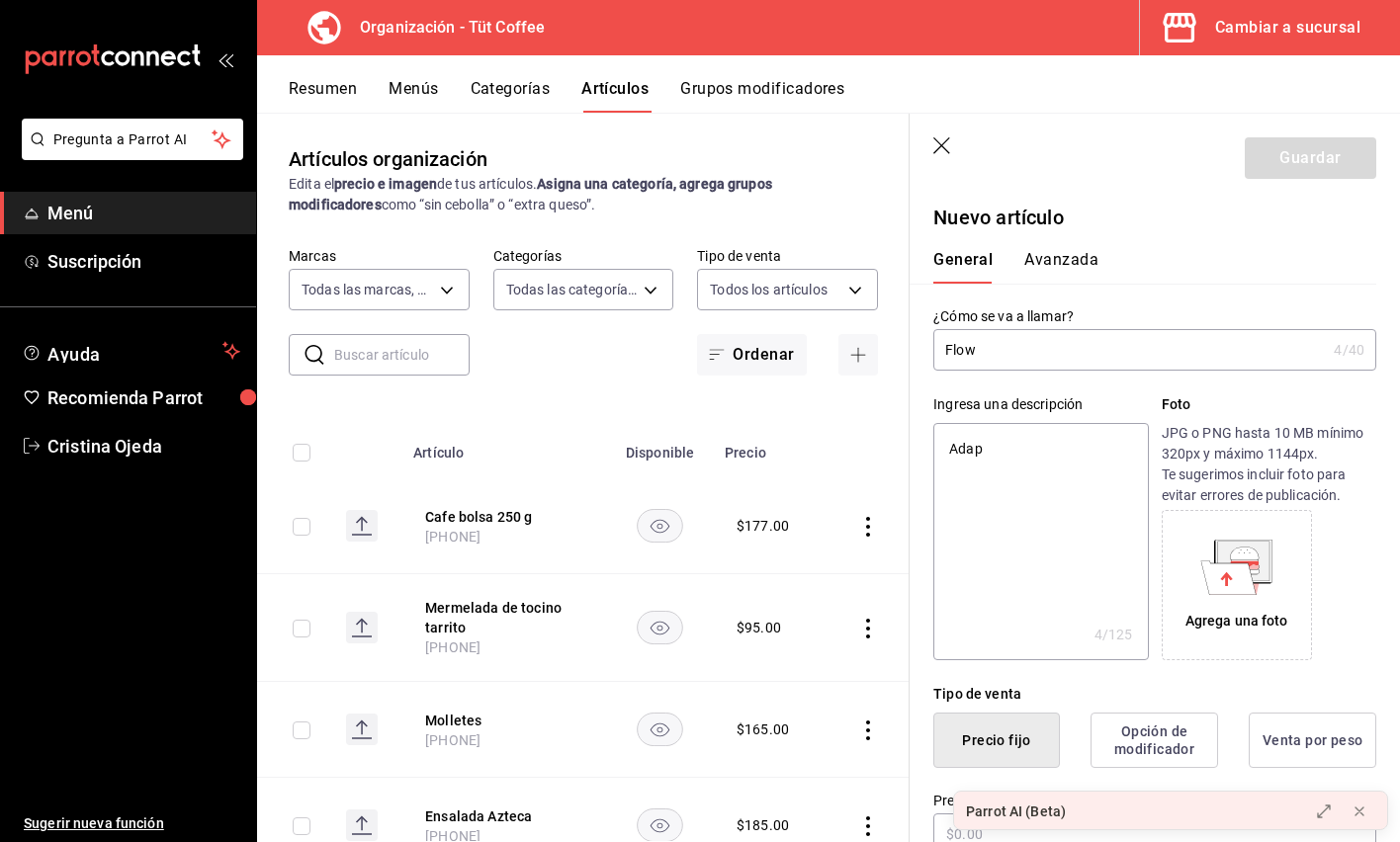 type on "Adapt" 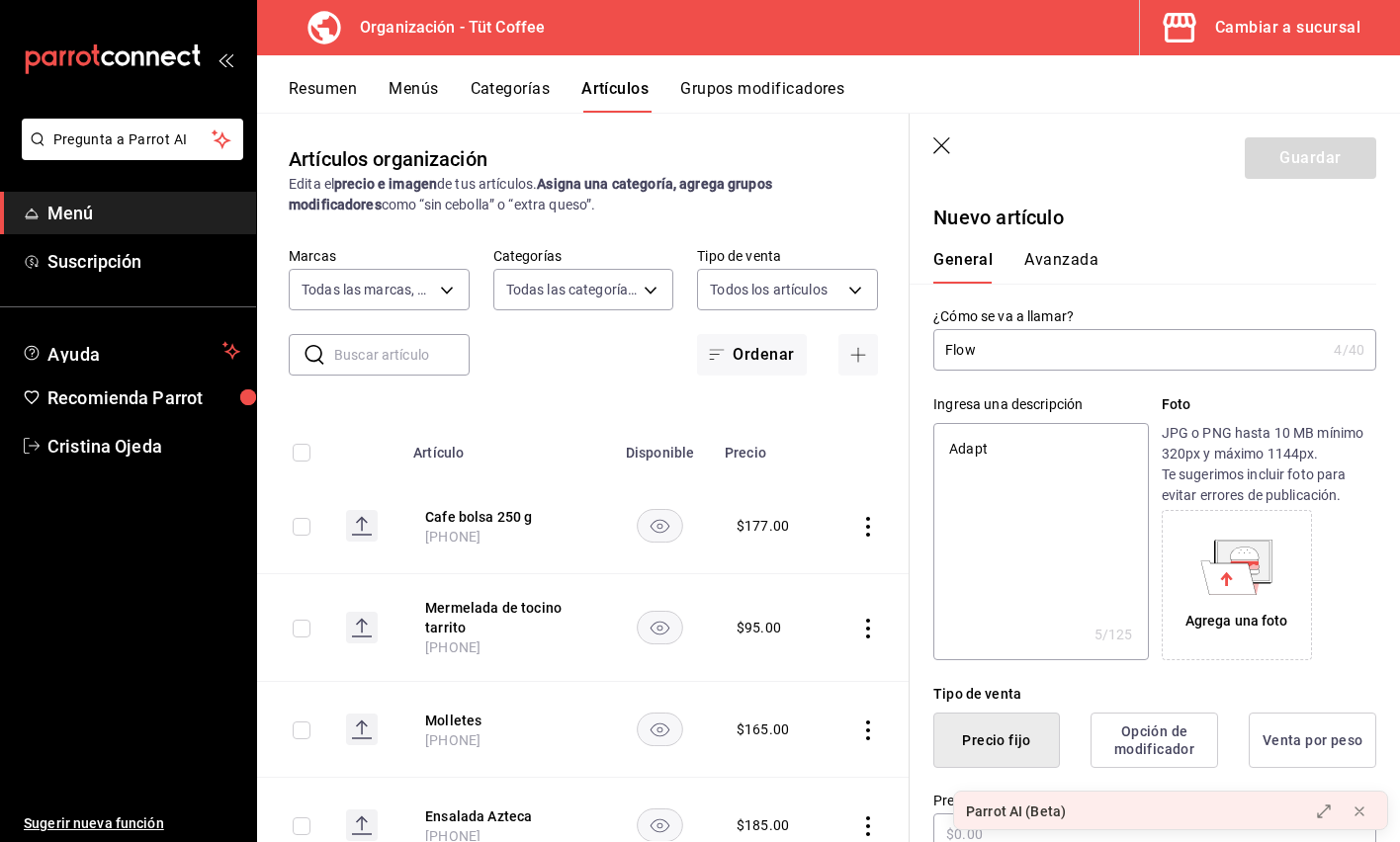 type on "Adapto" 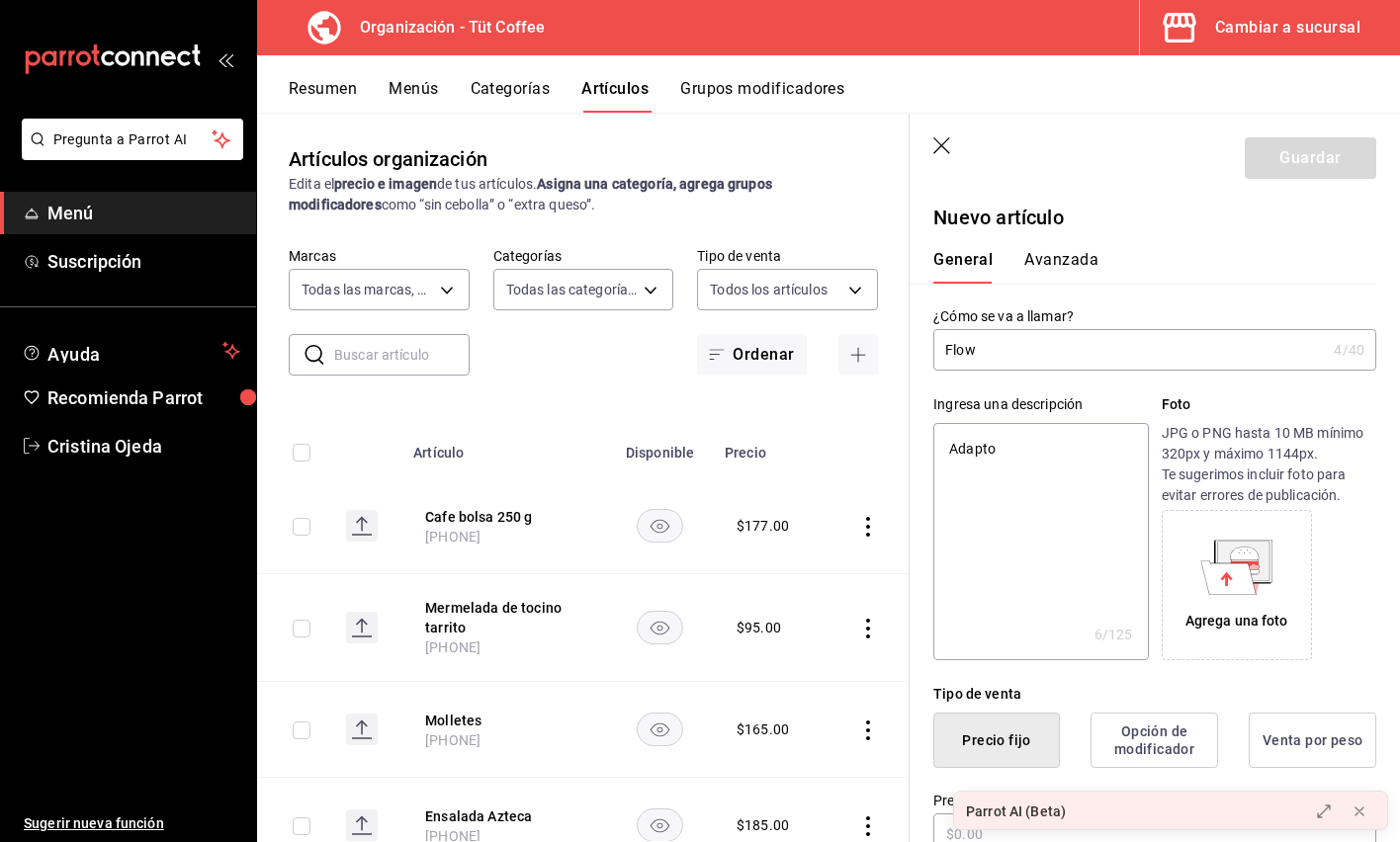 type on "Adaptog" 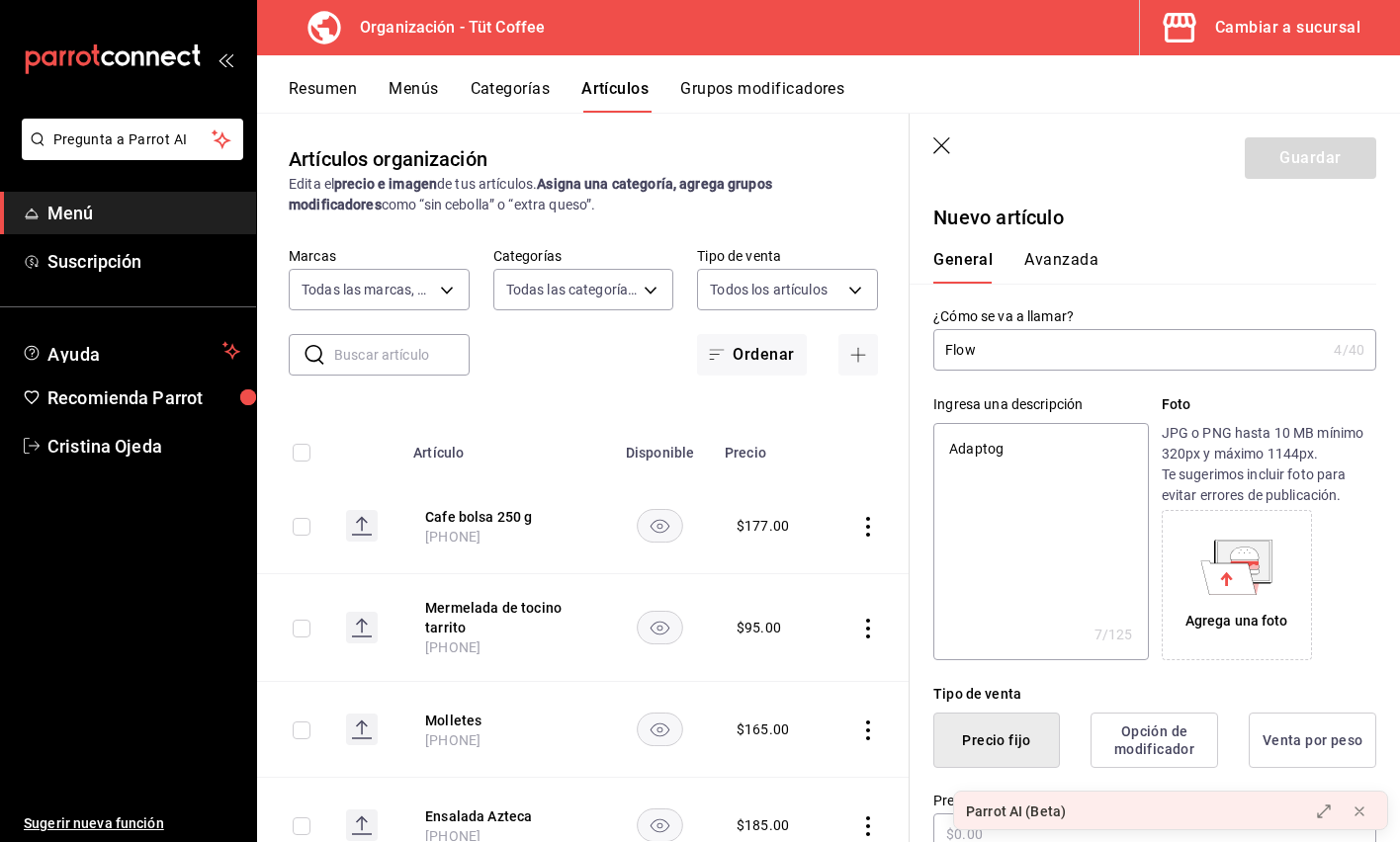 type on "Adaptoge" 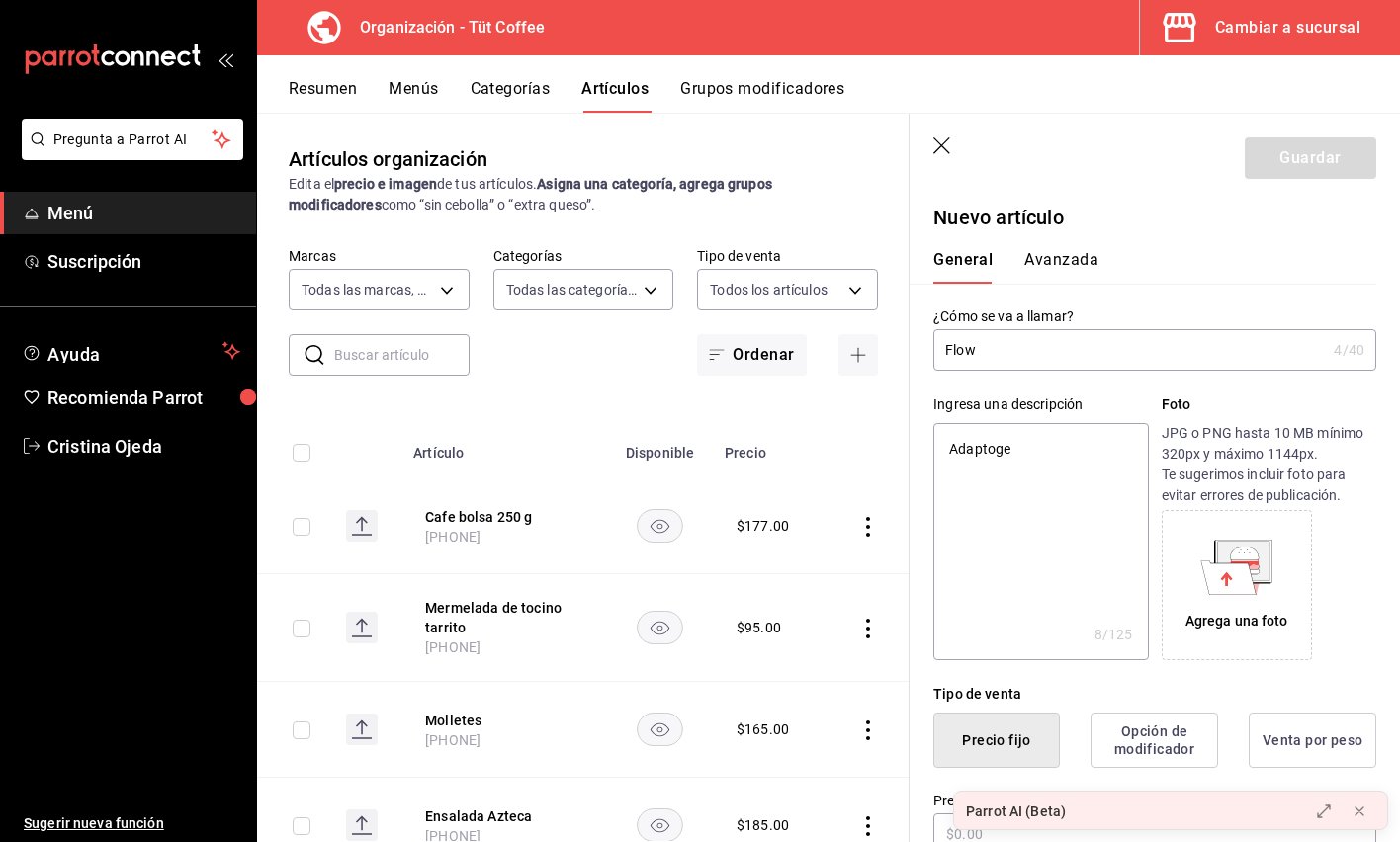 type on "Adaptogen" 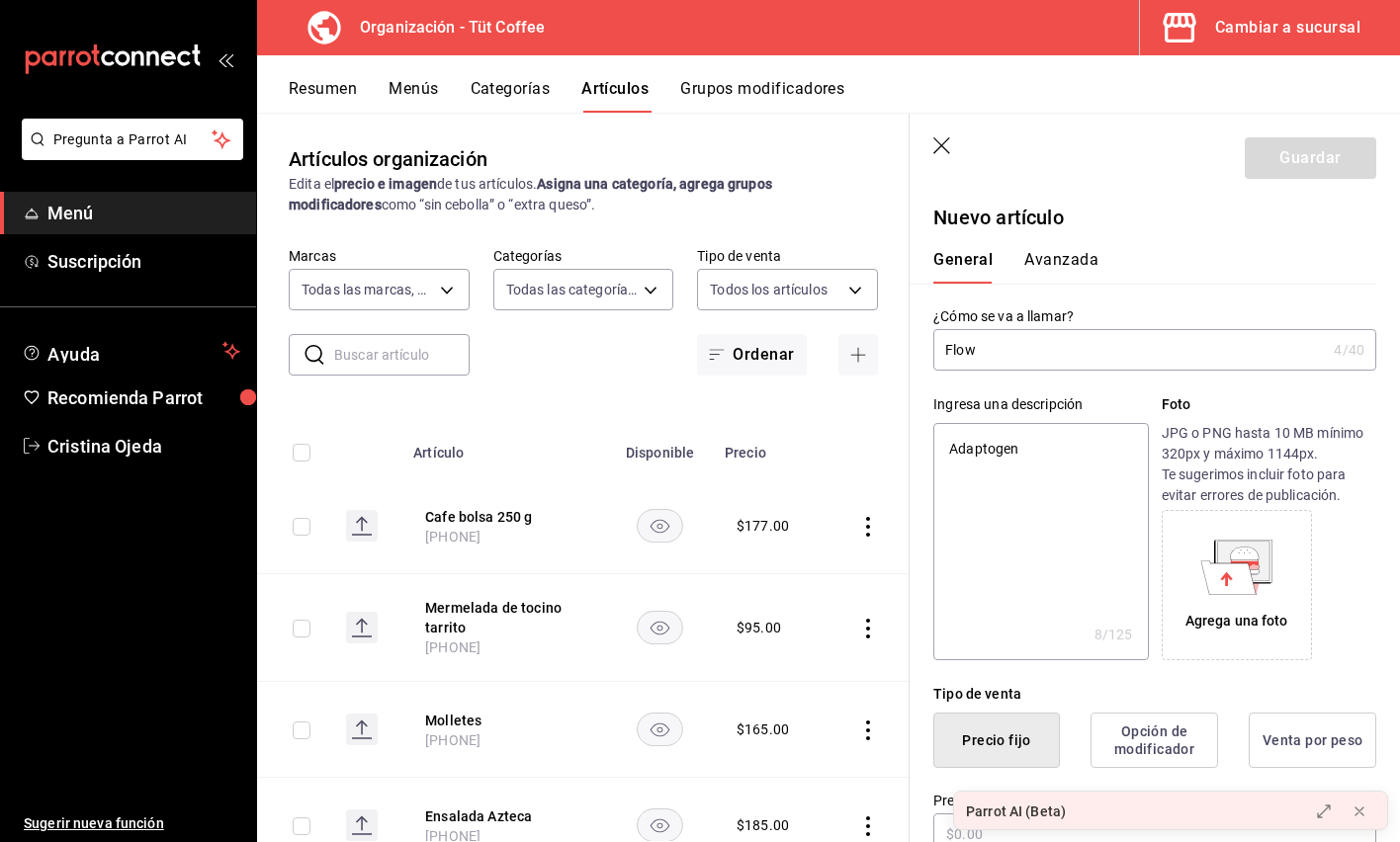 type on "Adaptogeno" 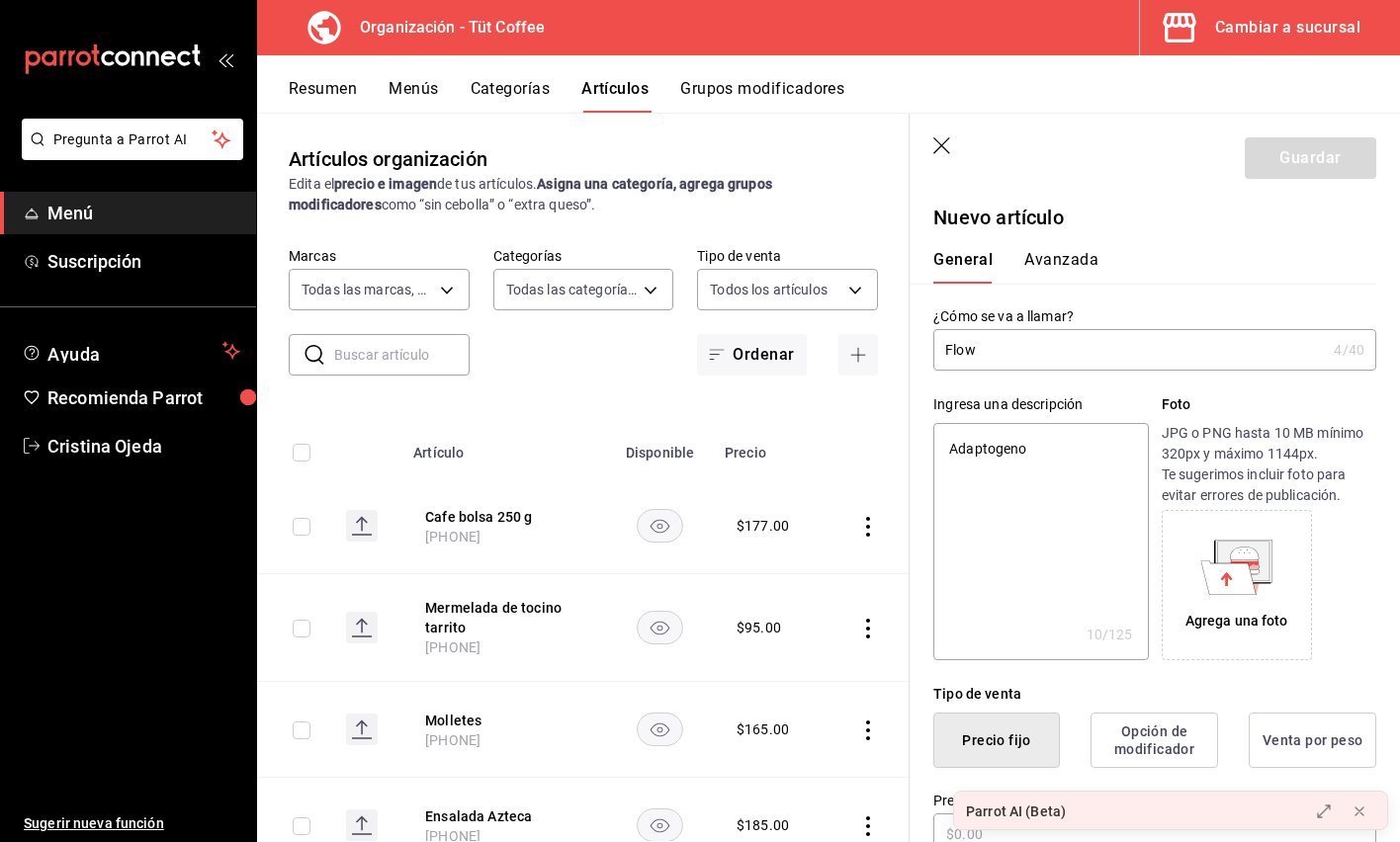 type on "Adaptogenos" 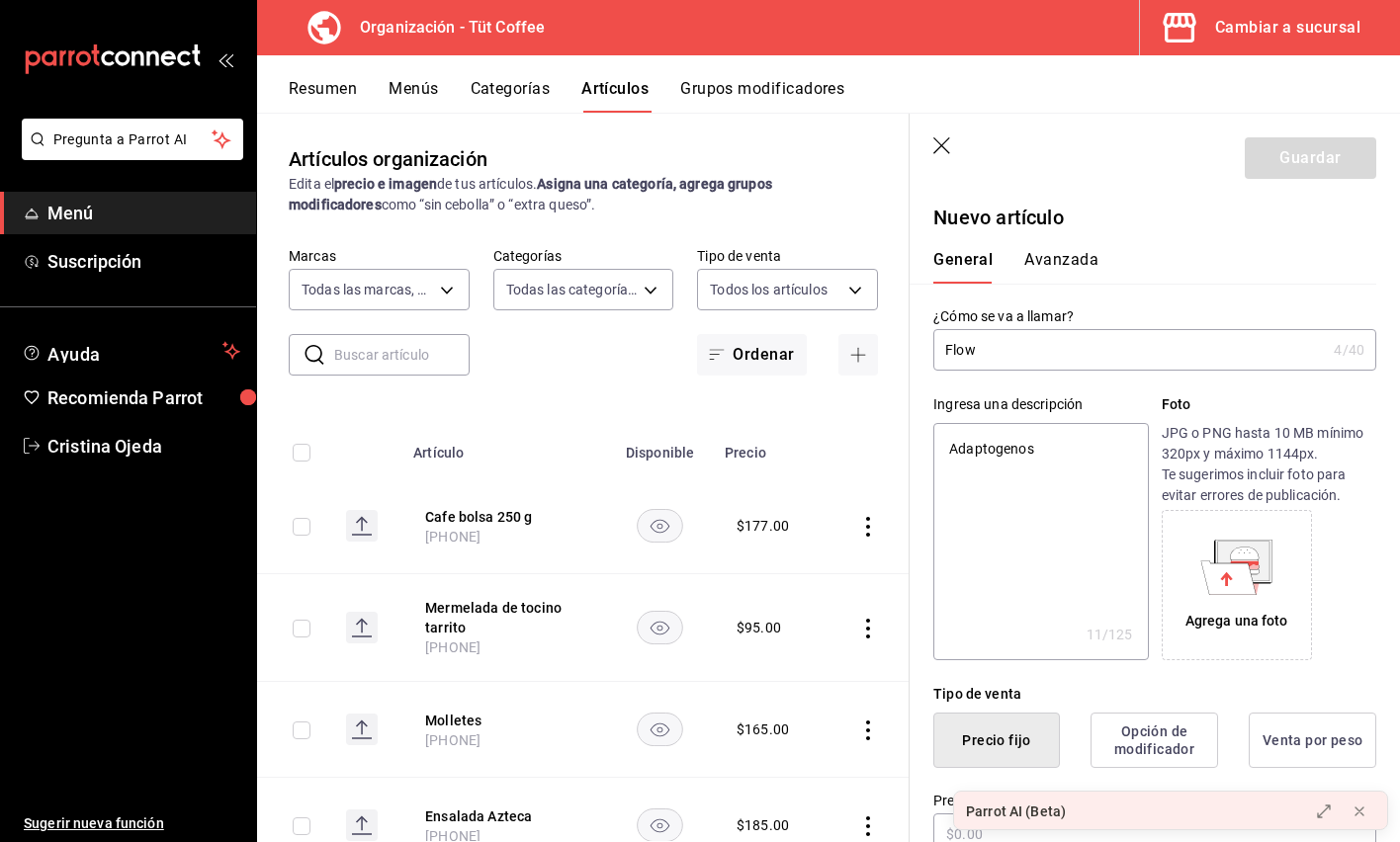 type on "Adaptogenos" 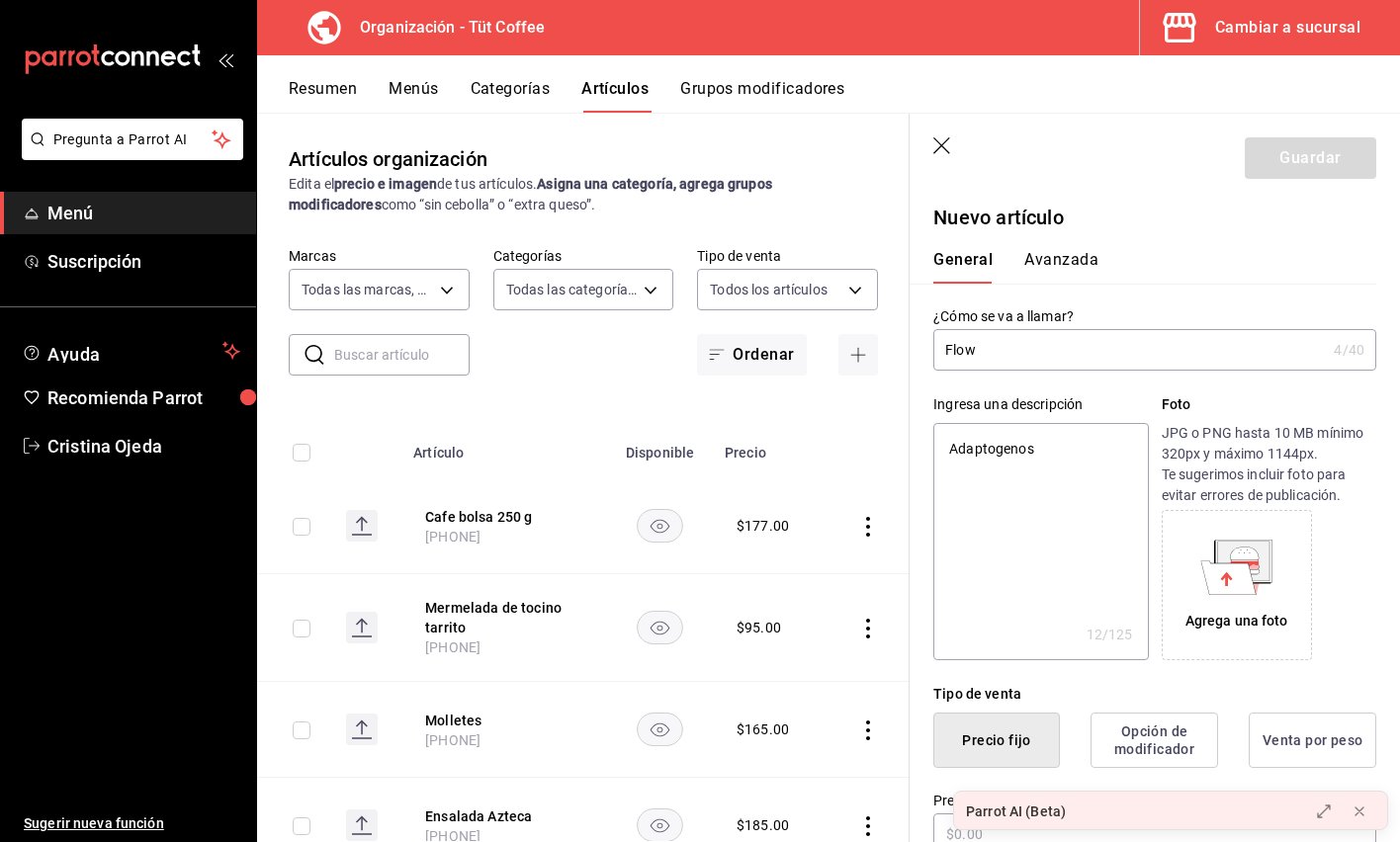 type on "Adaptogenos d" 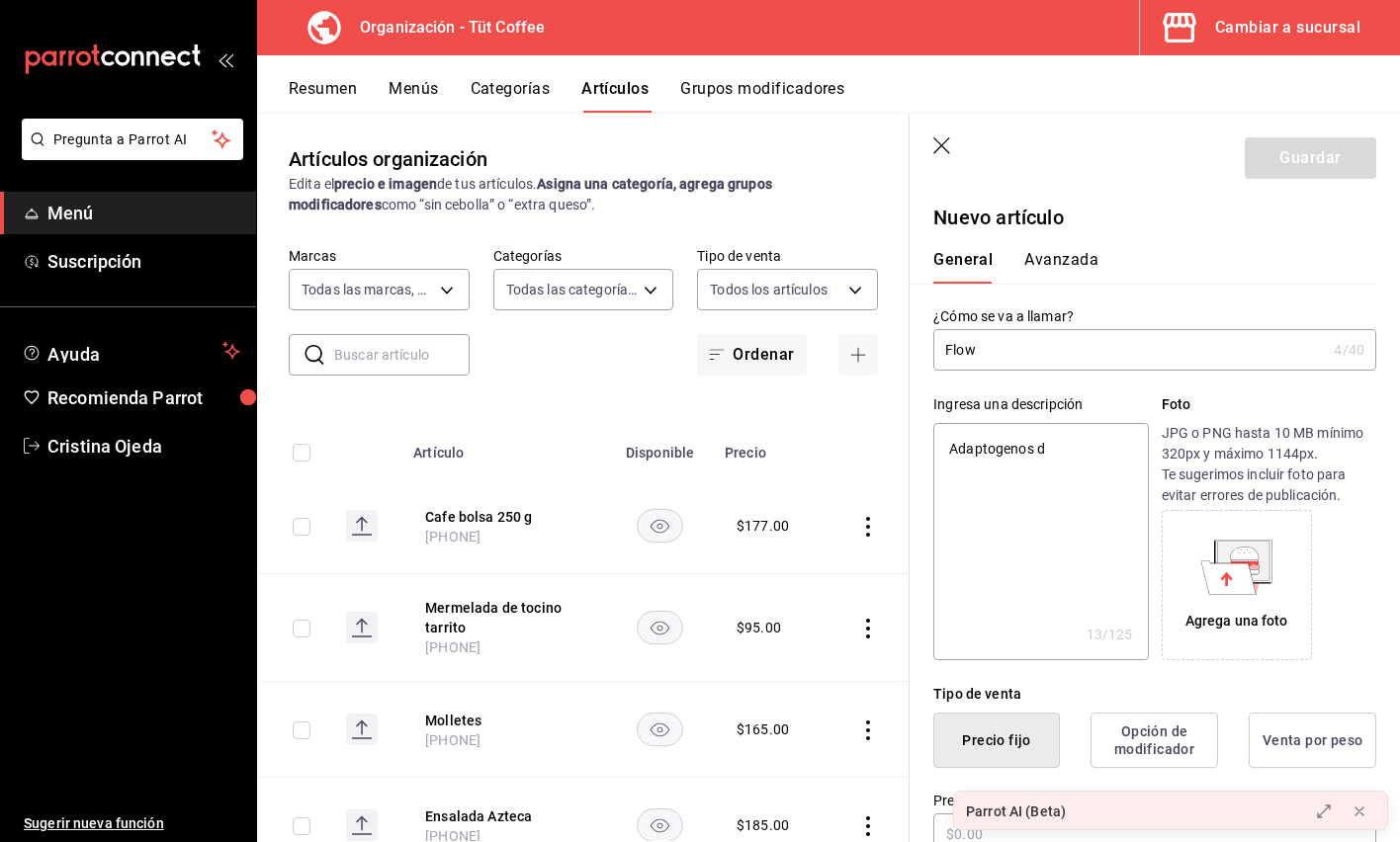type on "Adaptogenos de" 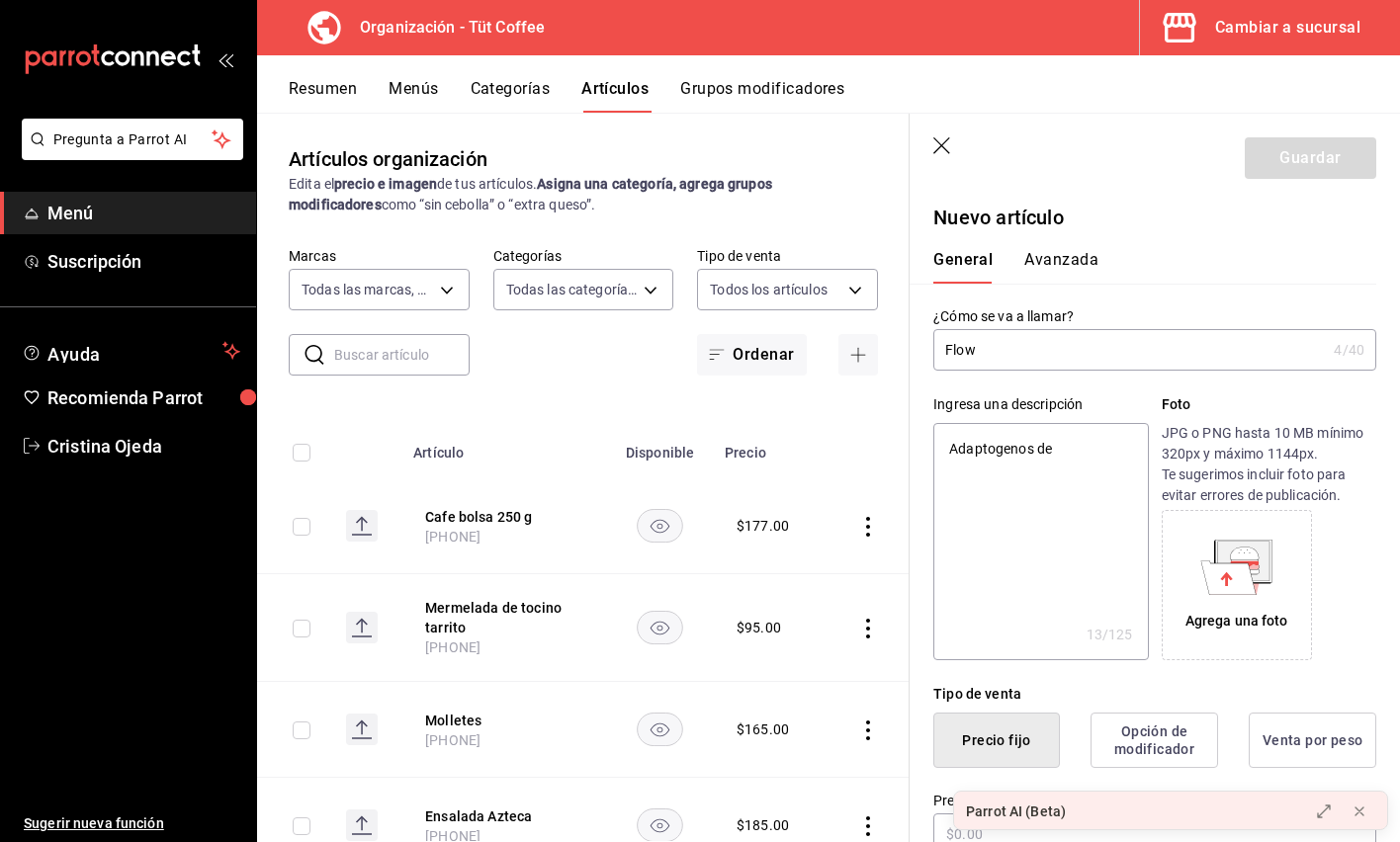 type on "x" 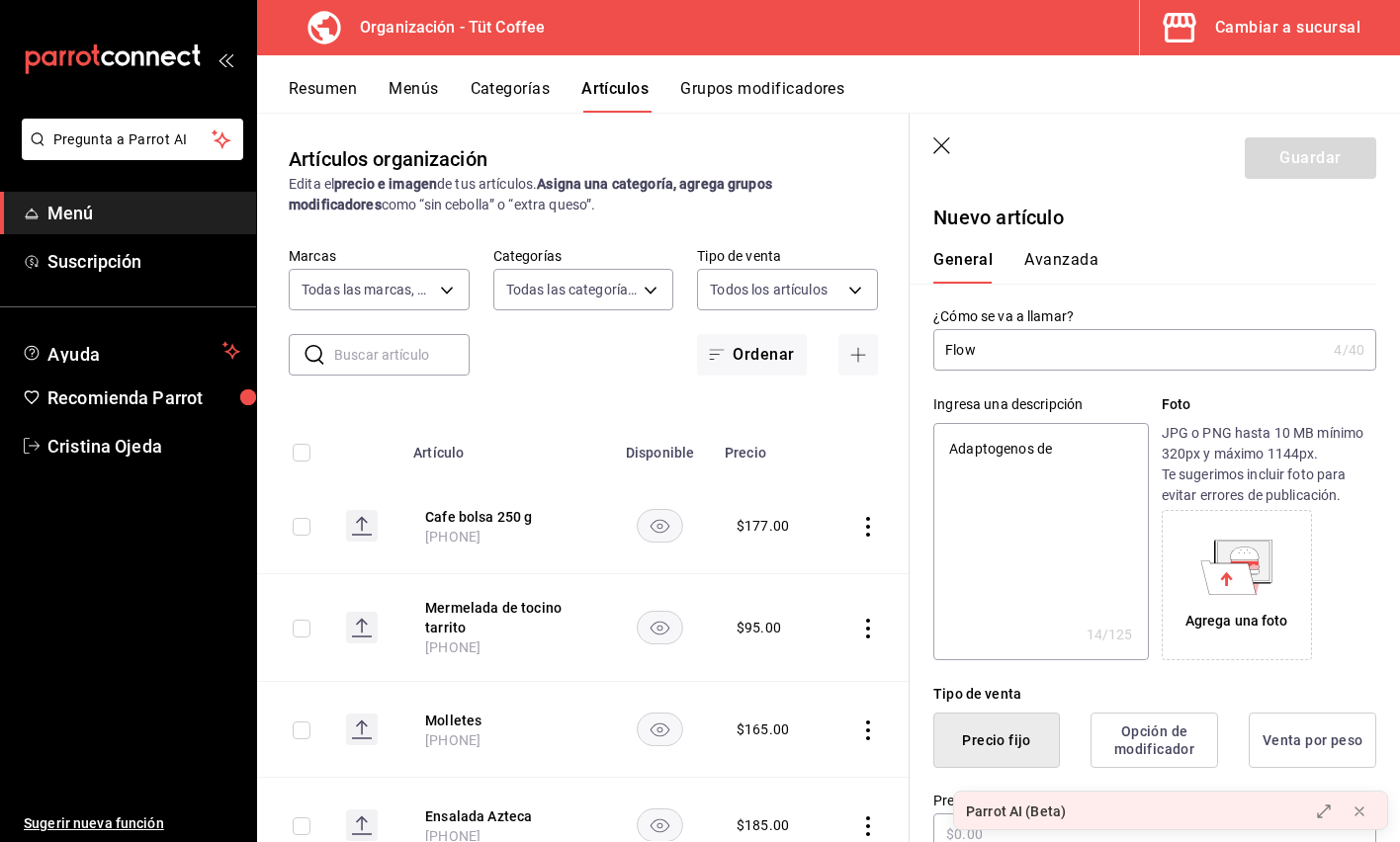 type on "Adaptogenos d" 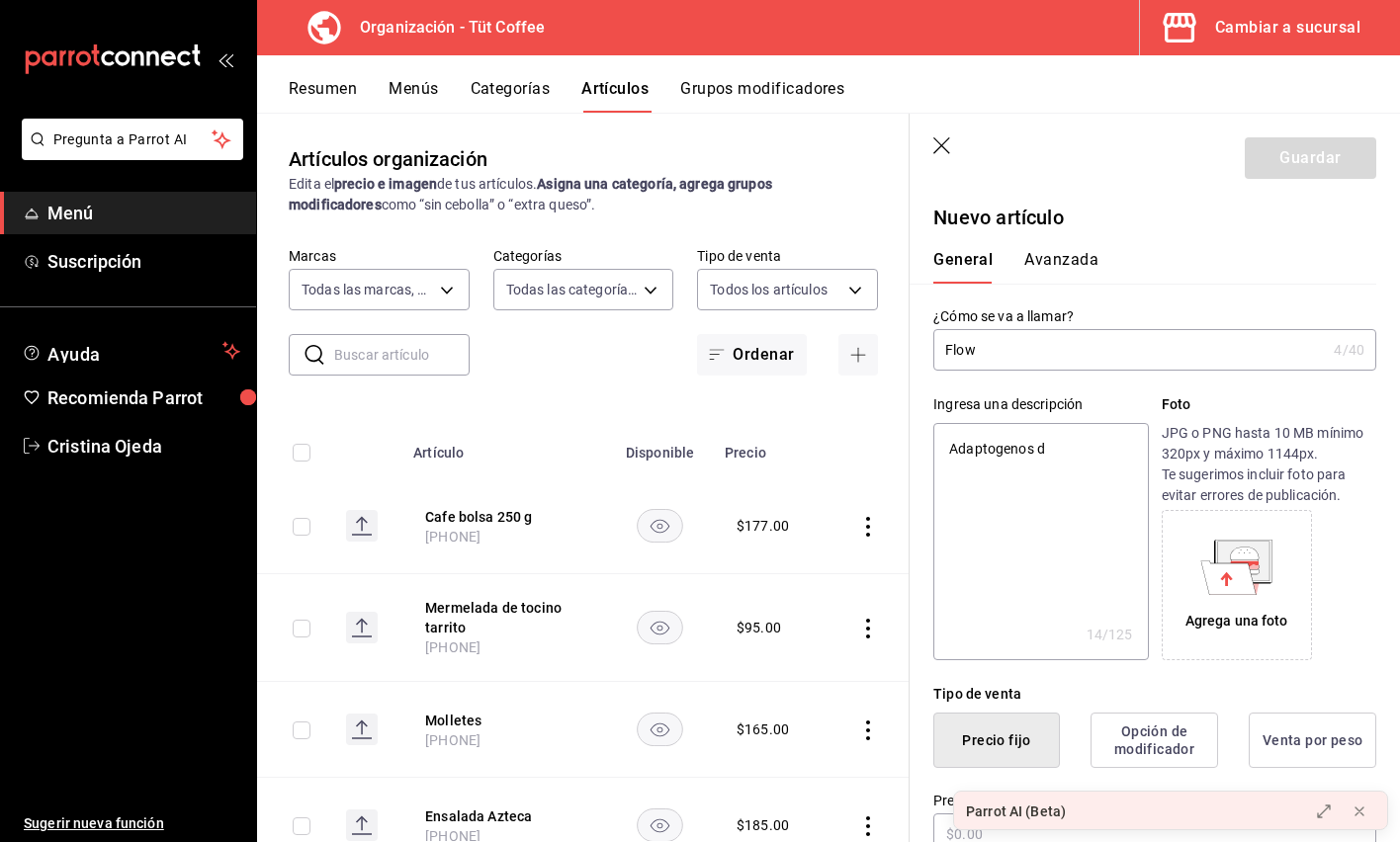 type on "Adaptogenos" 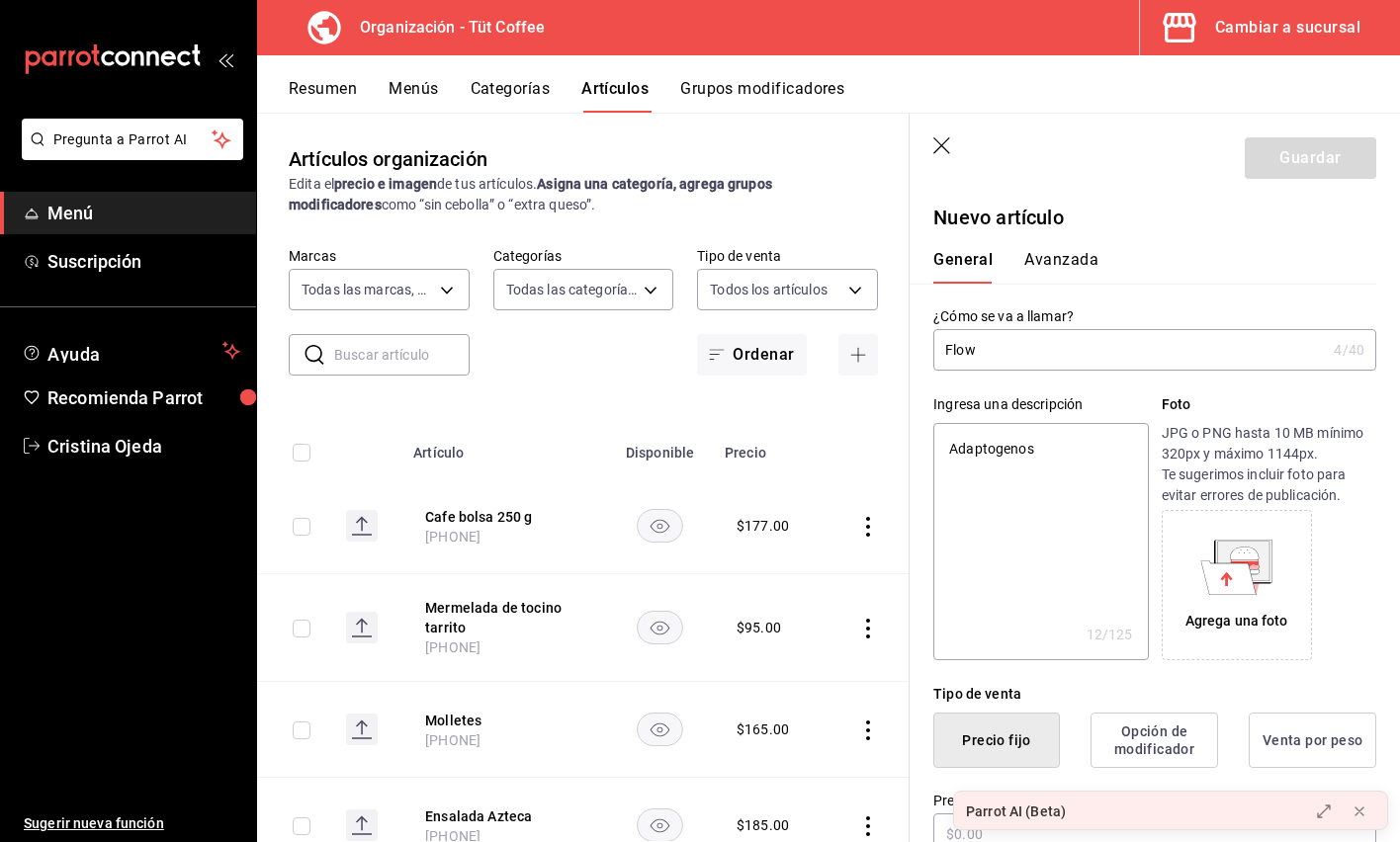 type on "Adaptogenos c" 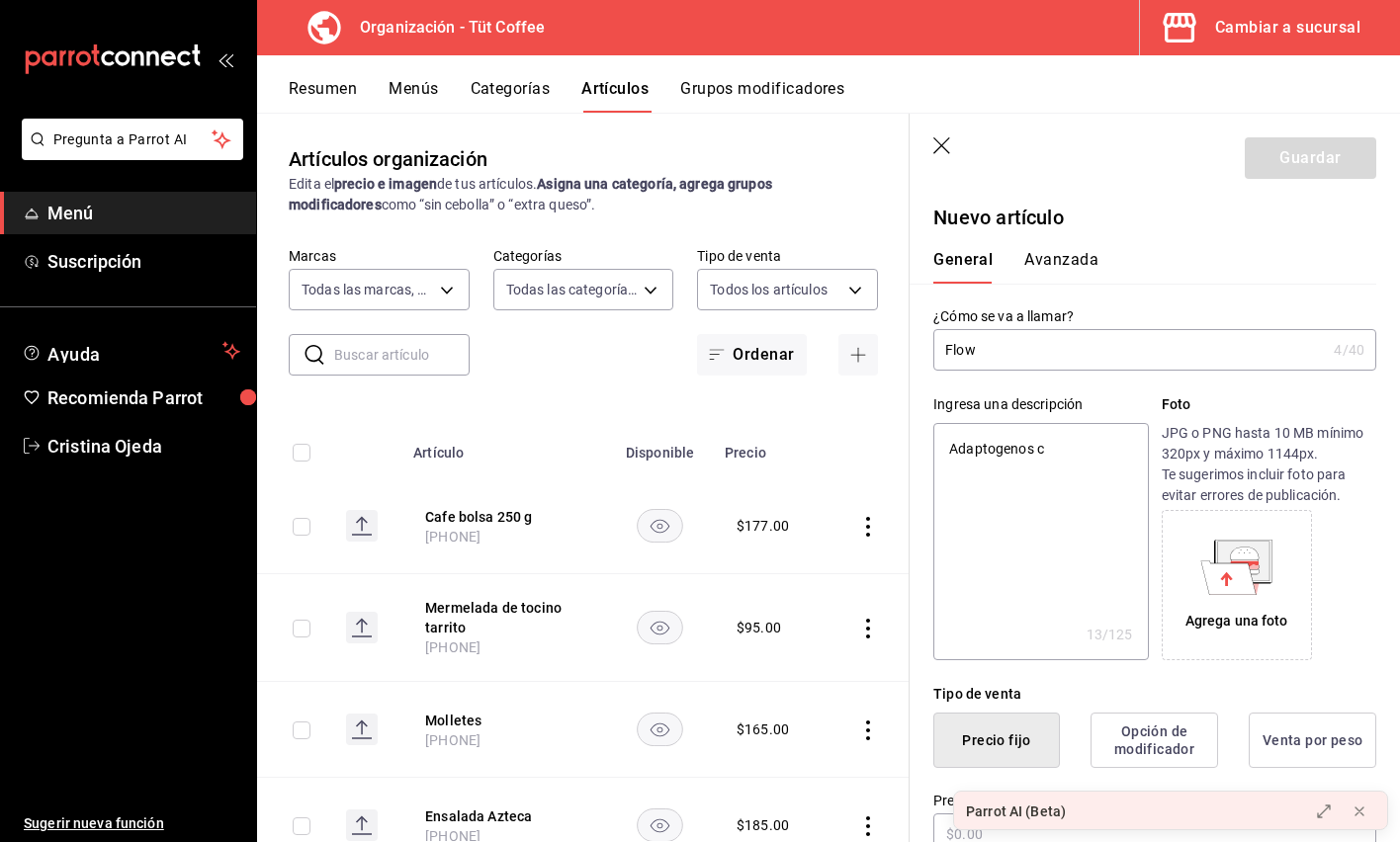 type on "Adaptogenos co" 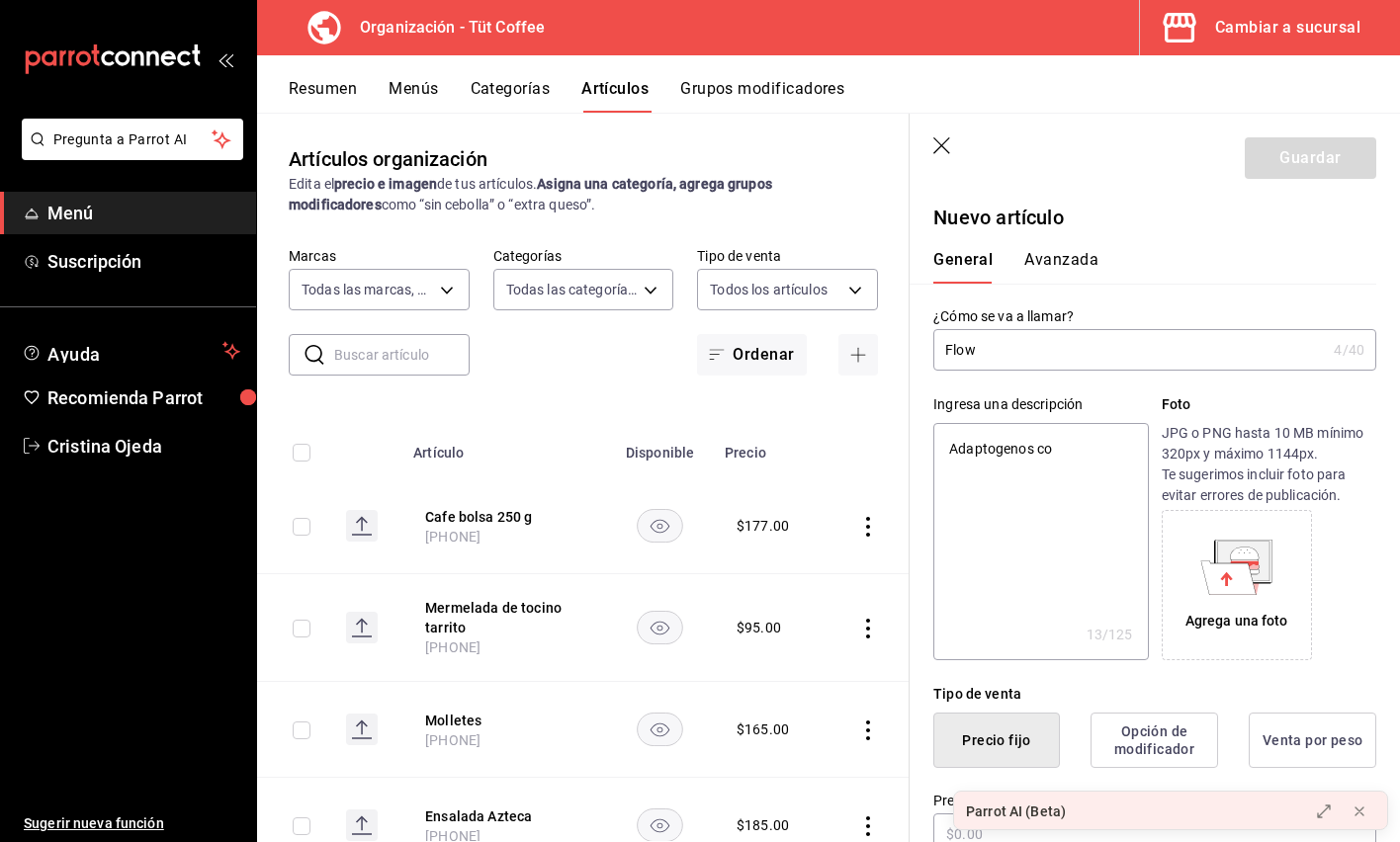 type on "Adaptogenos con" 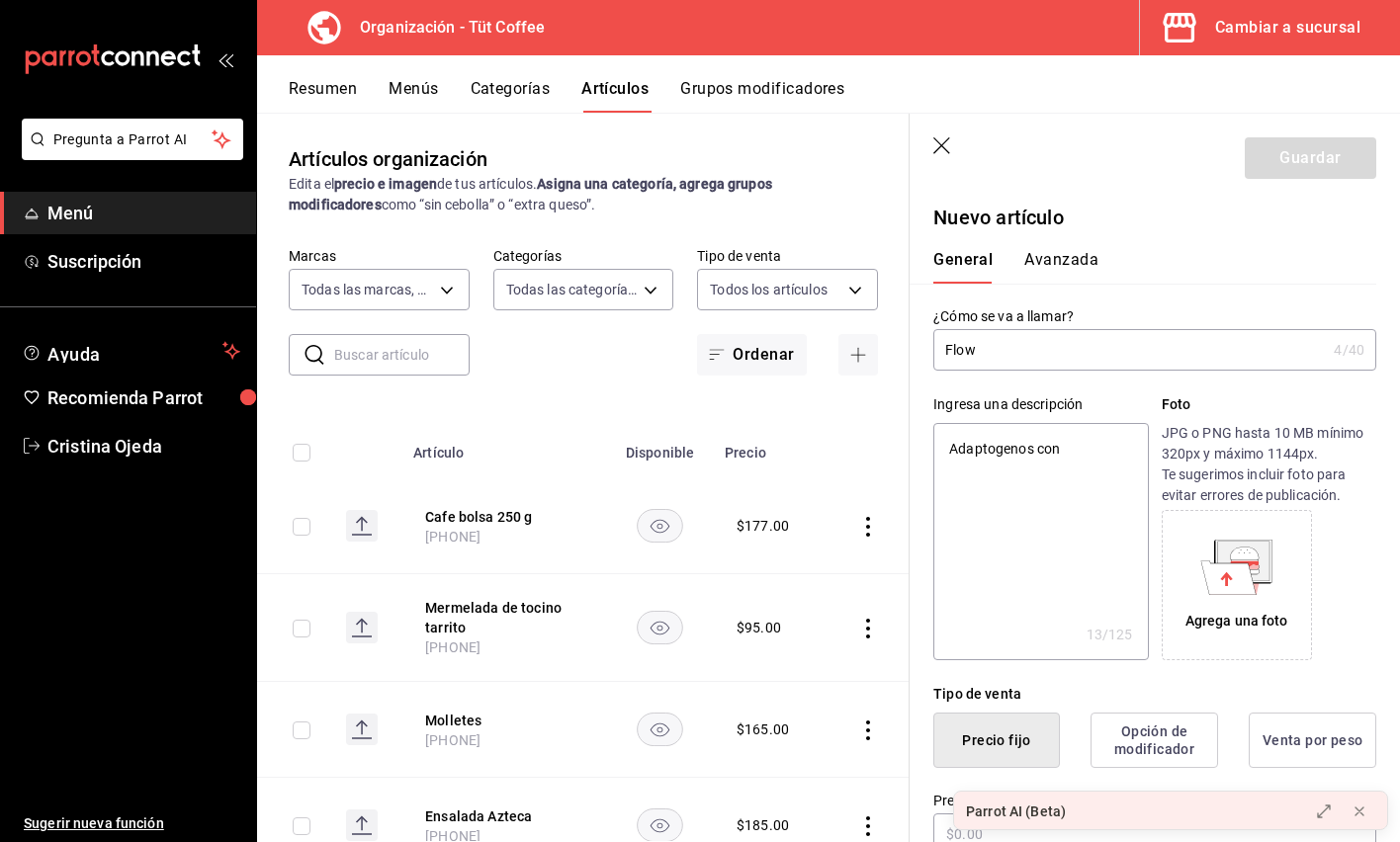 type on "x" 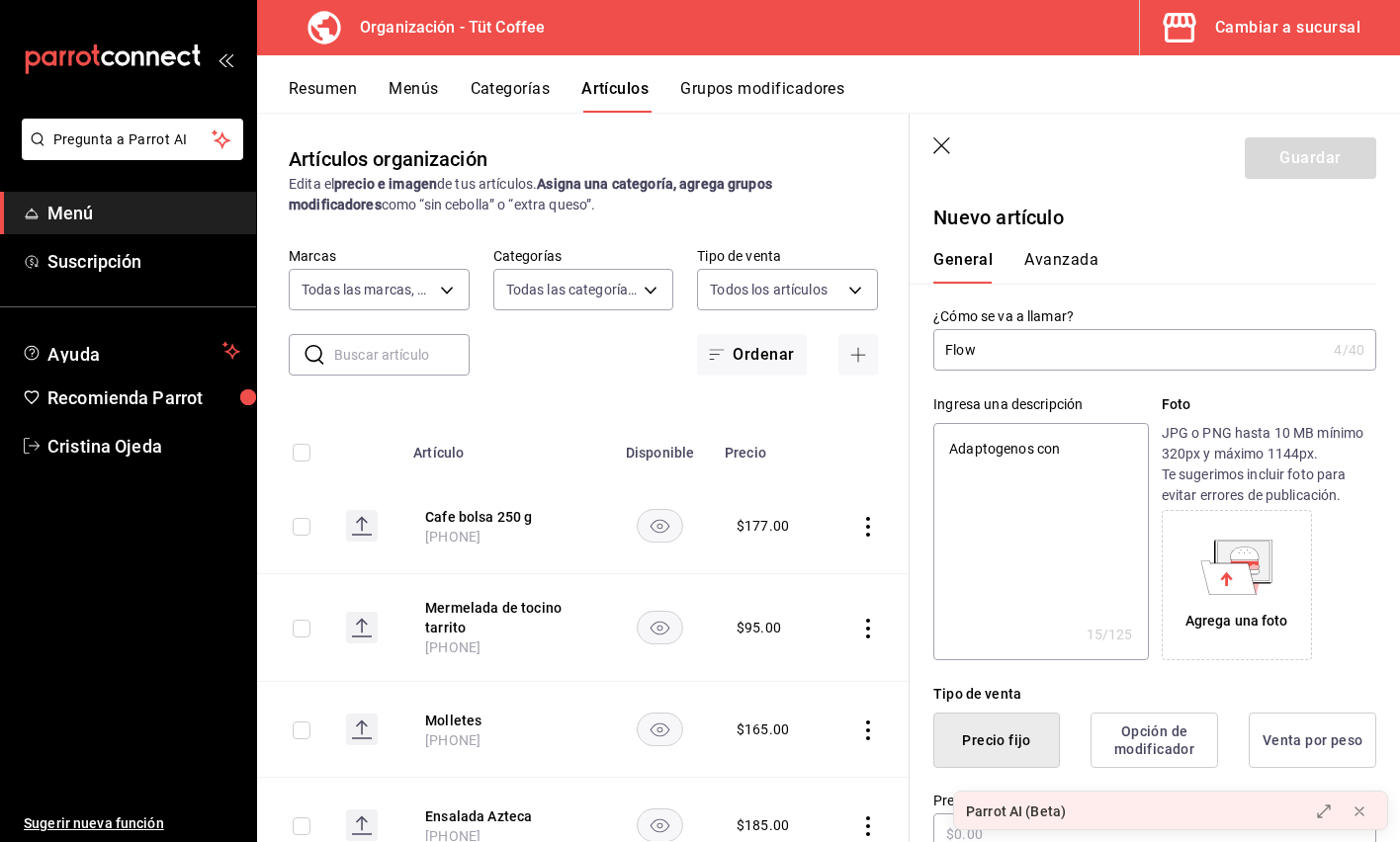 type on "Adaptogenos con" 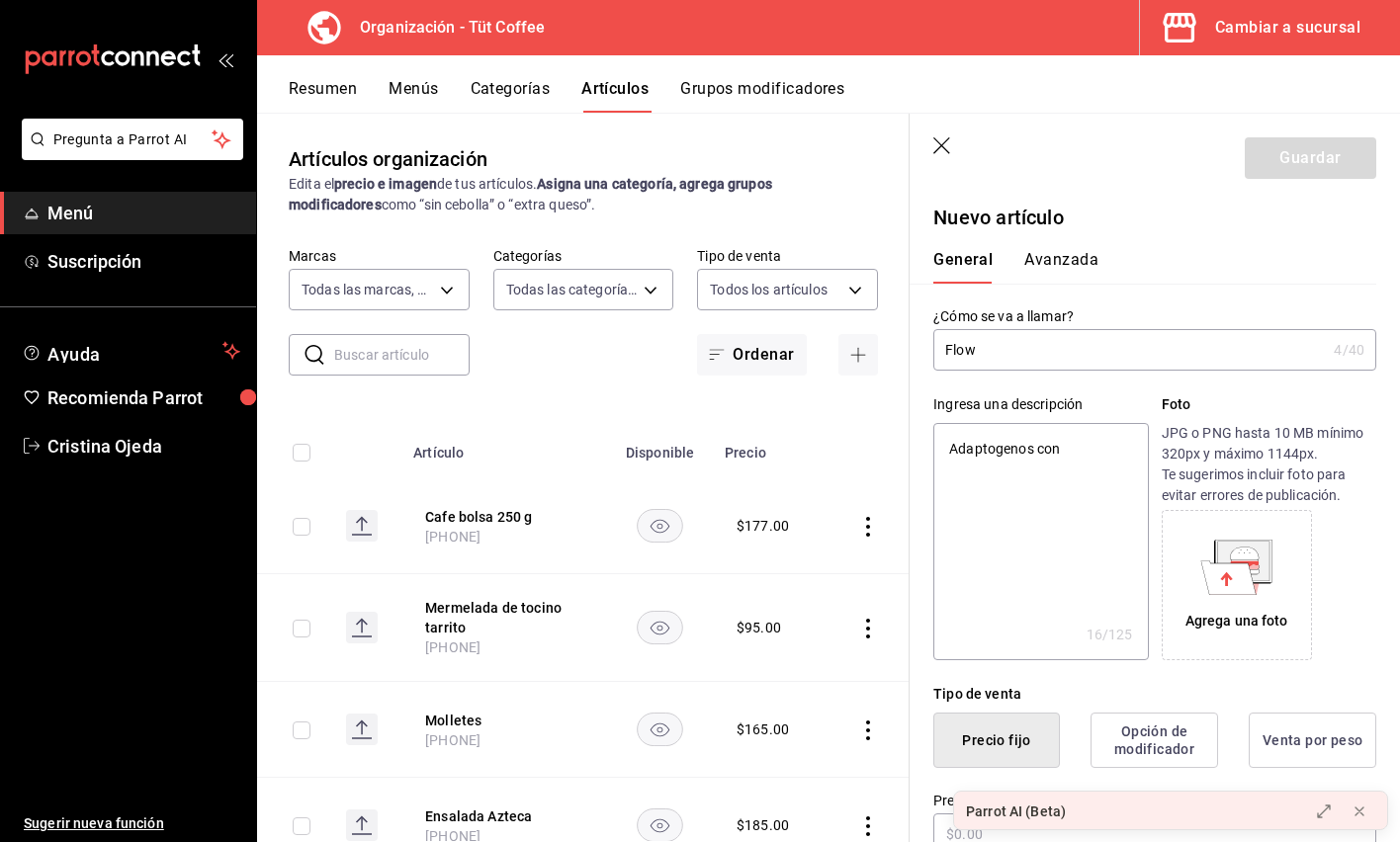 type on "Adaptogenos con R" 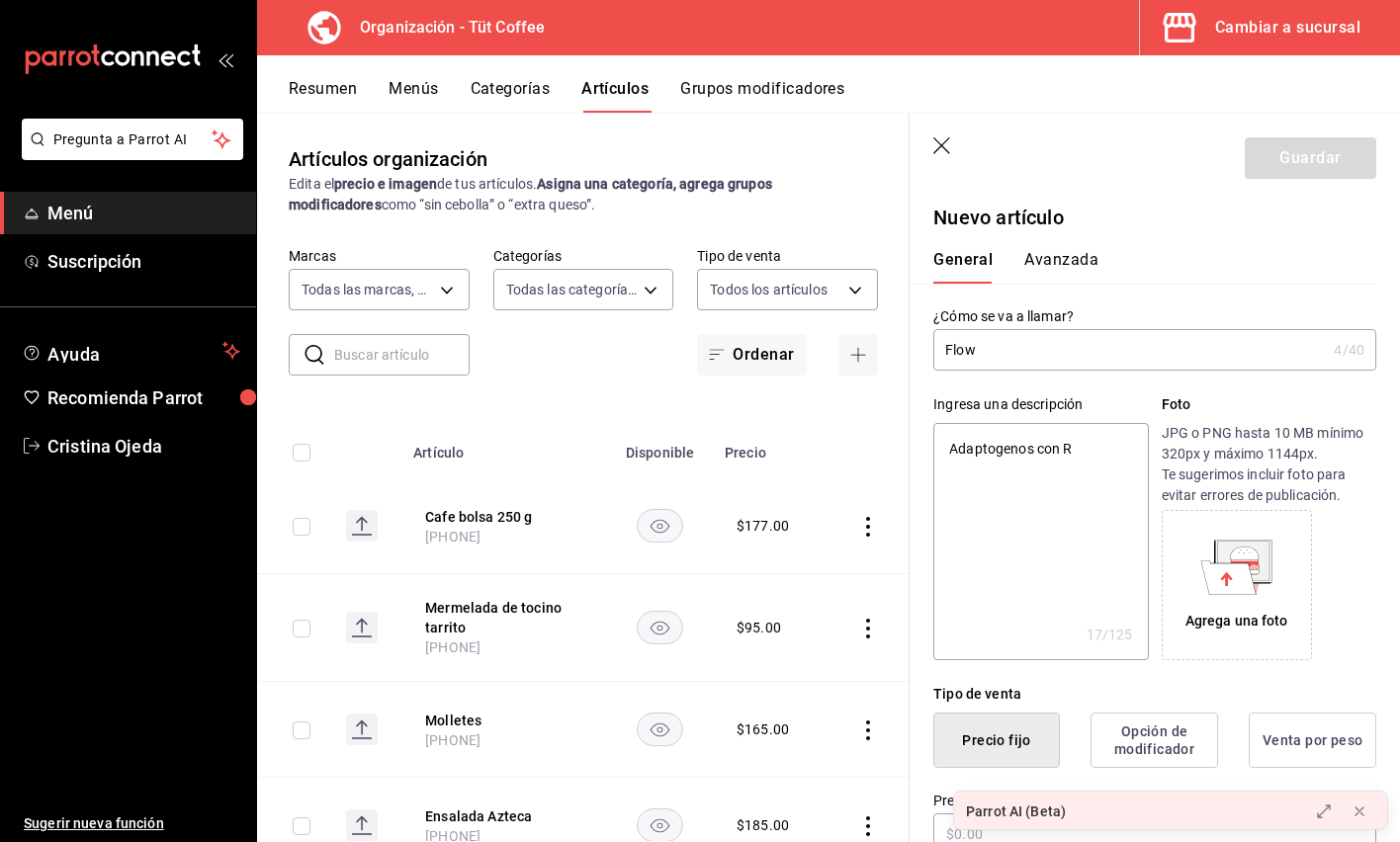 type on "Adaptogenos con Re" 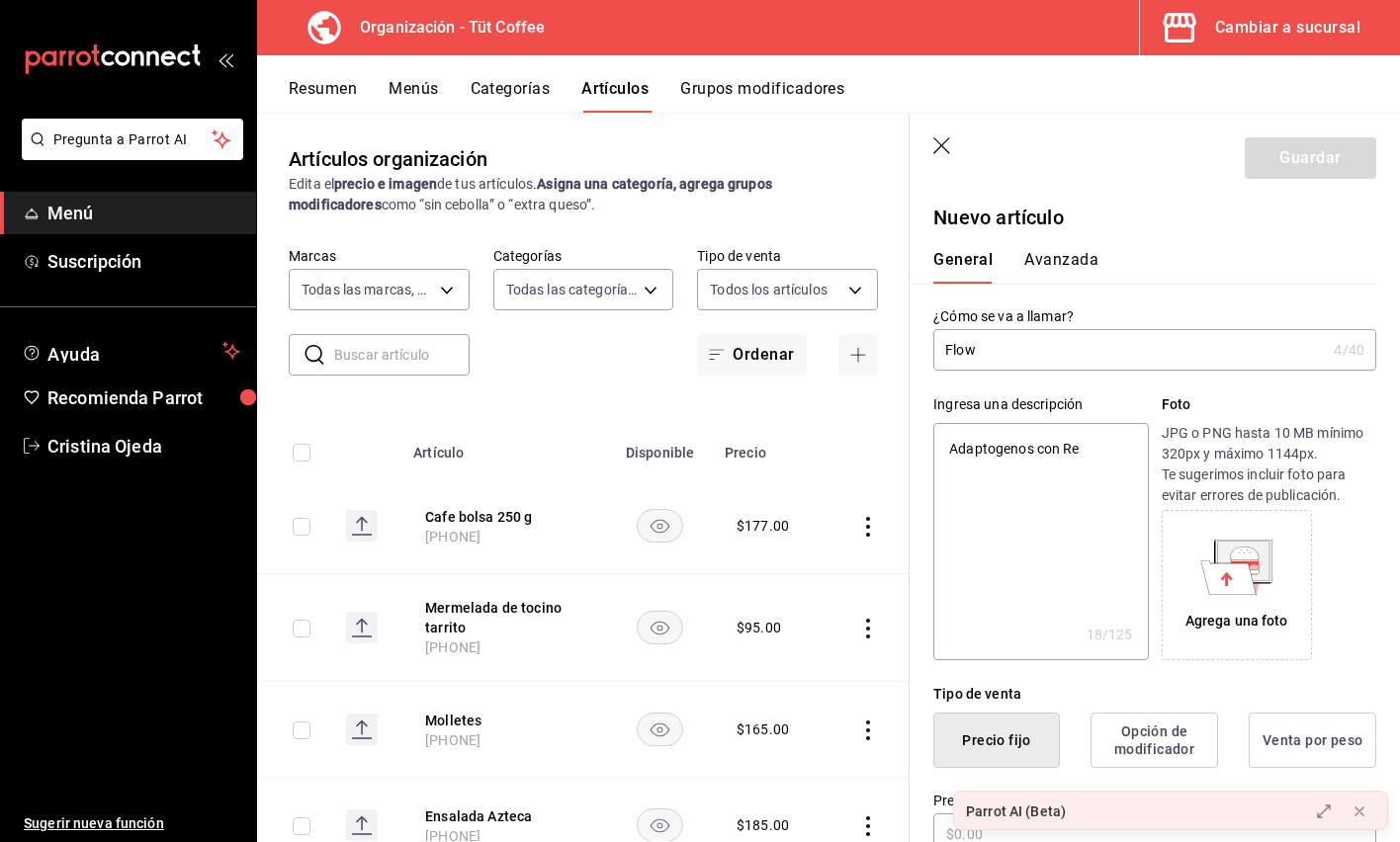 type on "Adaptogenos con Rei" 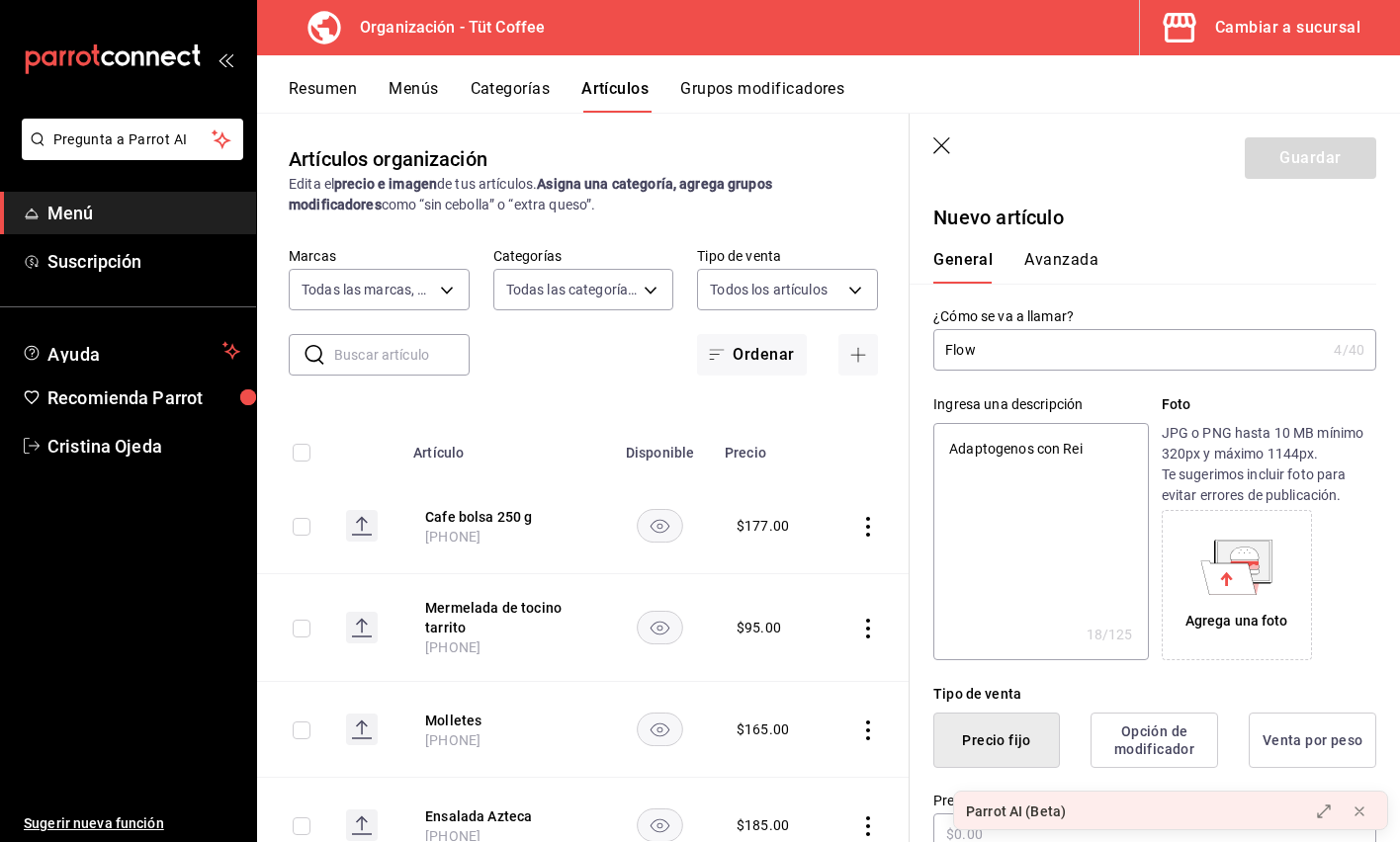 type on "Adaptogenos con Reis" 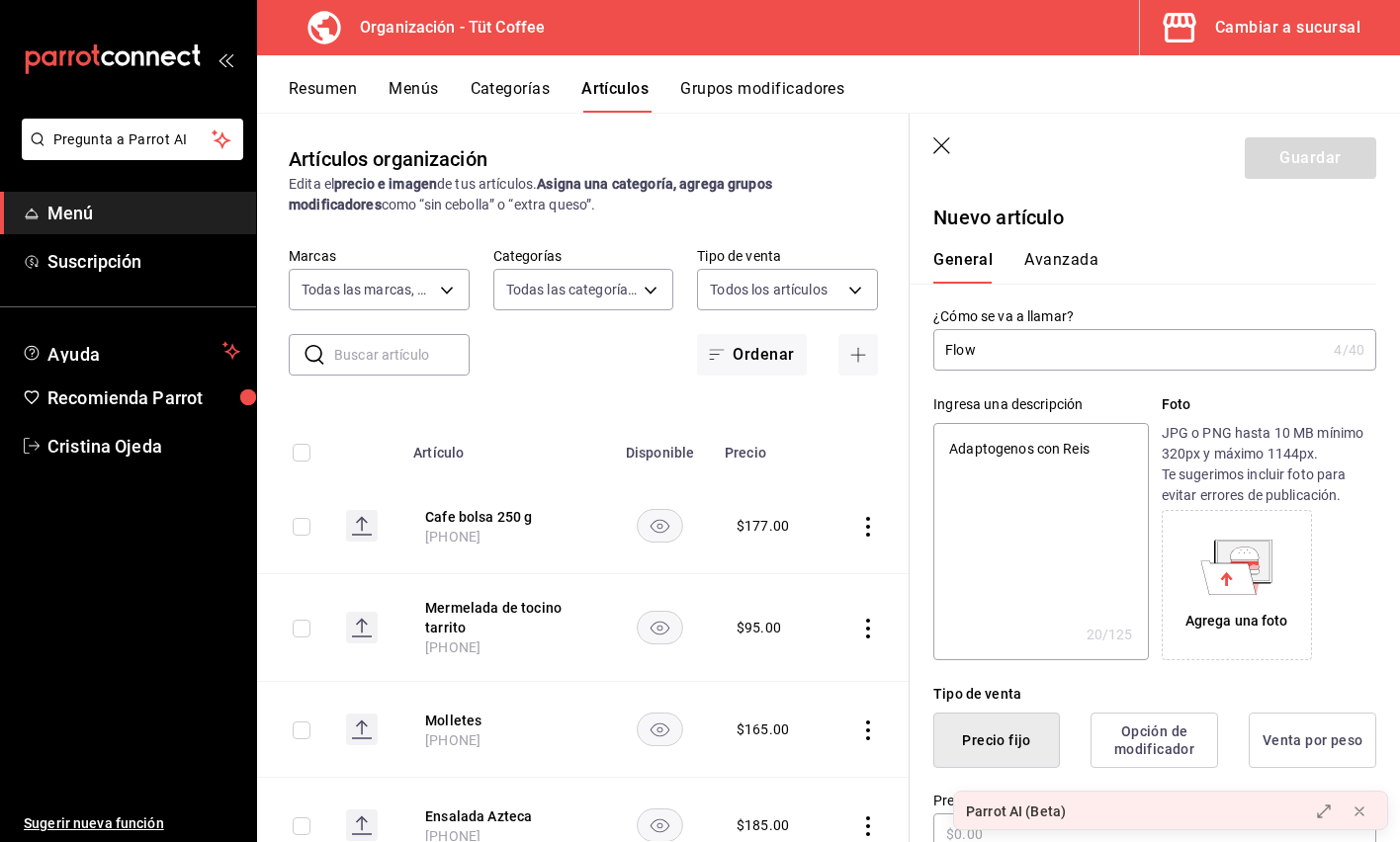 type on "Adaptogenos con Reish" 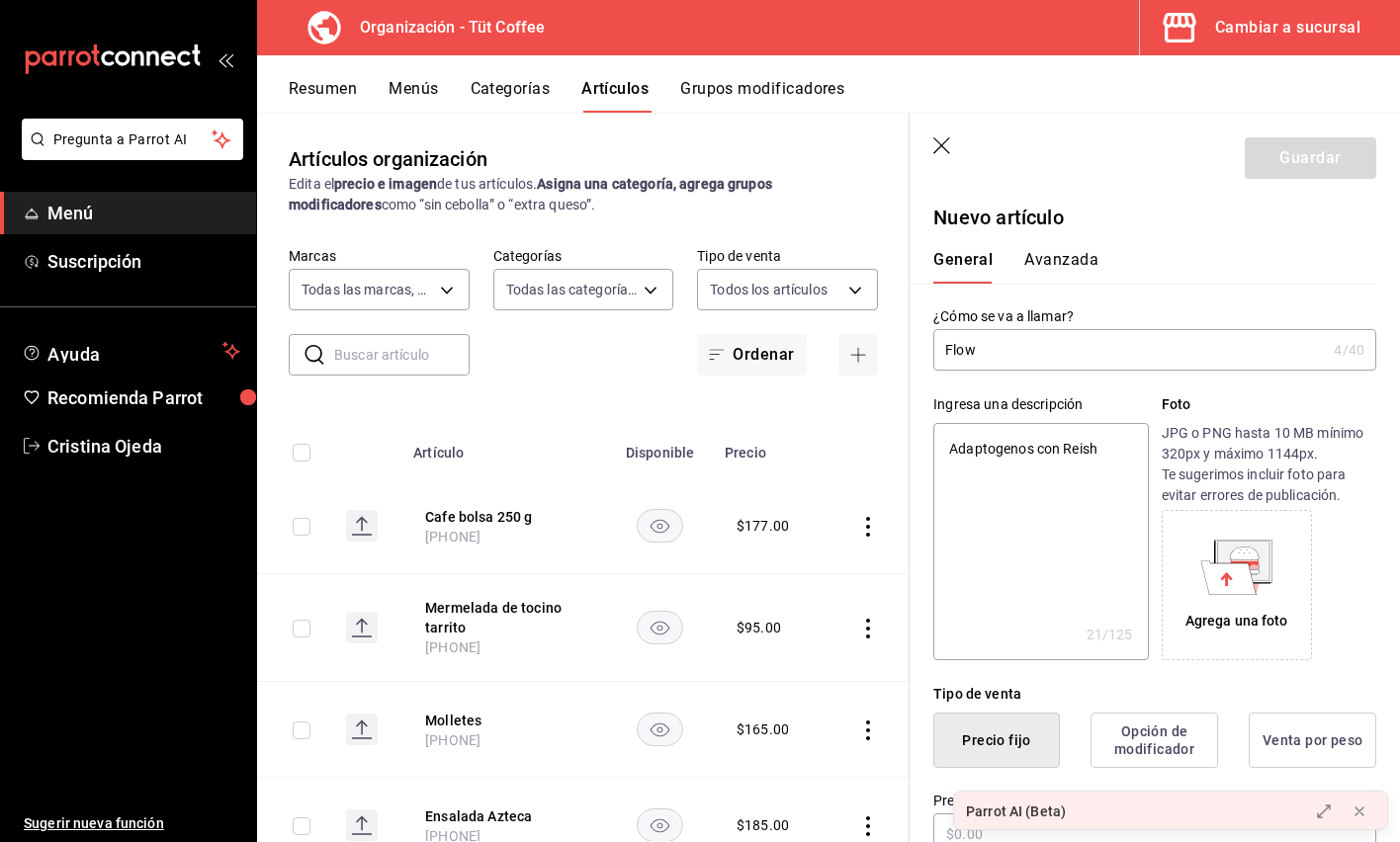 type on "Adaptogenos con Reishi" 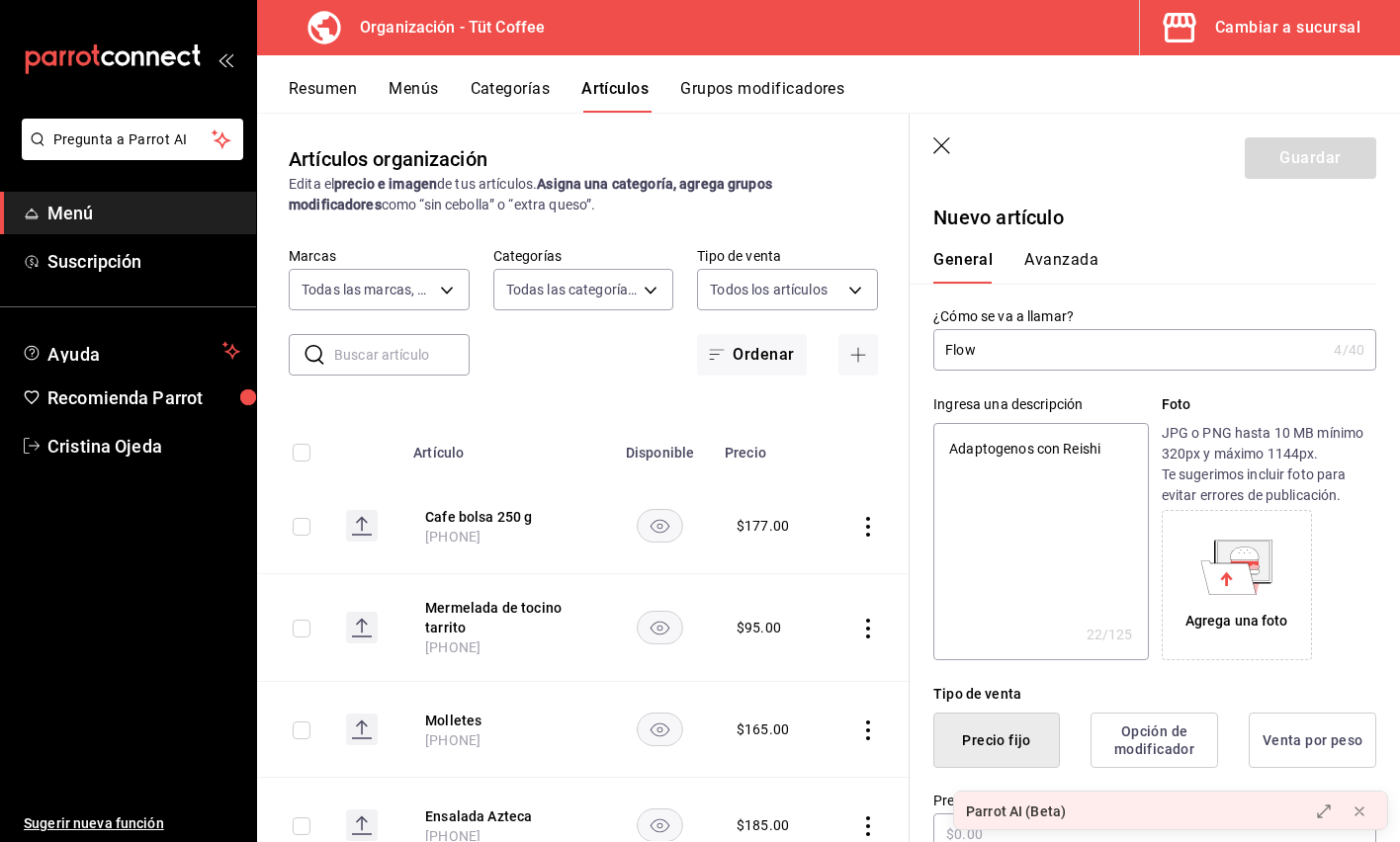 type on "Adaptogenos con Reishi," 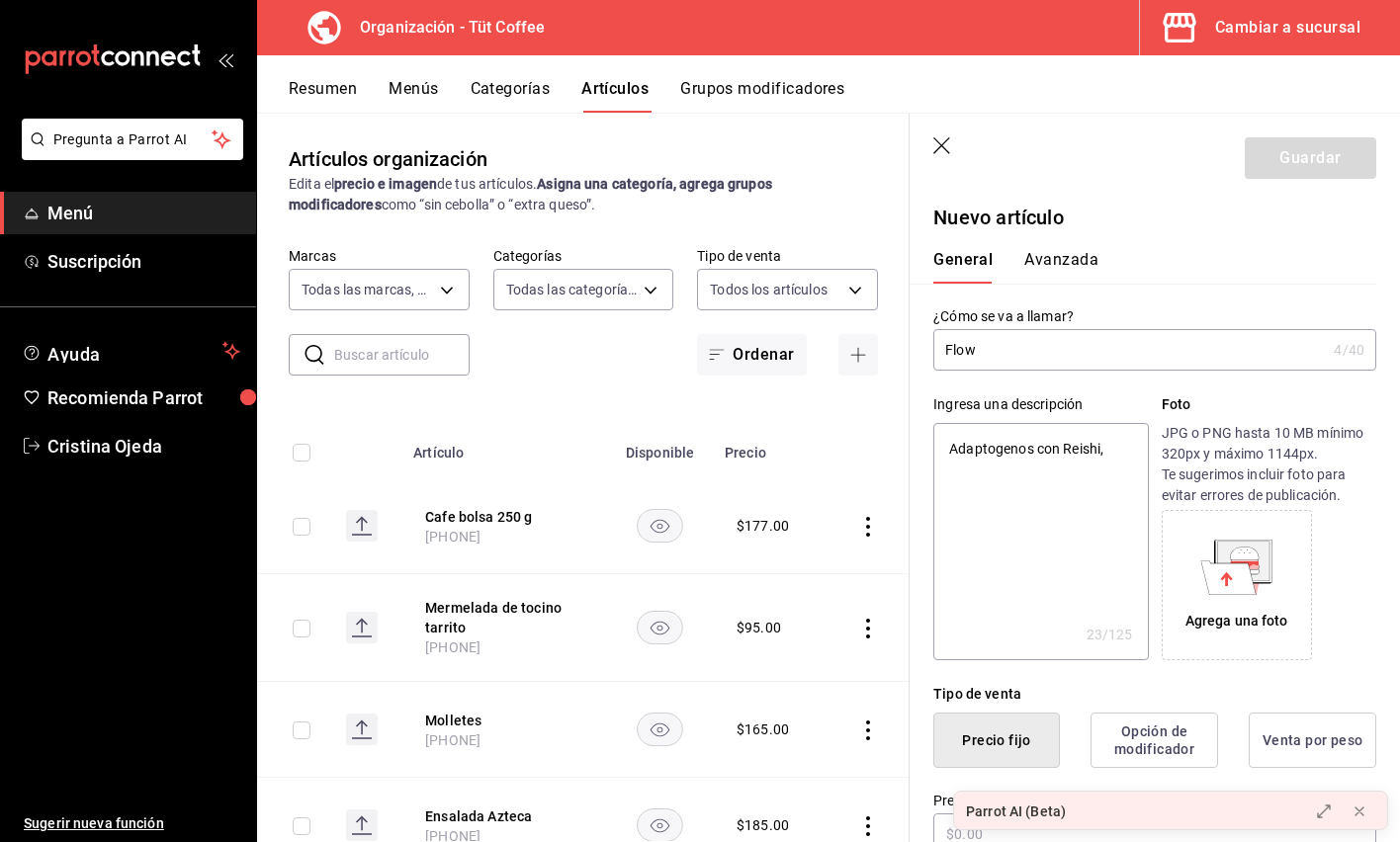 type on "Adaptogenos con Reishi," 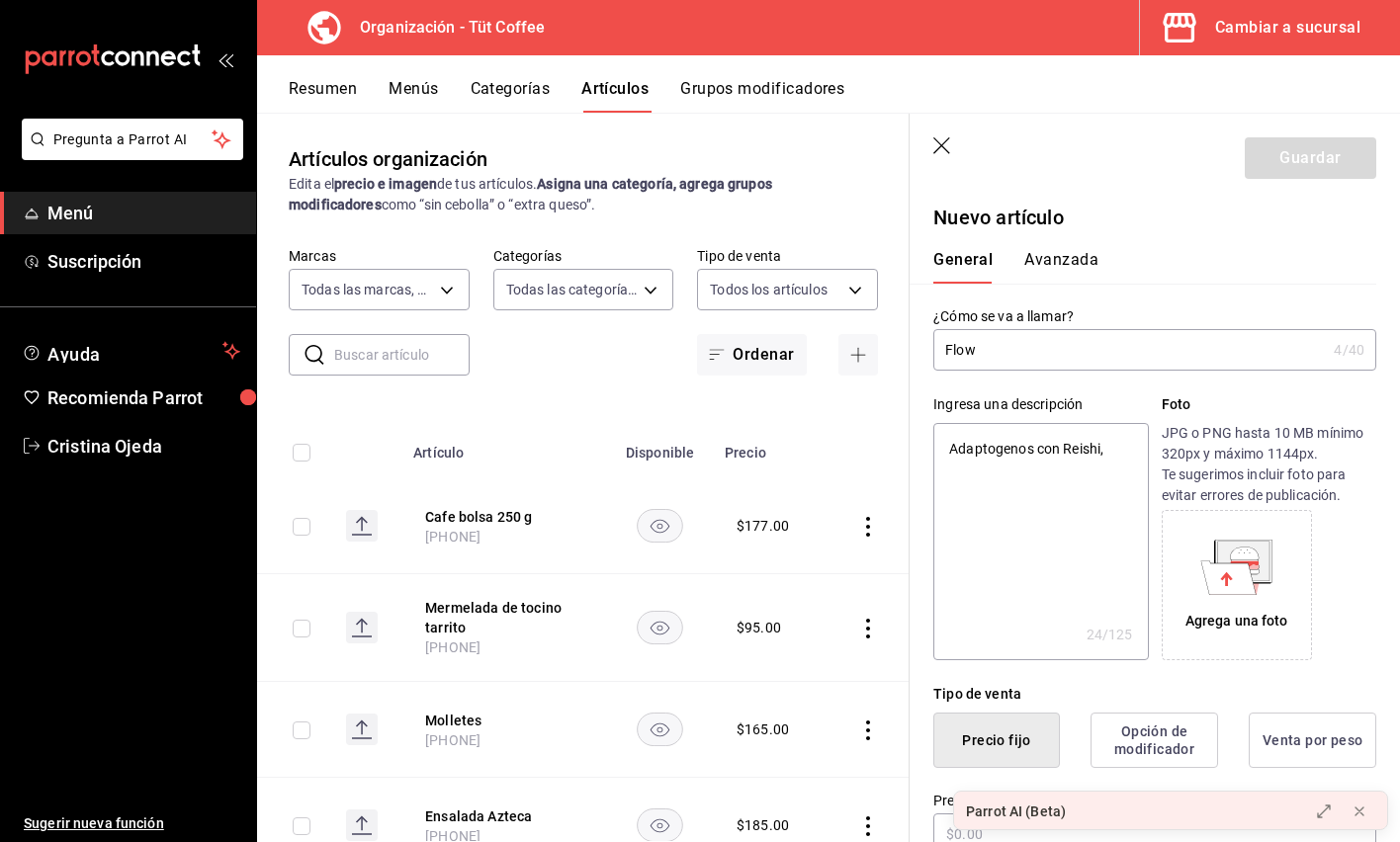 type on "Adaptogenos con Reishi, C" 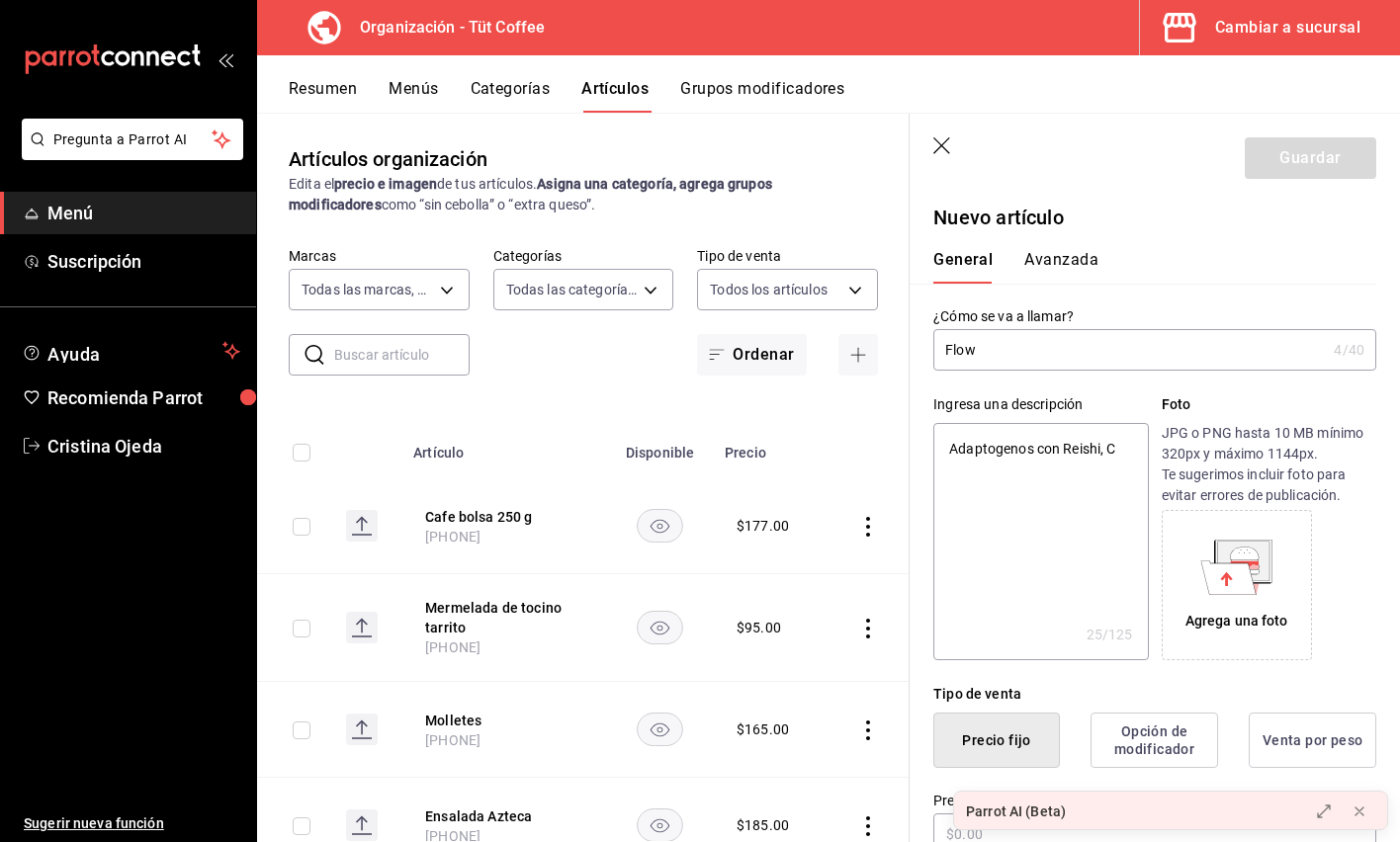 type on "Adaptogenos con Reishi, Co" 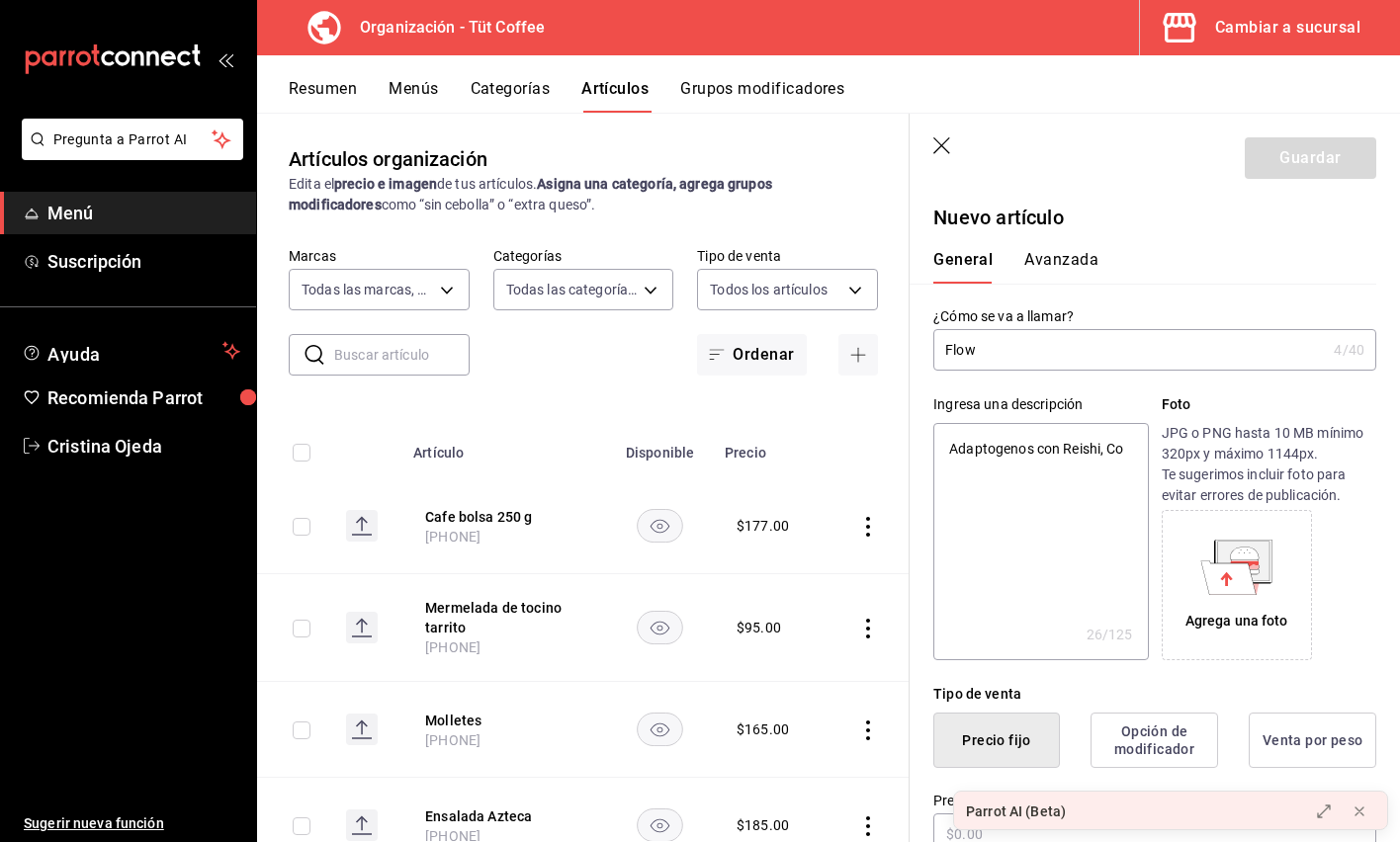 type on "Adaptogenos con Reishi, Col" 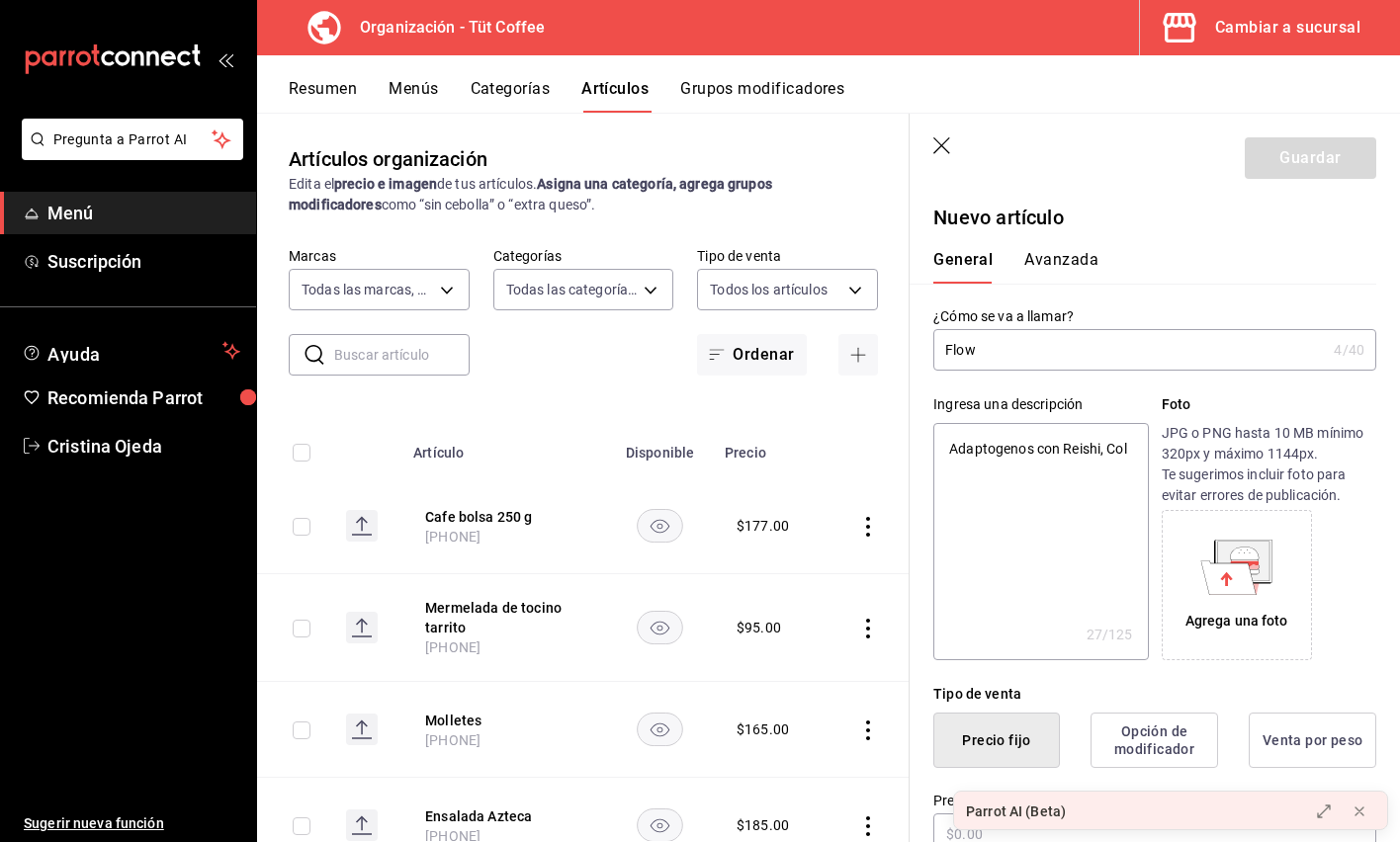 type on "Adaptogenos con Reishi, Cola" 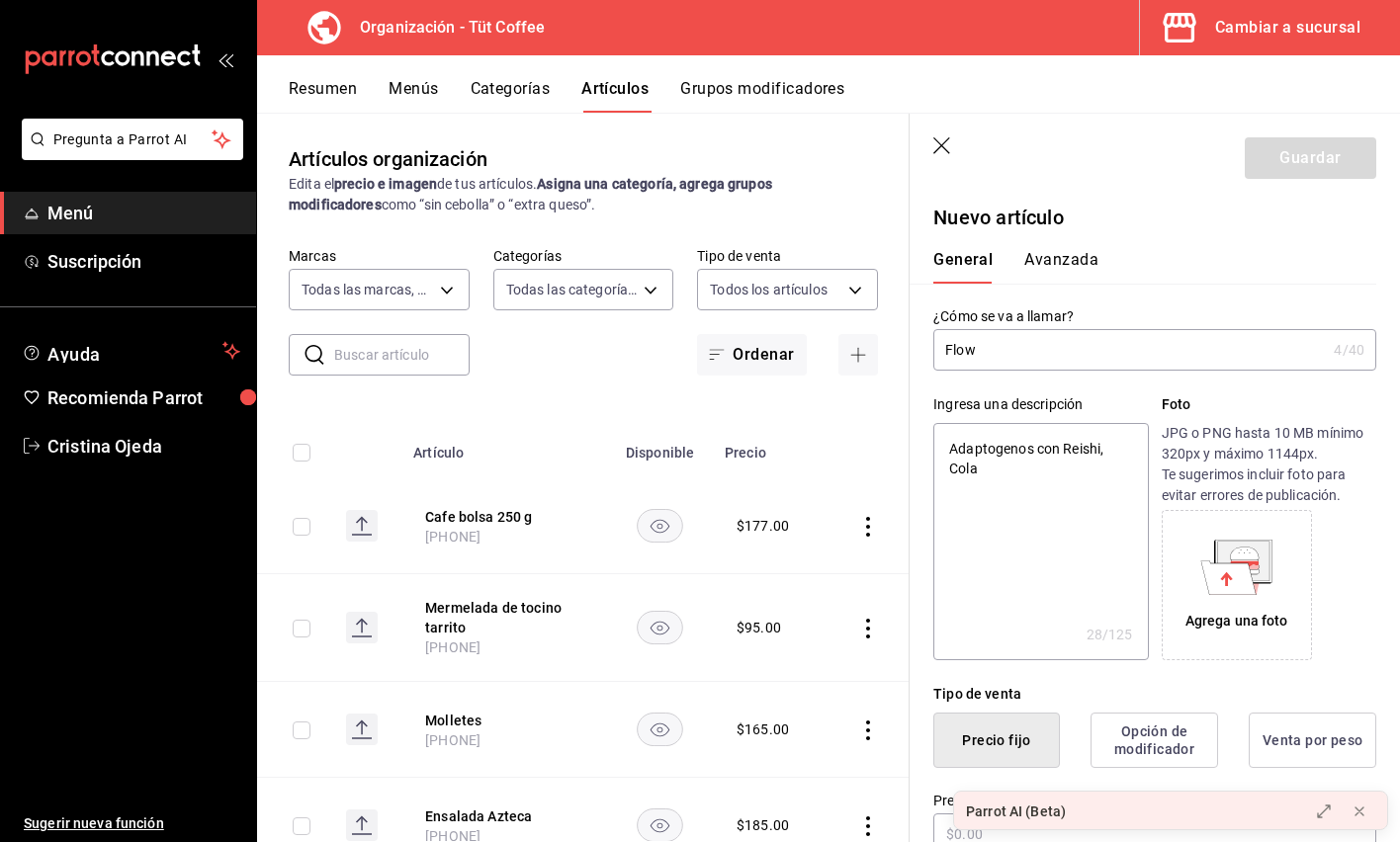 type on "Adaptogenos con Reishi, Cola" 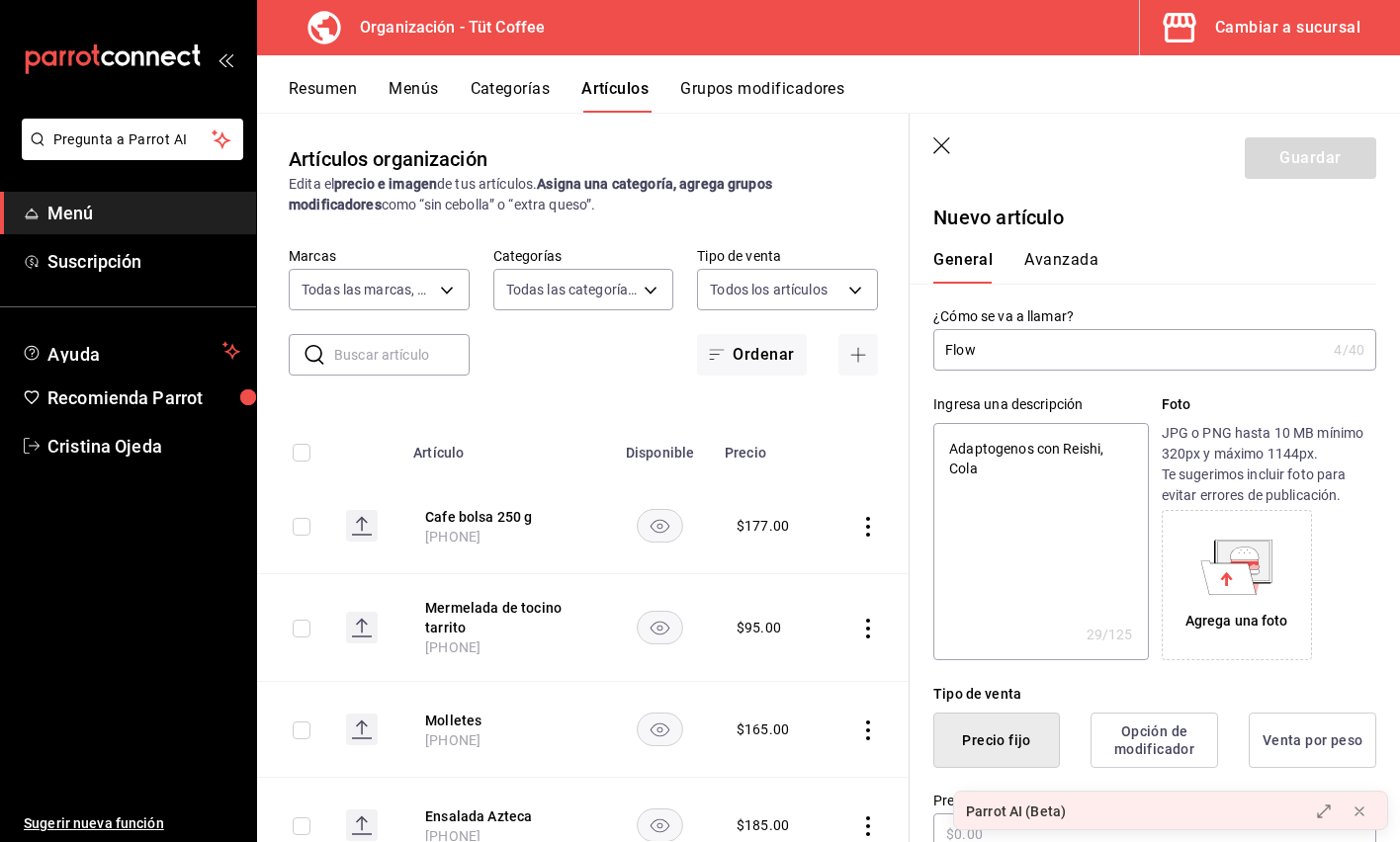 type on "Adaptogenos con Reishi, Cola d" 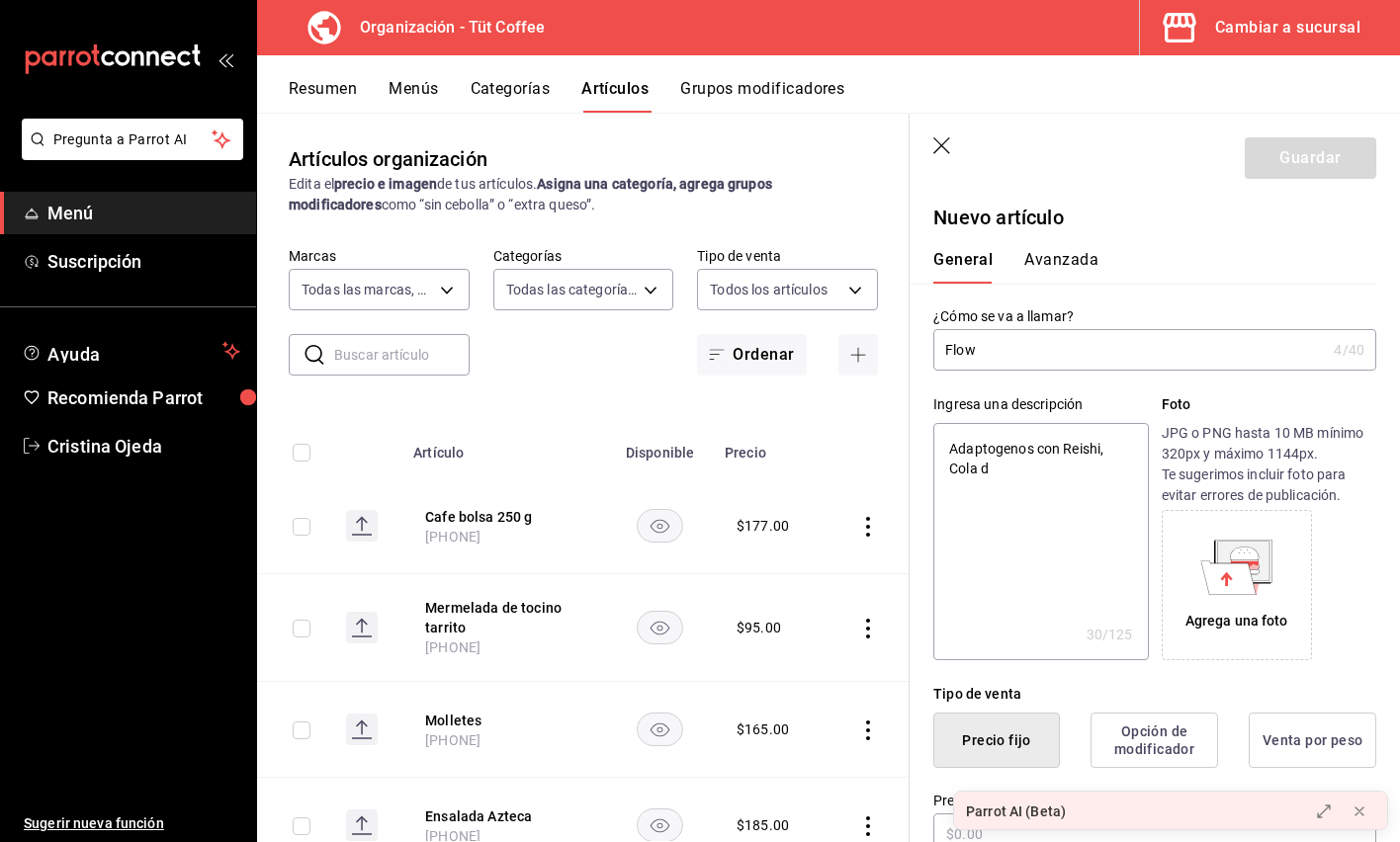 type on "Adaptogenos con Reishi, Cola de" 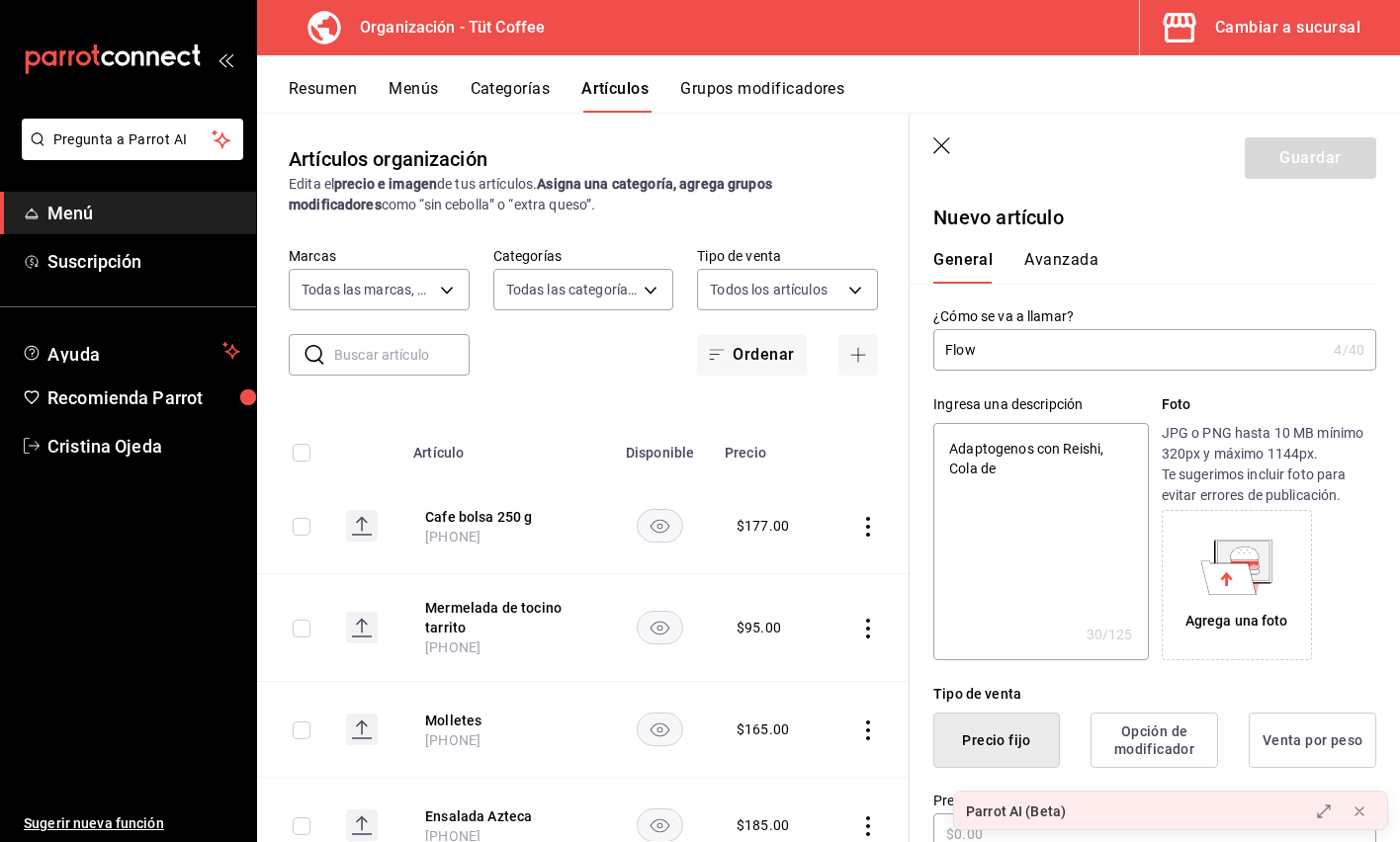 type on "Adaptogenos con Reishi, Cola de" 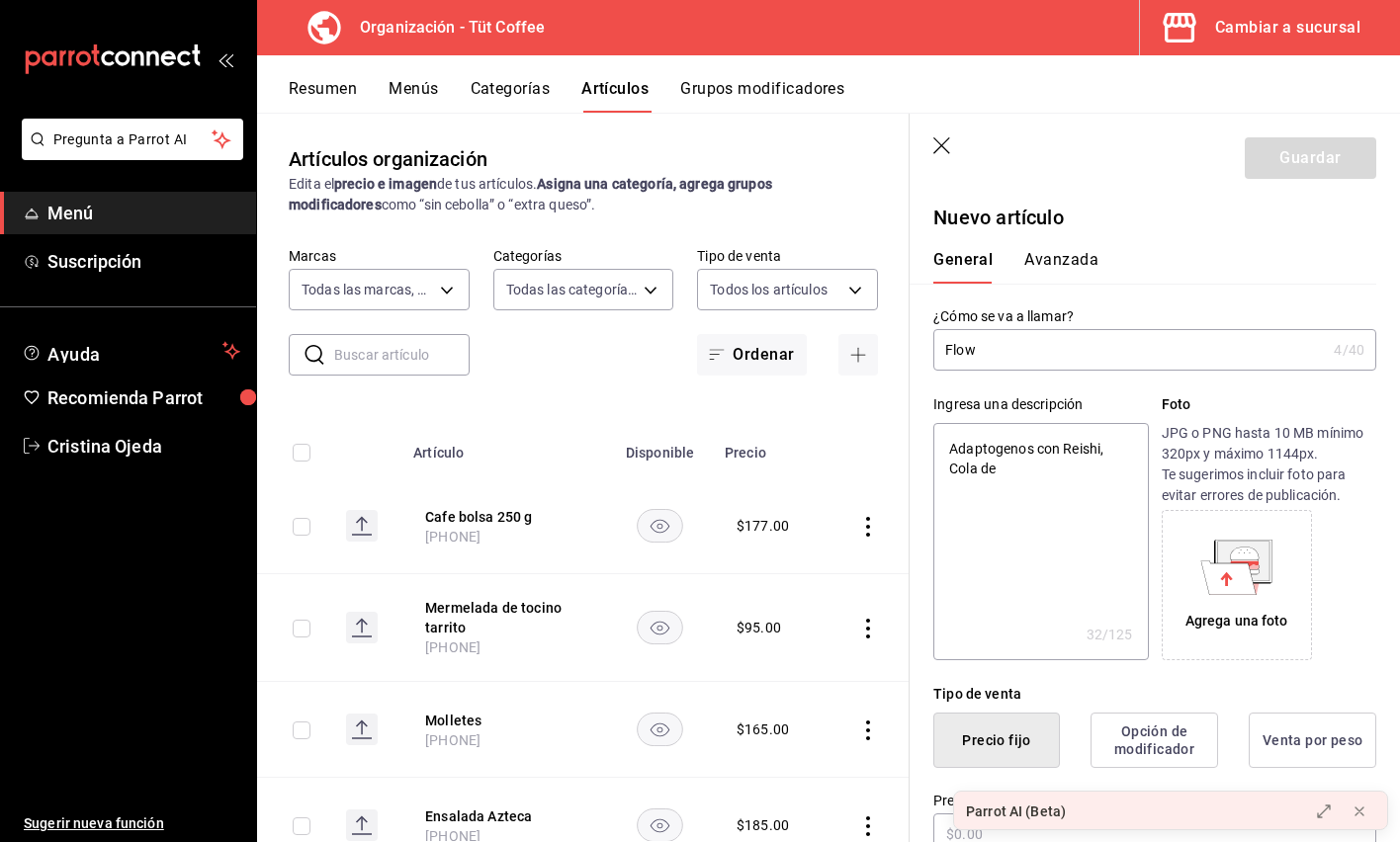 type on "Adaptogenos con Reishi, Cola de p" 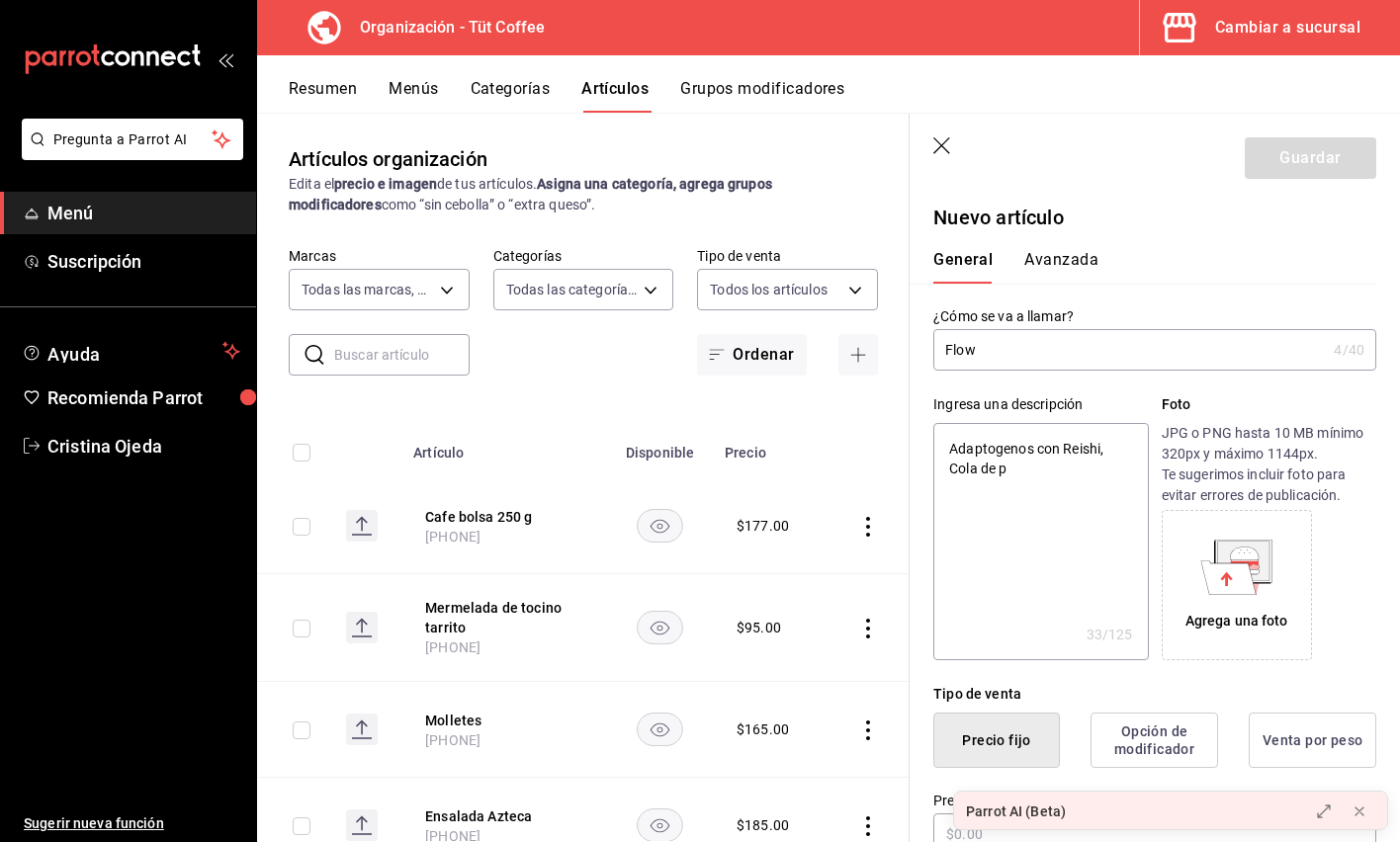 type on "Adaptogenos con Reishi, Cola de pa" 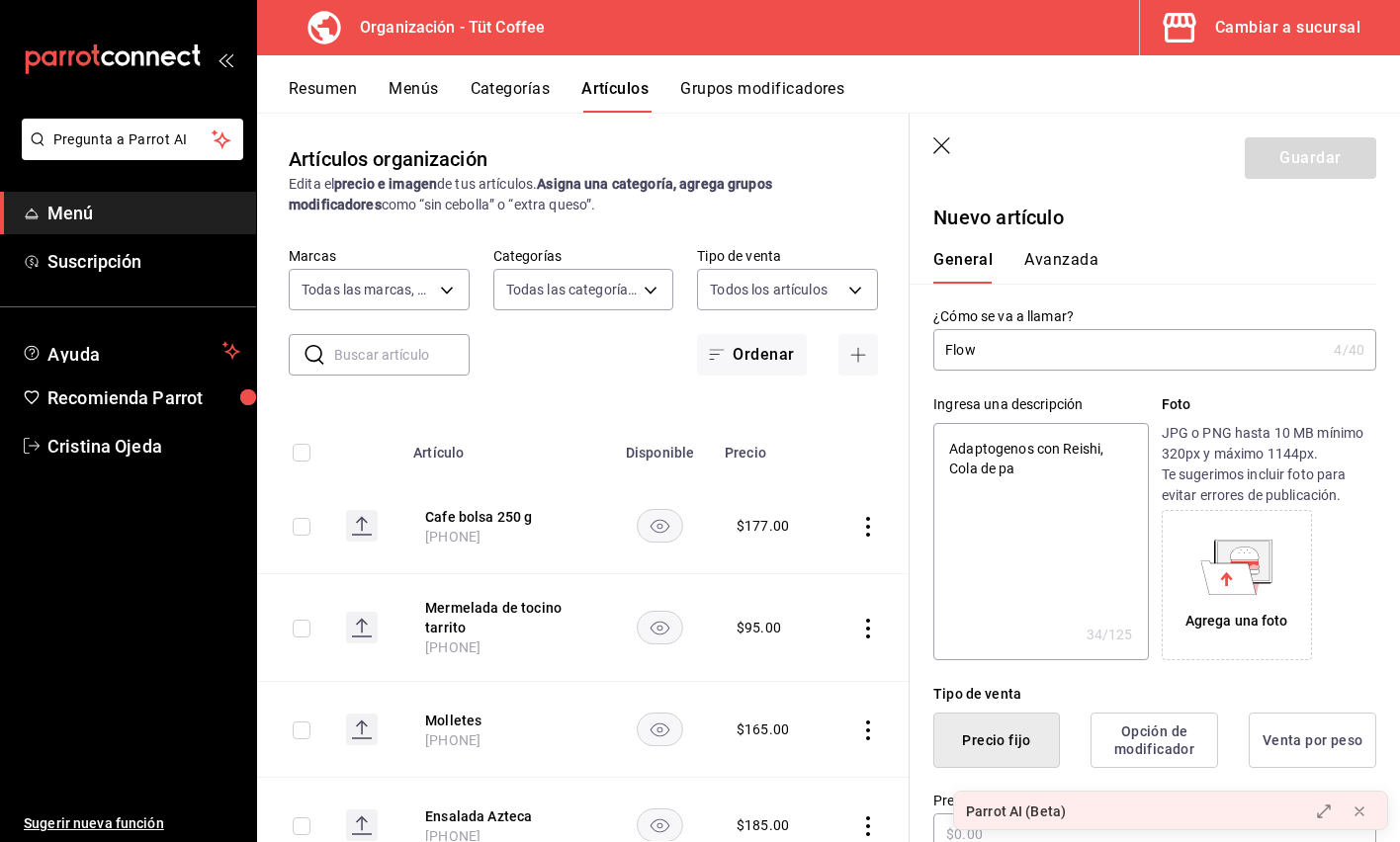 type on "Adaptogenos con Reishi, Cola de pav" 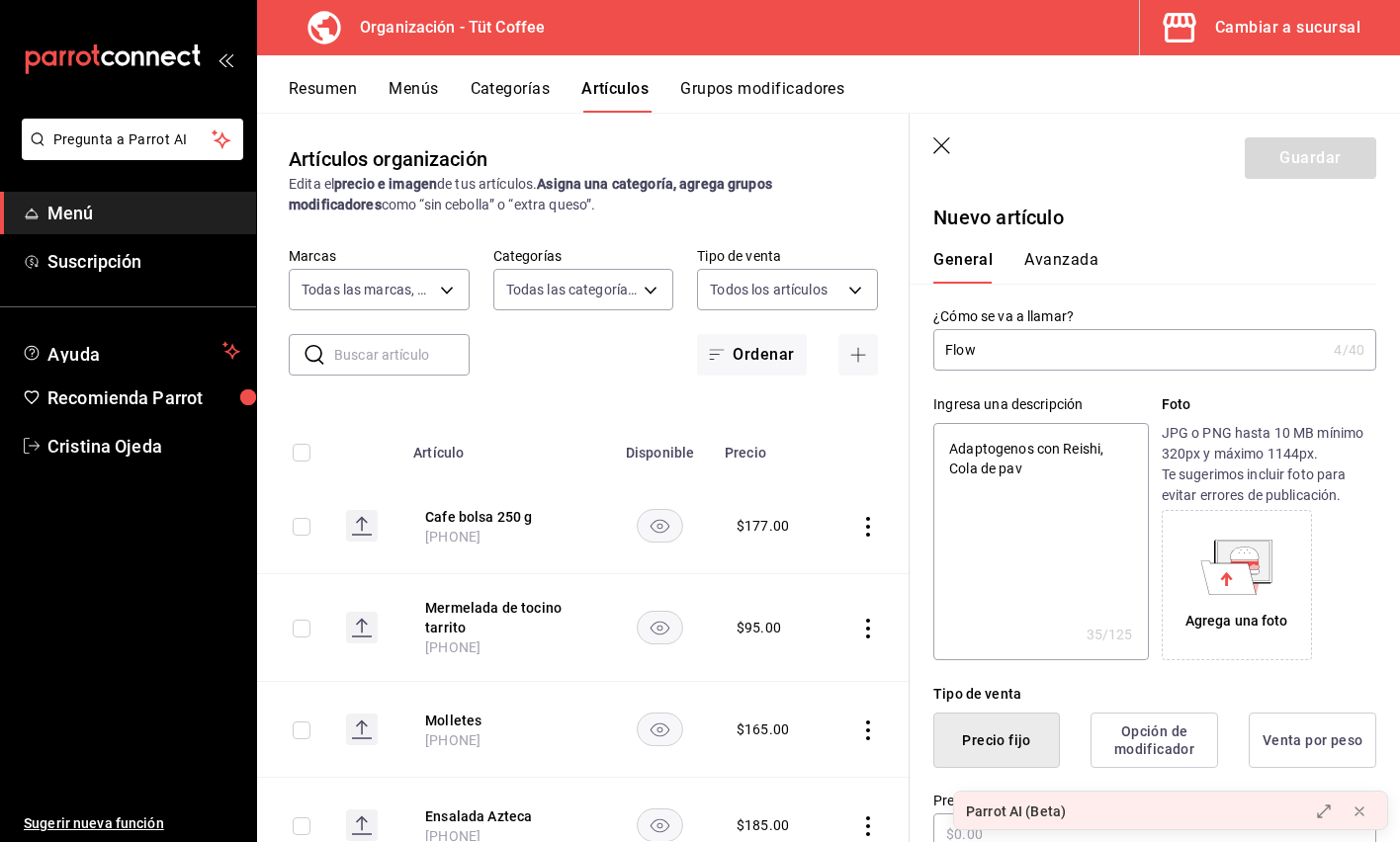 type on "Adaptogenos con Reishi, Cola de pavo" 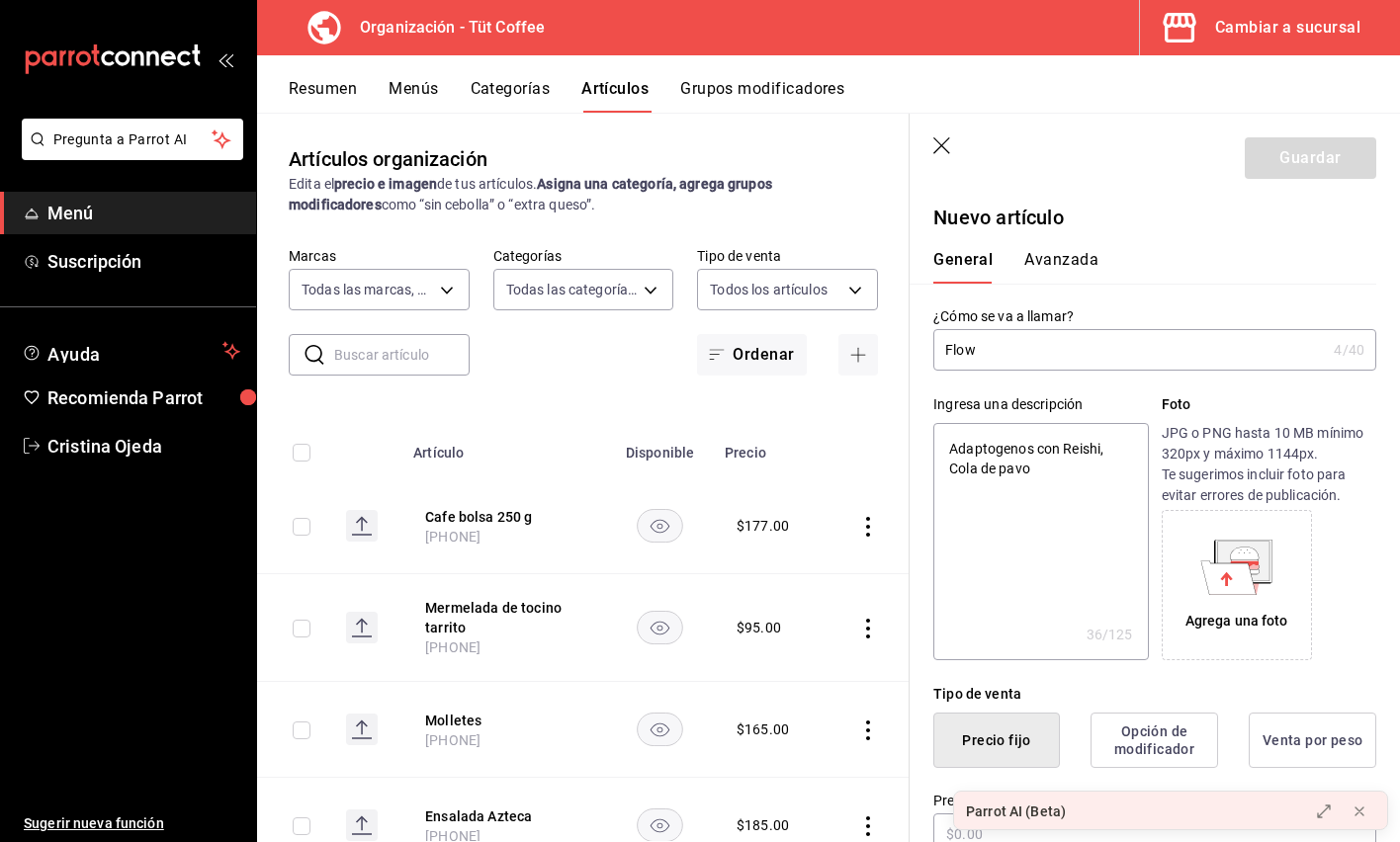 type on "Adaptogenos con Reishi, Cola de pavo," 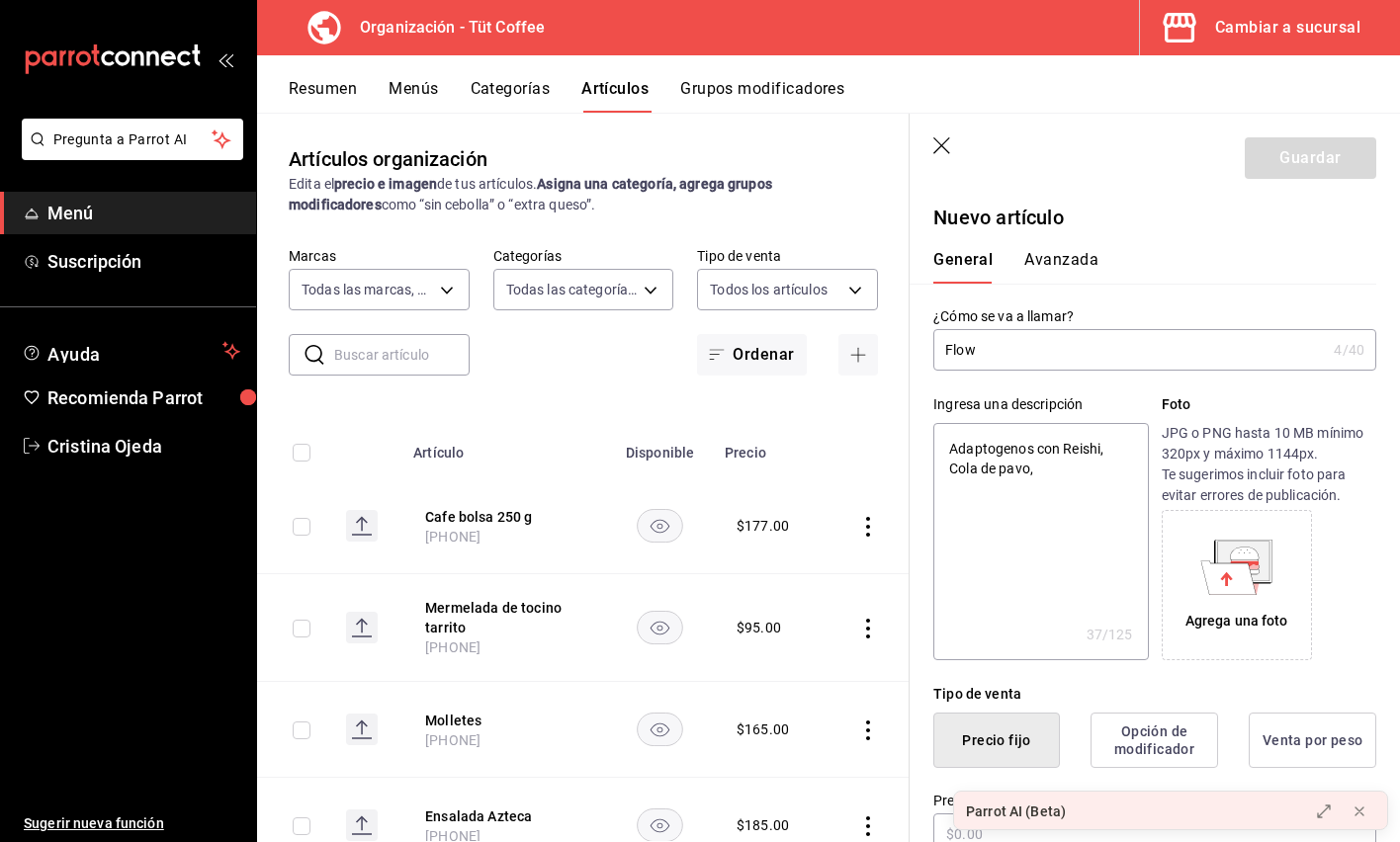type on "Adaptogenos con Reishi, Cola de pavo," 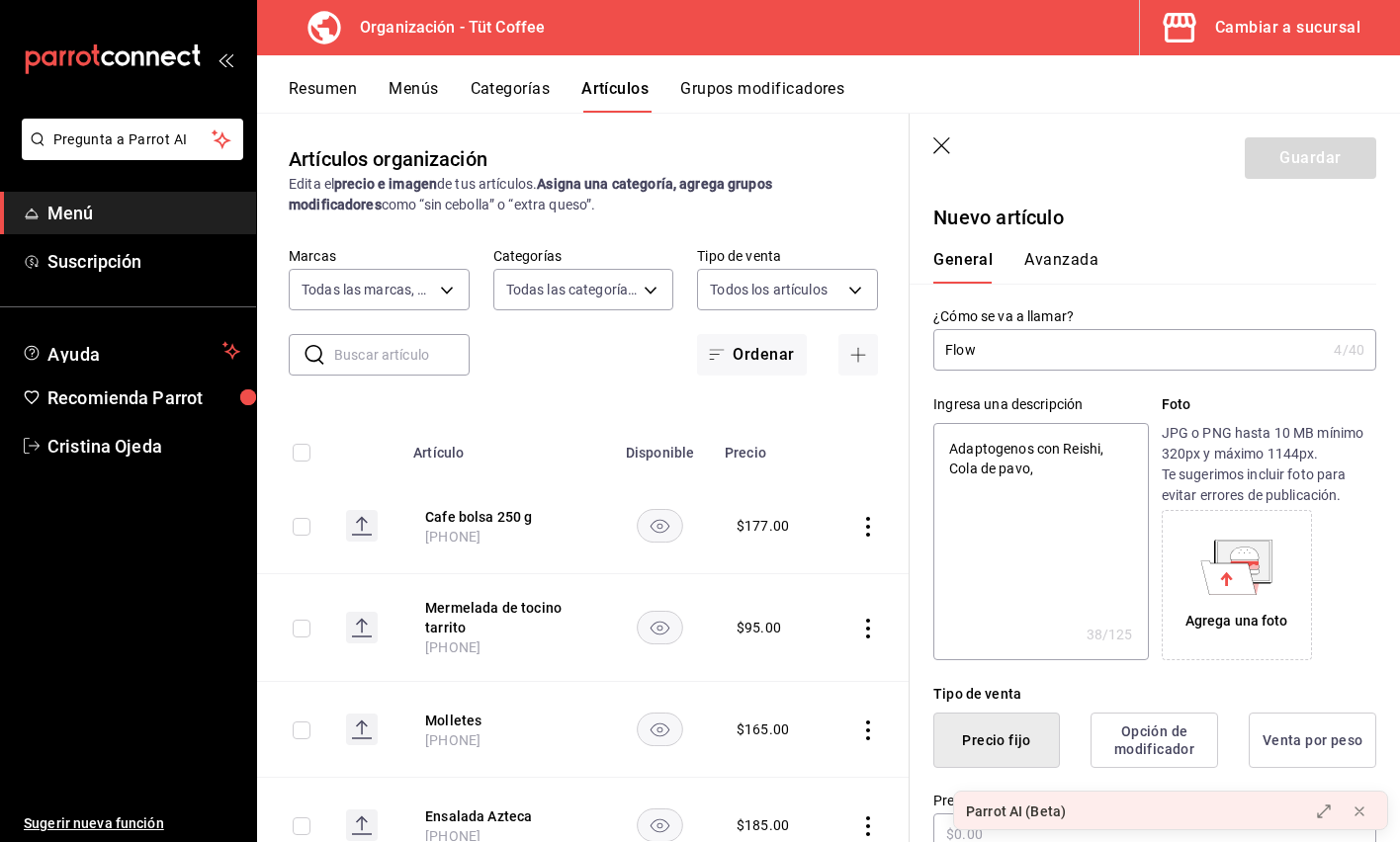 type on "Adaptogenos con Reishi, Cola de pavo, C" 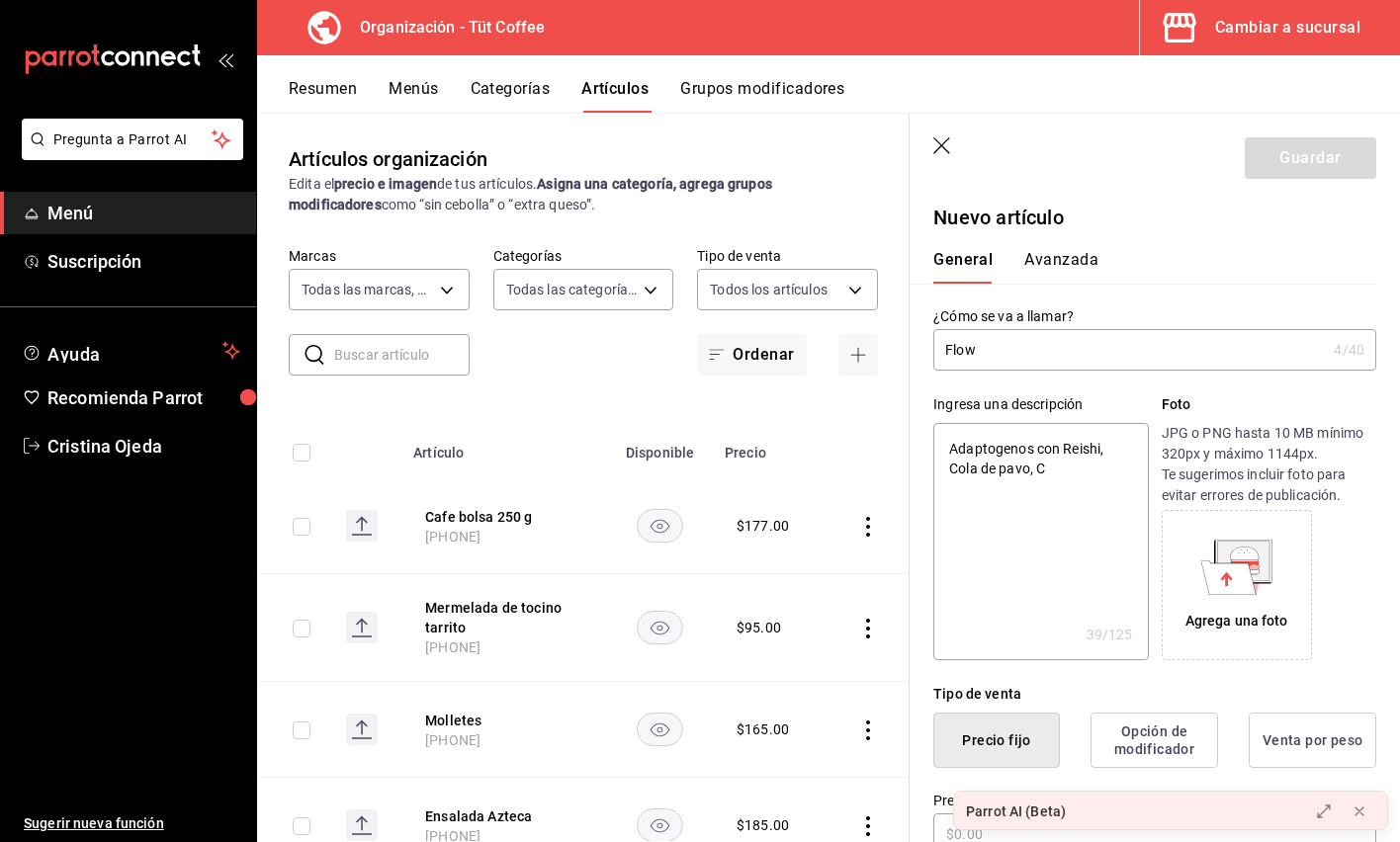 type on "Adaptogenos con Reishi, Cola de pavo, Ch" 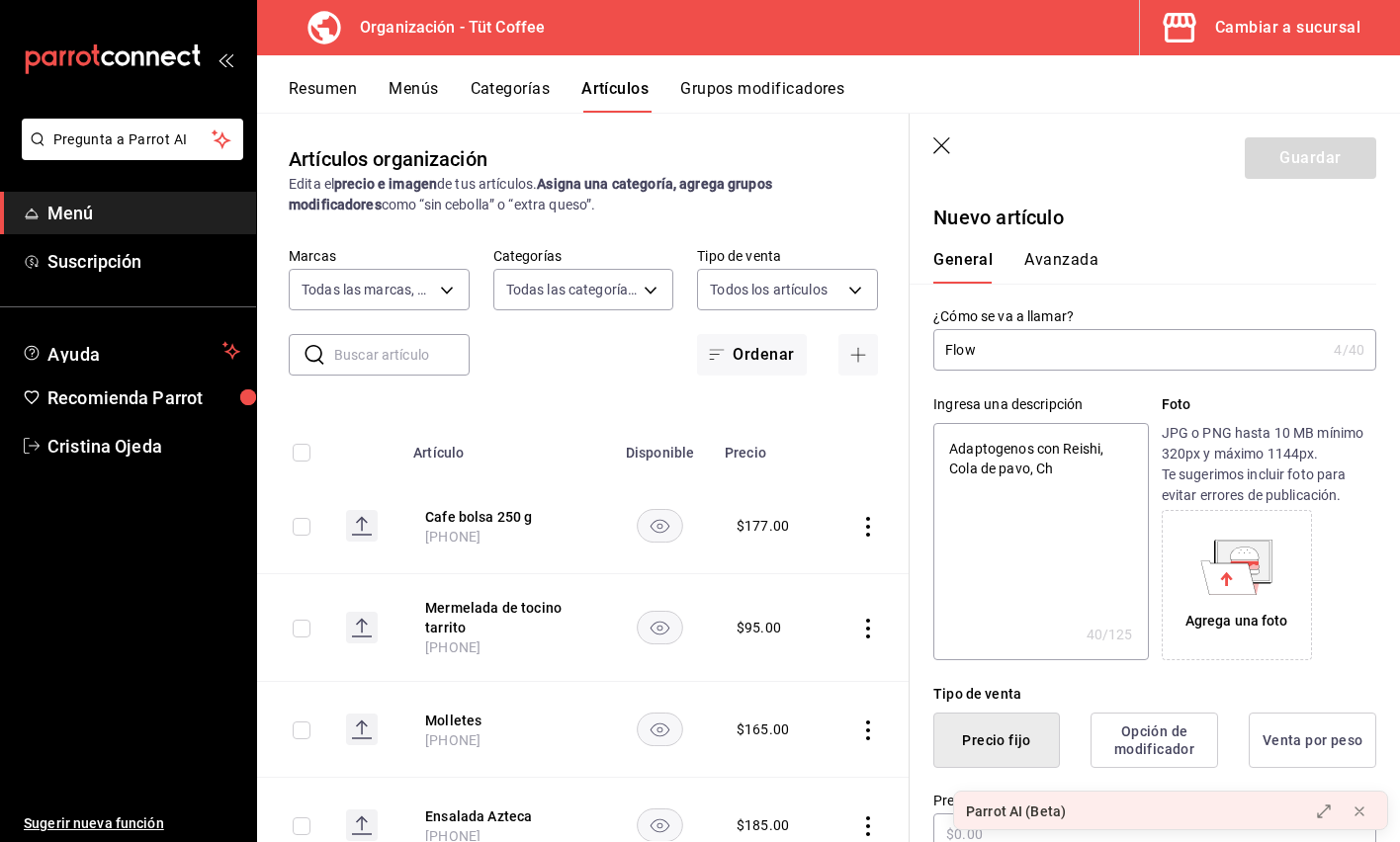 type on "Adaptogenos con Reishi, Cola de pavo, Cha" 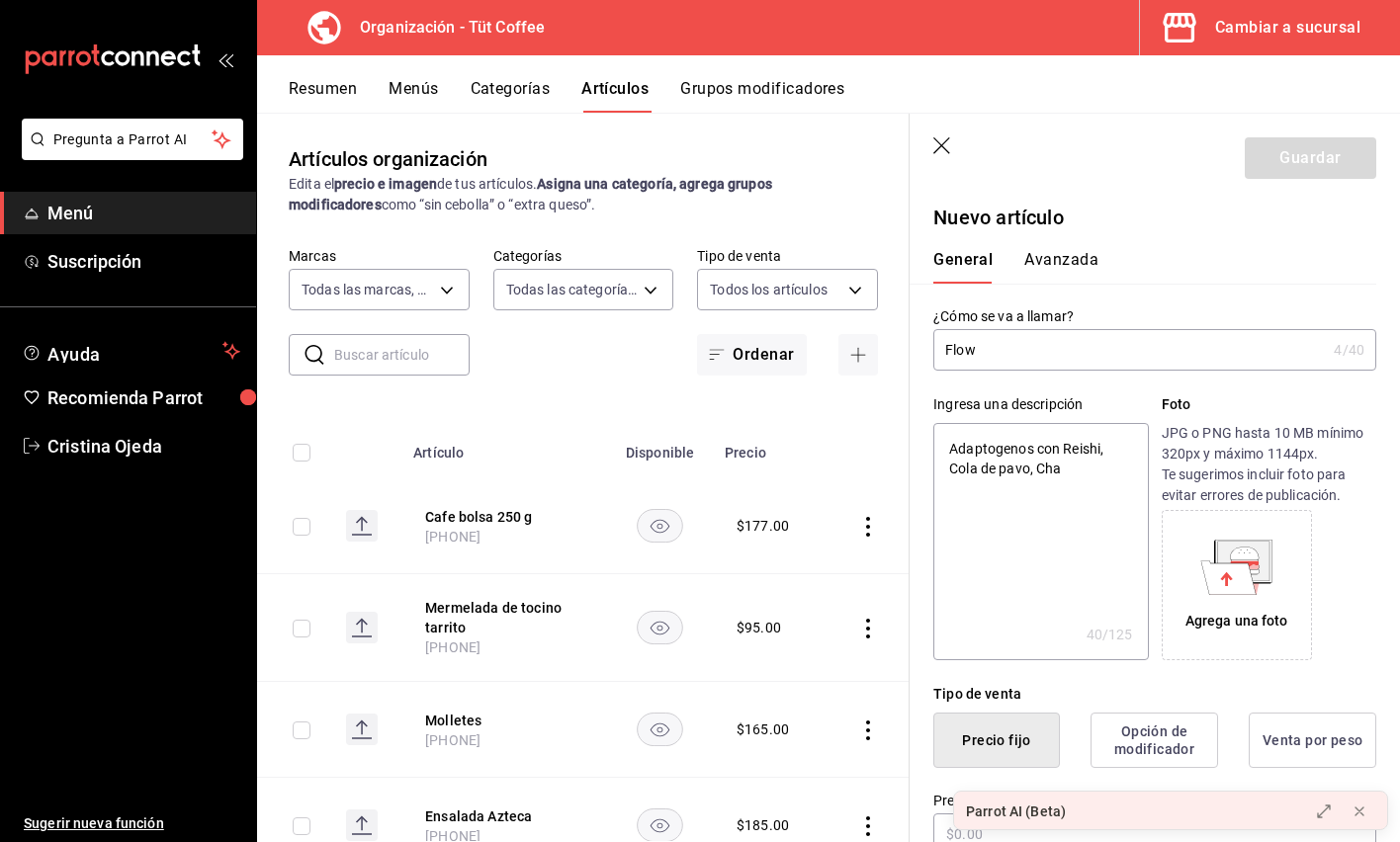 type on "Adaptogenos con Reishi, Cola de pavo, Chan" 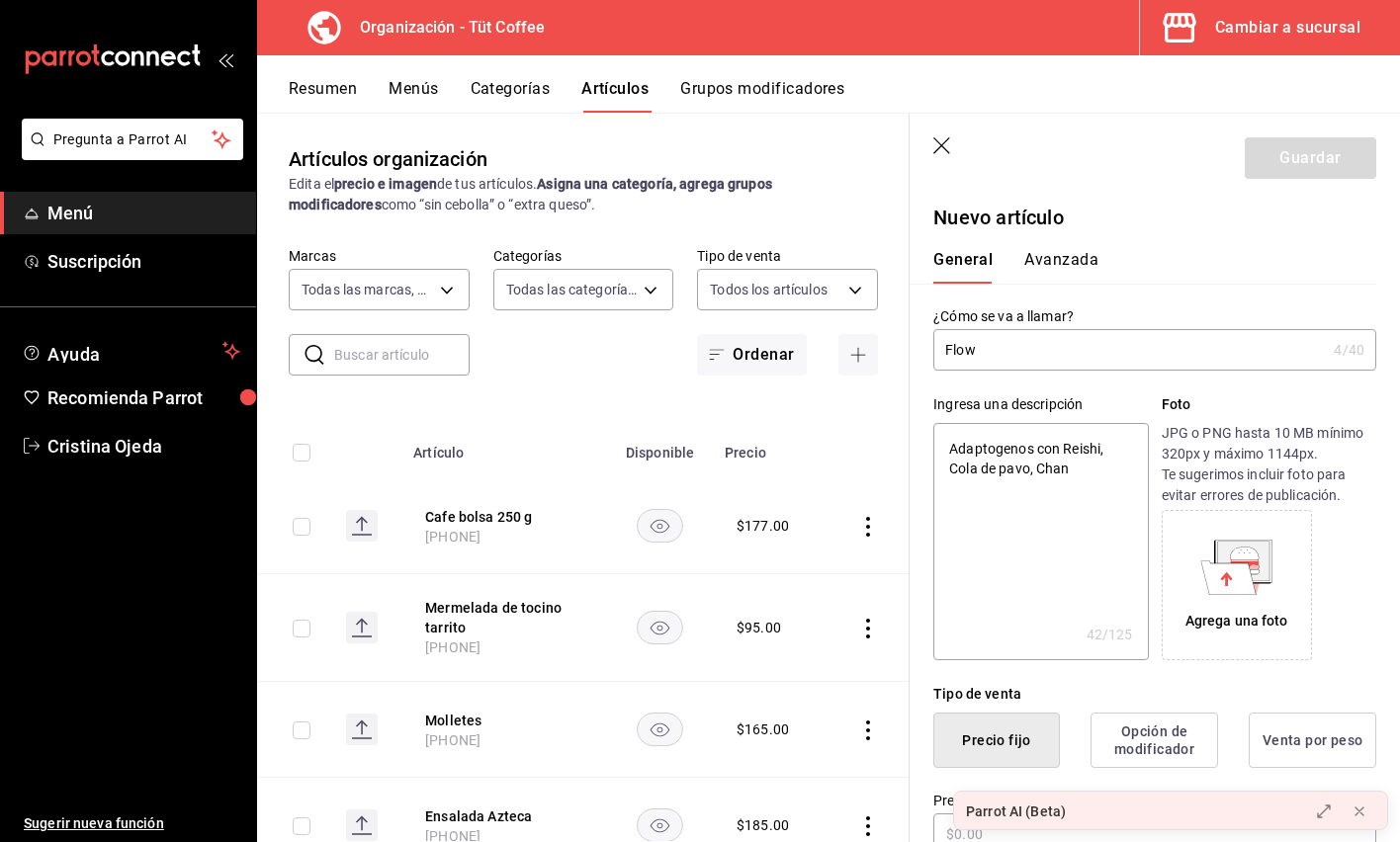 type on "Adaptogenos con Reishi, Cola de pavo, Chang" 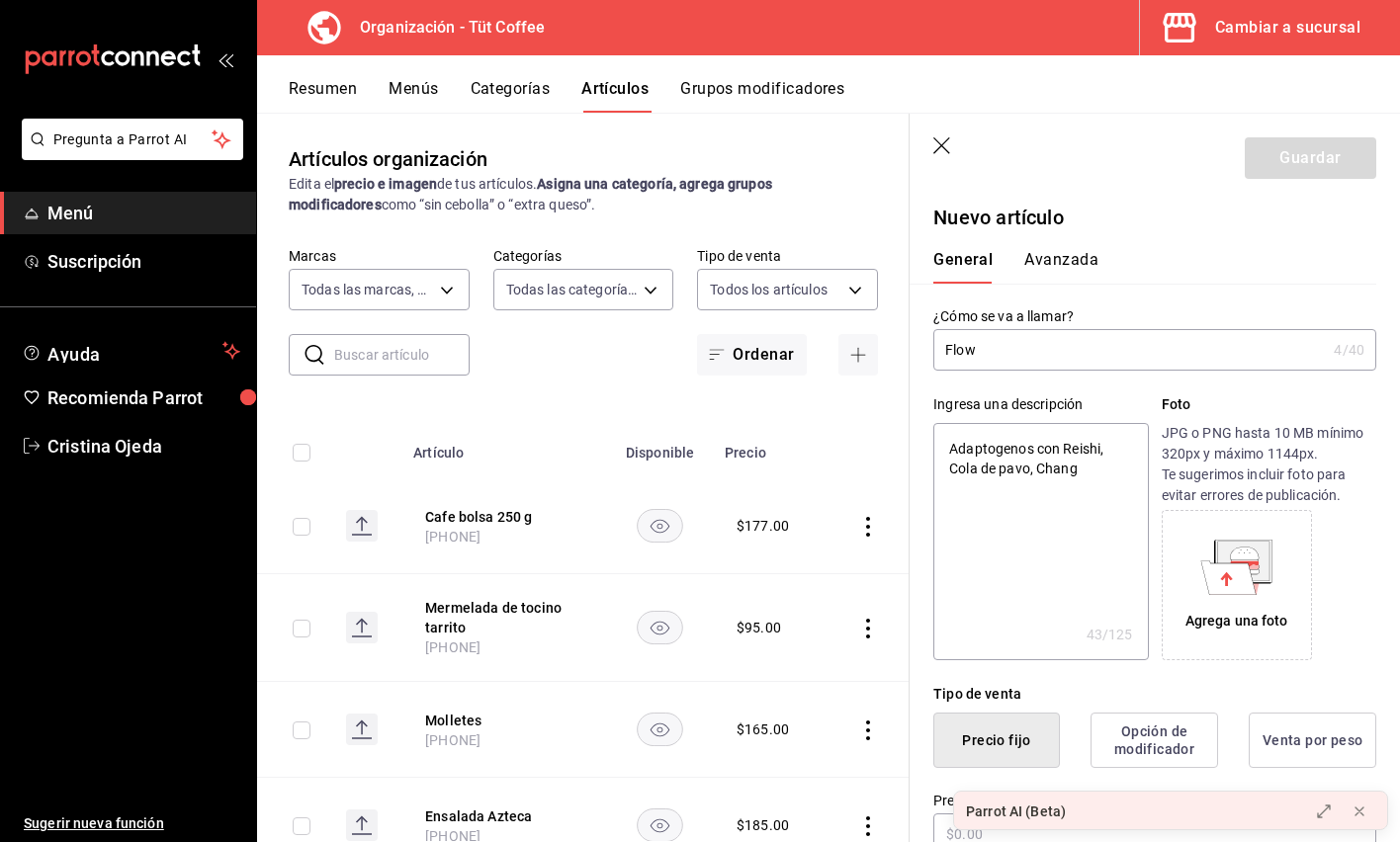 type on "Adaptogenos con Reishi, Cola de pavo, Changa" 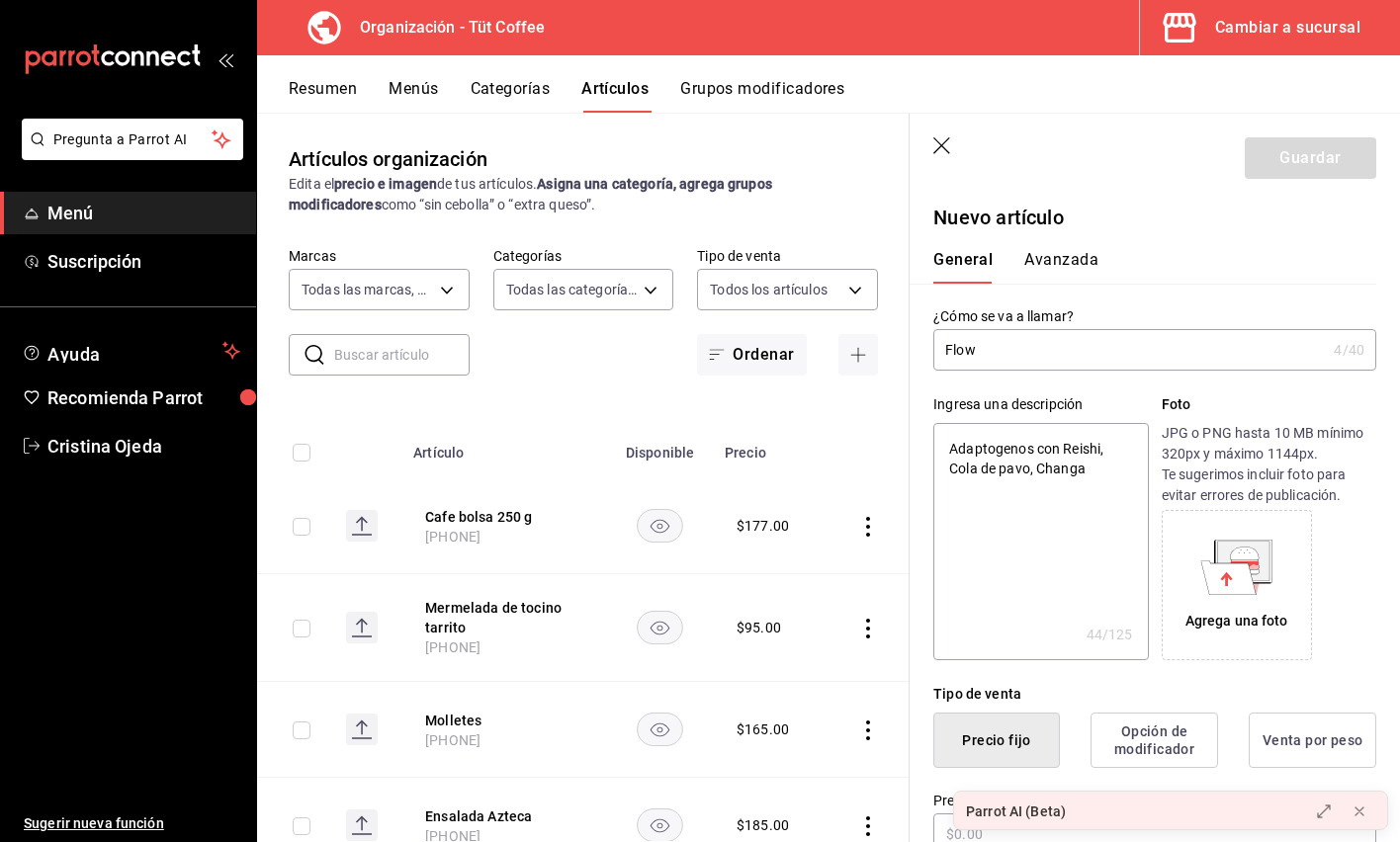 type on "Adaptogenos con Reishi, Cola de pavo, Chang" 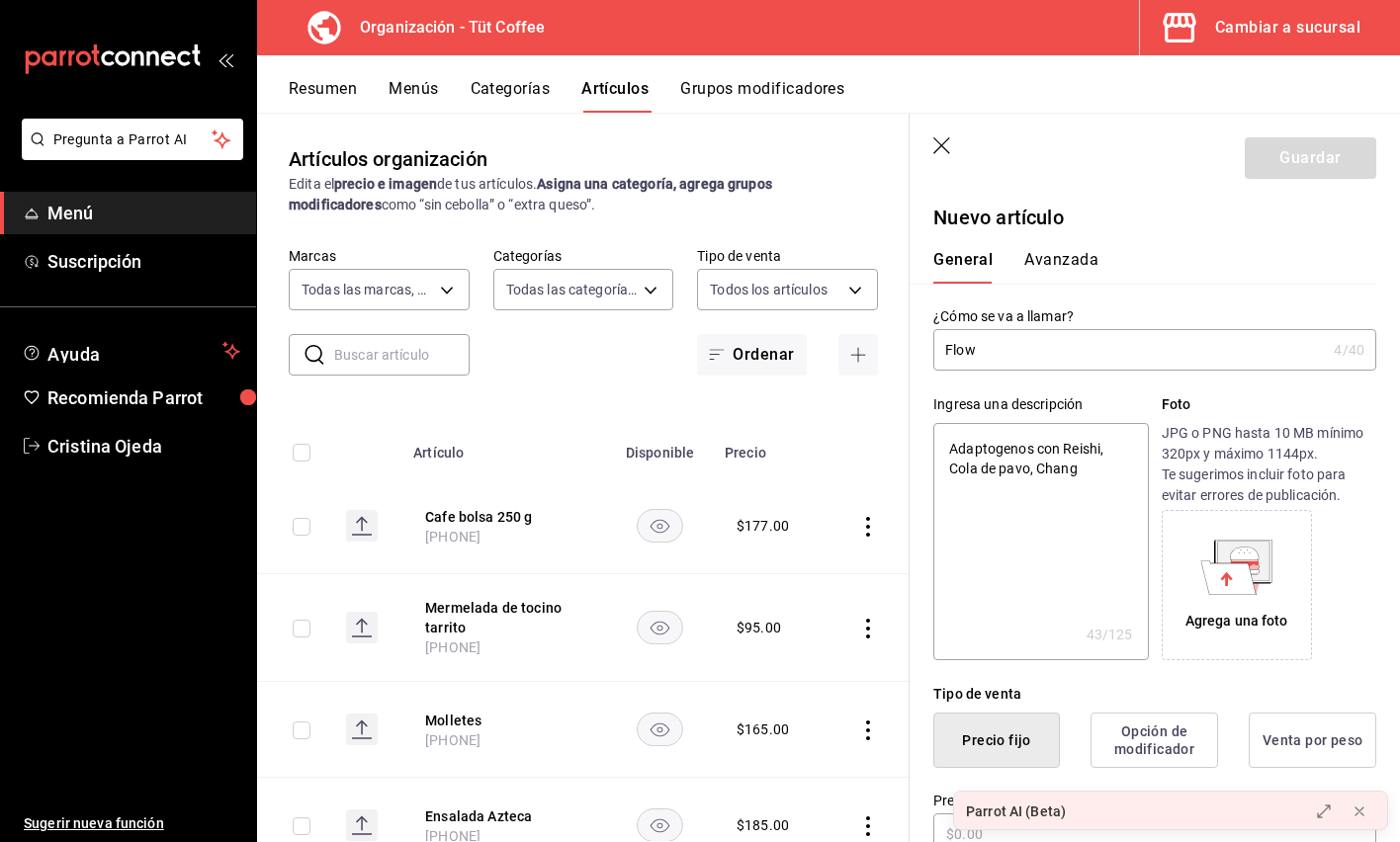 type on "Adaptogenos con Reishi, Cola de pavo, Chan" 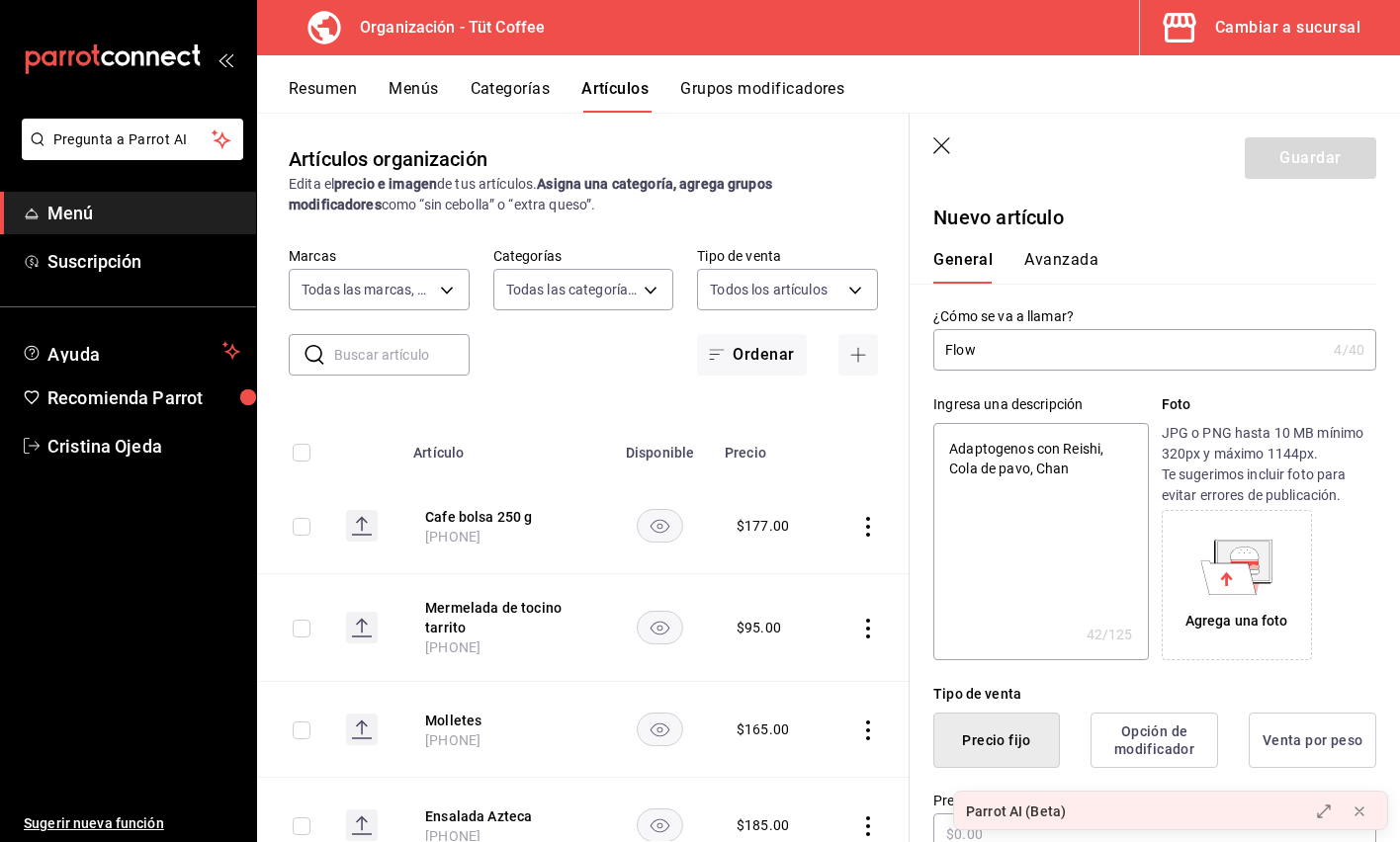 type on "Adaptogenos con Reishi, Cola de pavo, Cha" 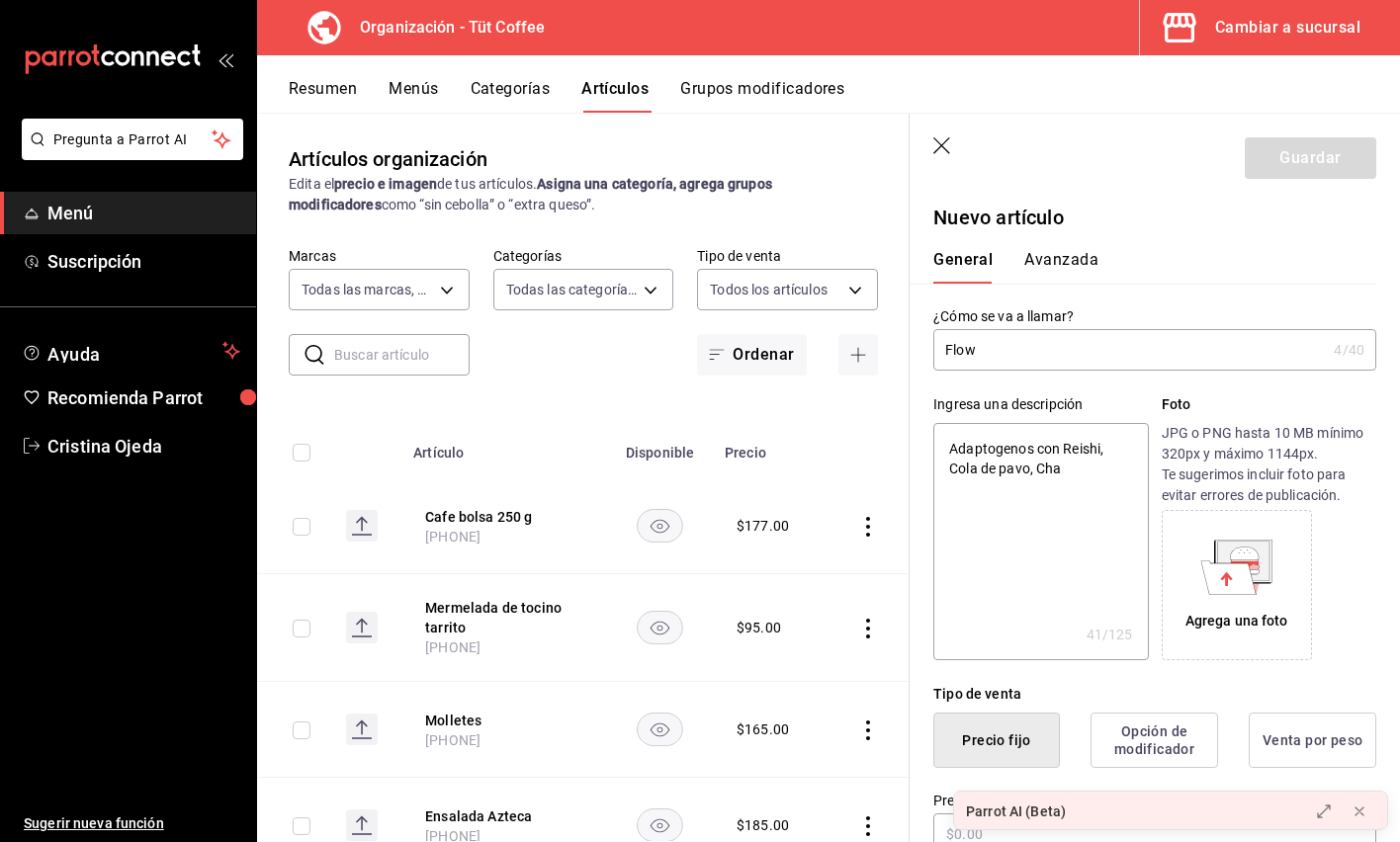 type on "Adaptogenos con Reishi, Cola de pavo, Chag" 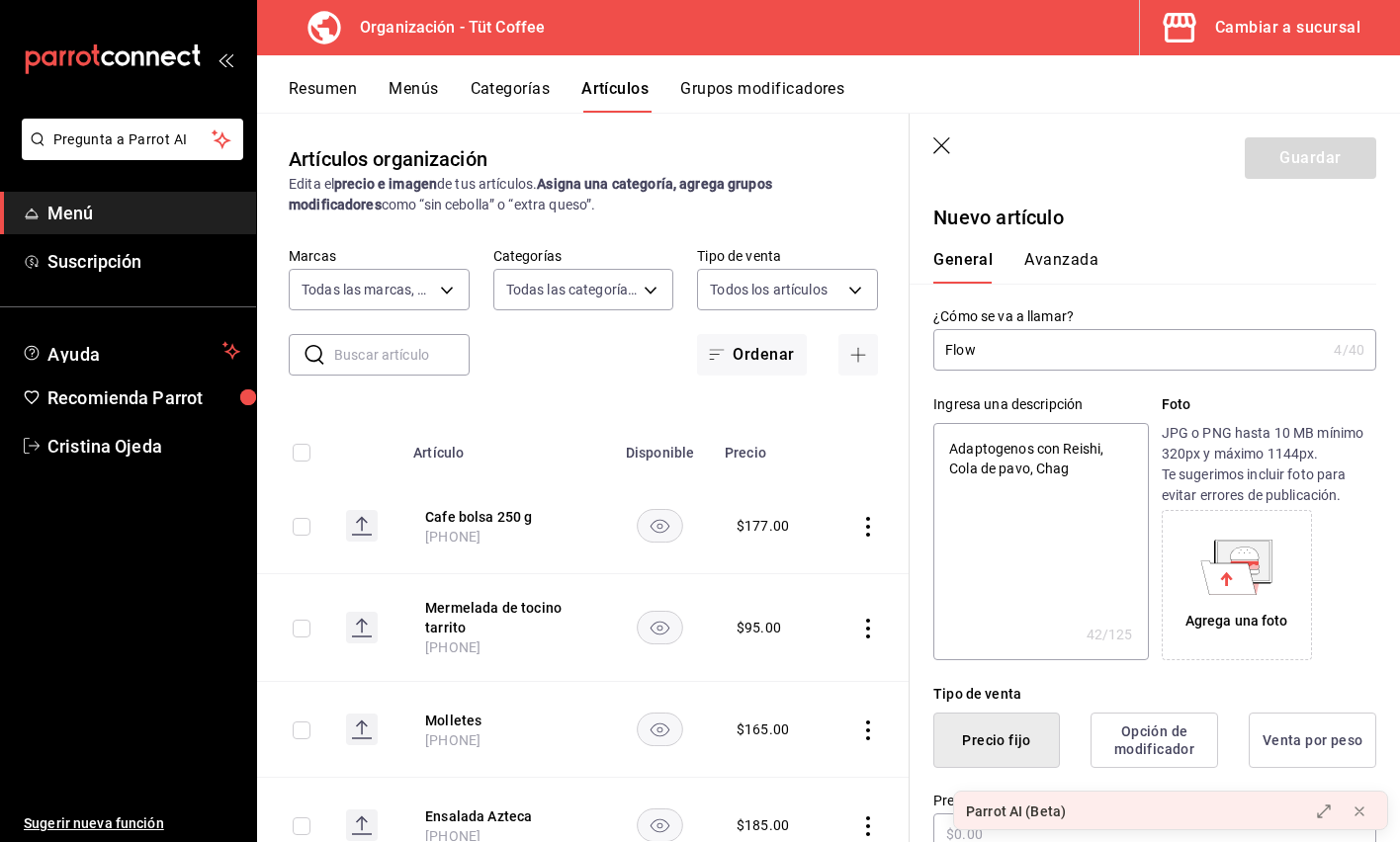 type on "Adaptogenos con Reishi, Cola de pavo, Chaga" 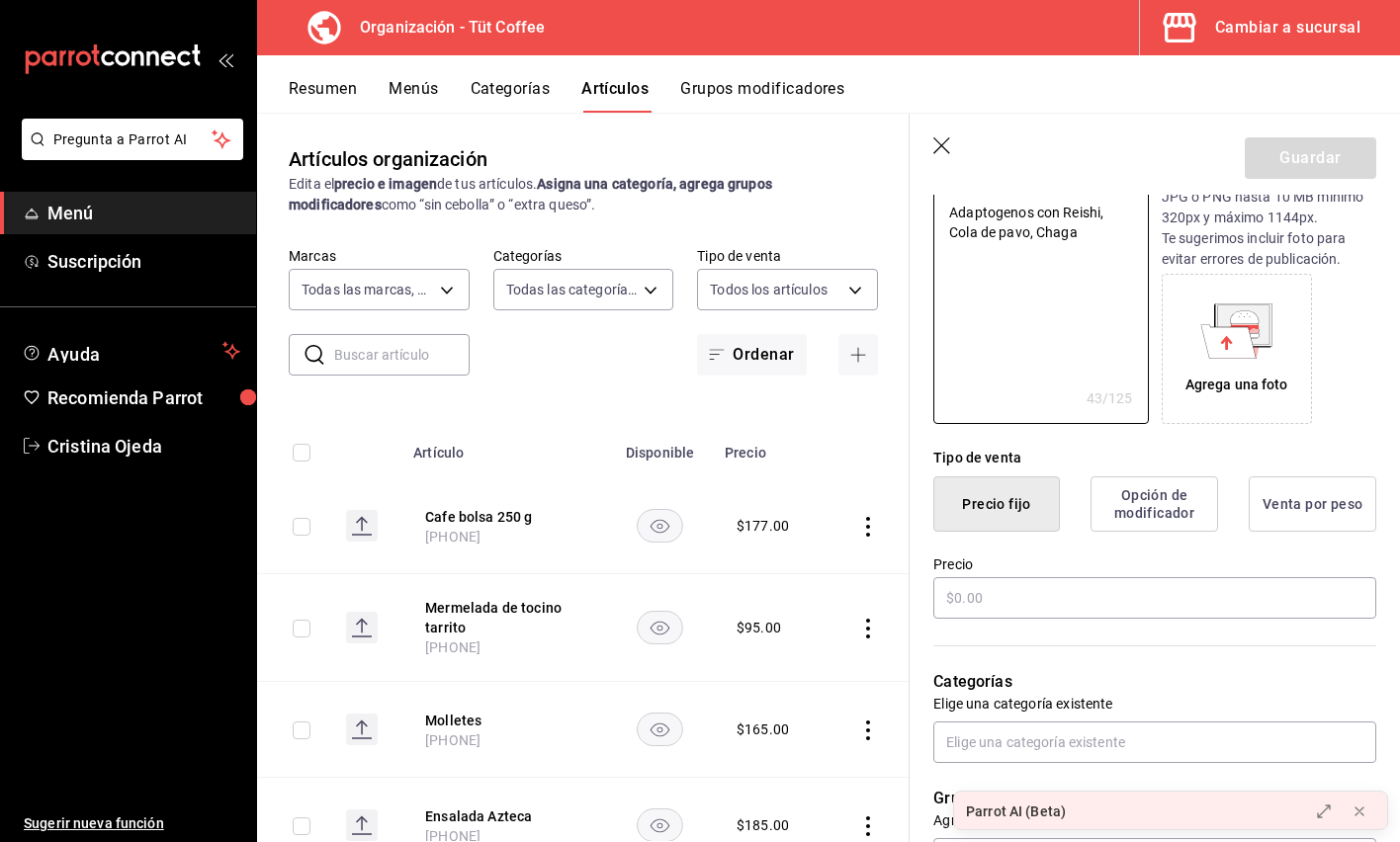 scroll, scrollTop: 263, scrollLeft: 0, axis: vertical 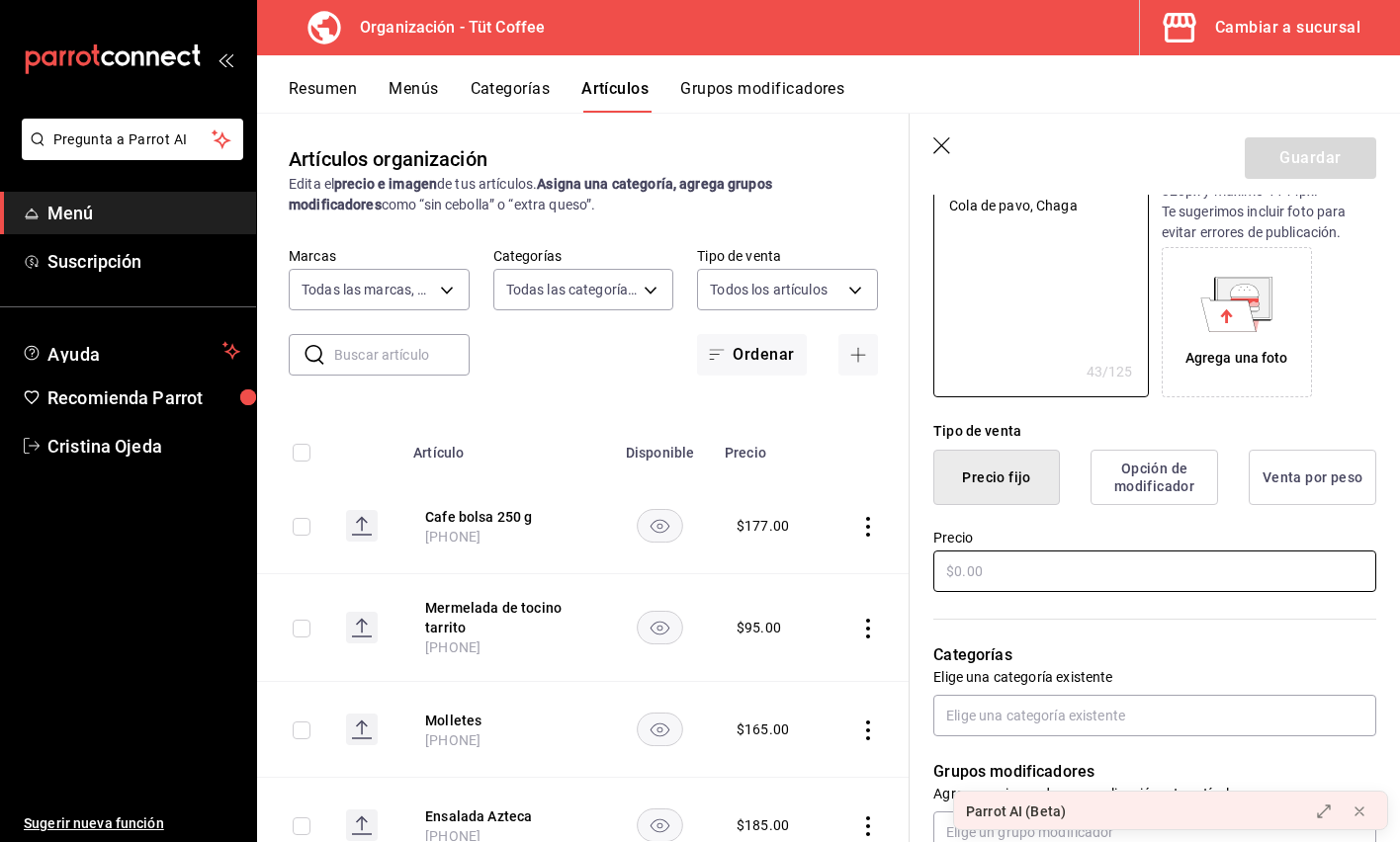 type on "Adaptogenos con Reishi, Cola de pavo, Chaga" 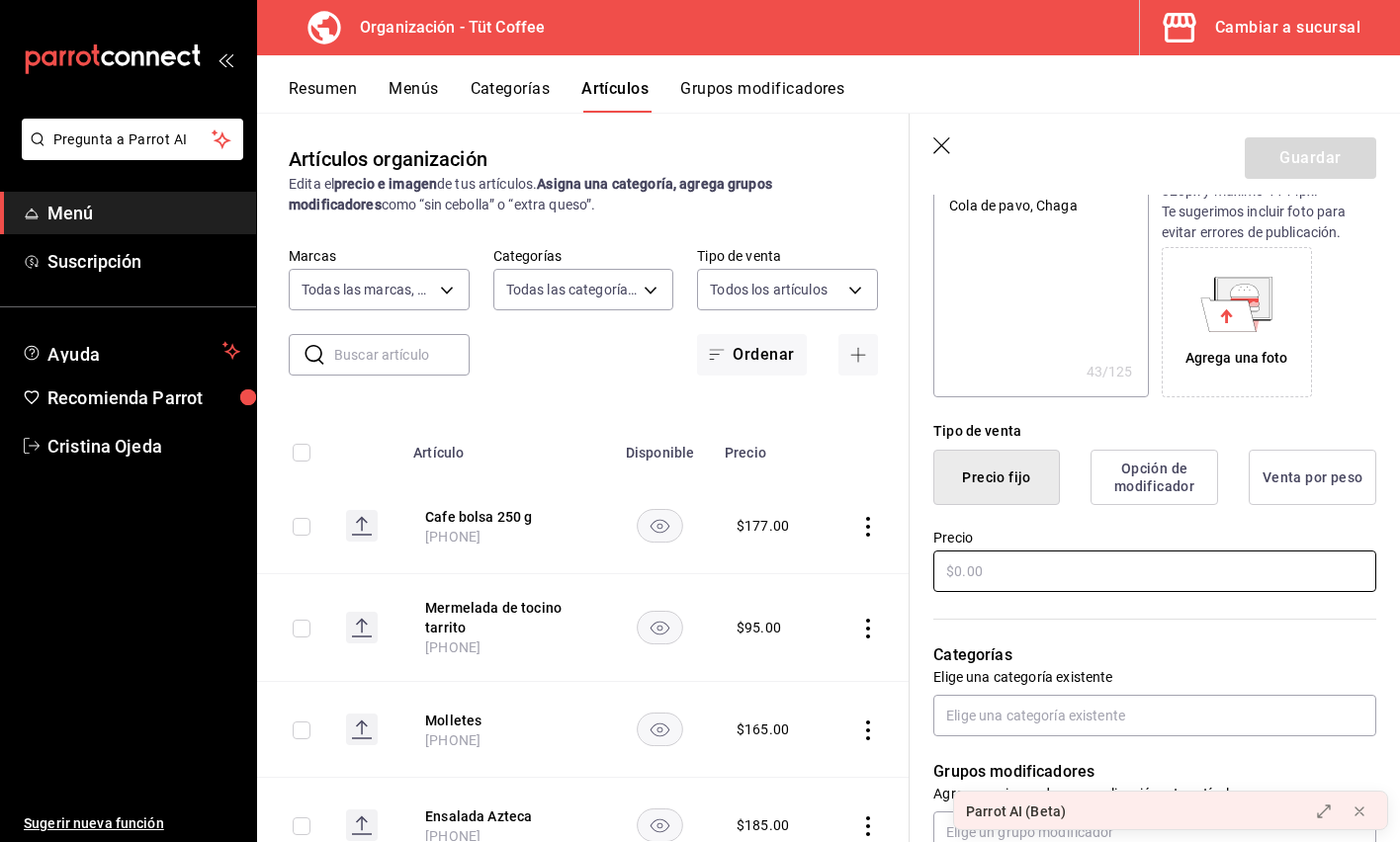 click at bounding box center (1155, 571) 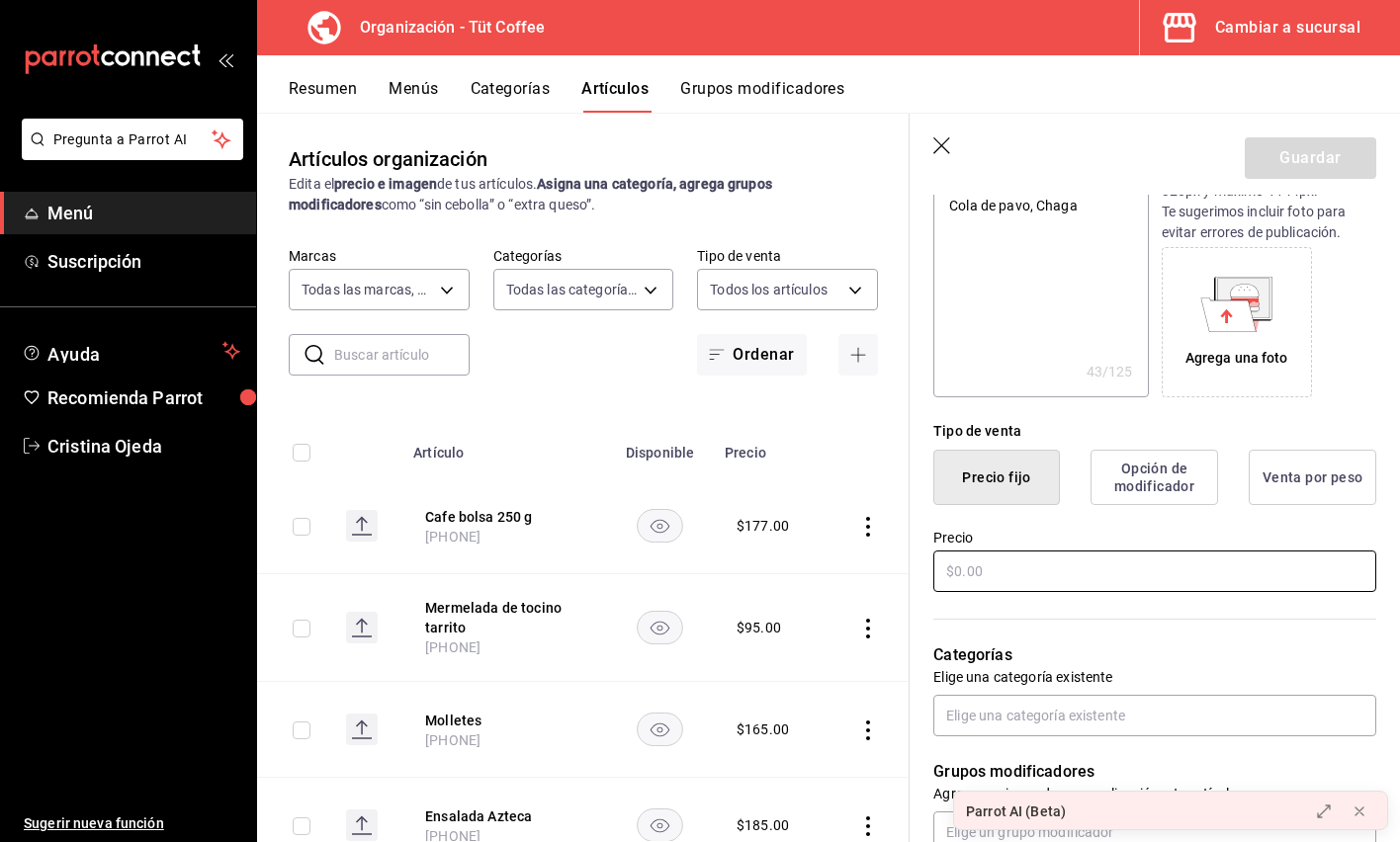 type on "x" 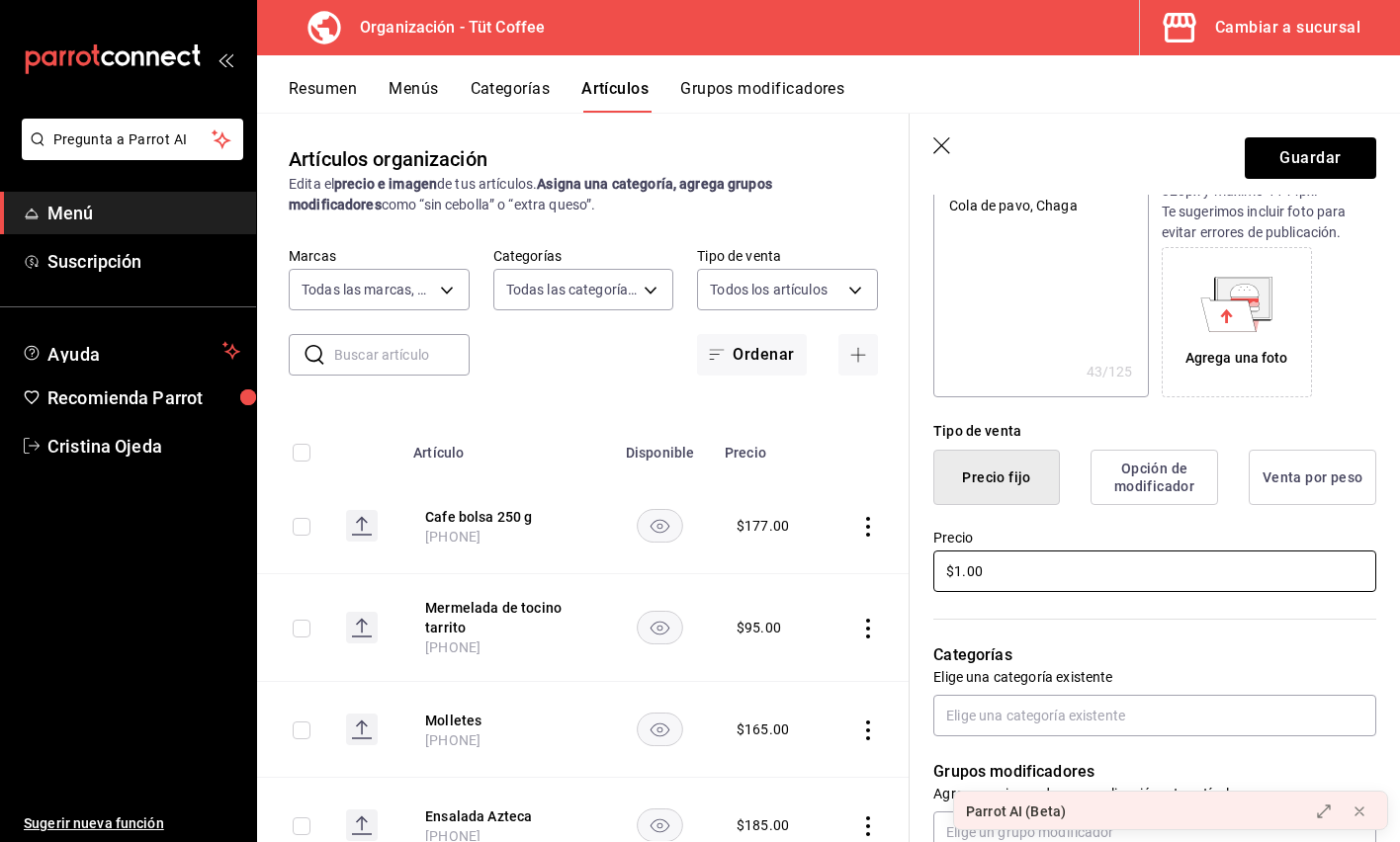 type on "x" 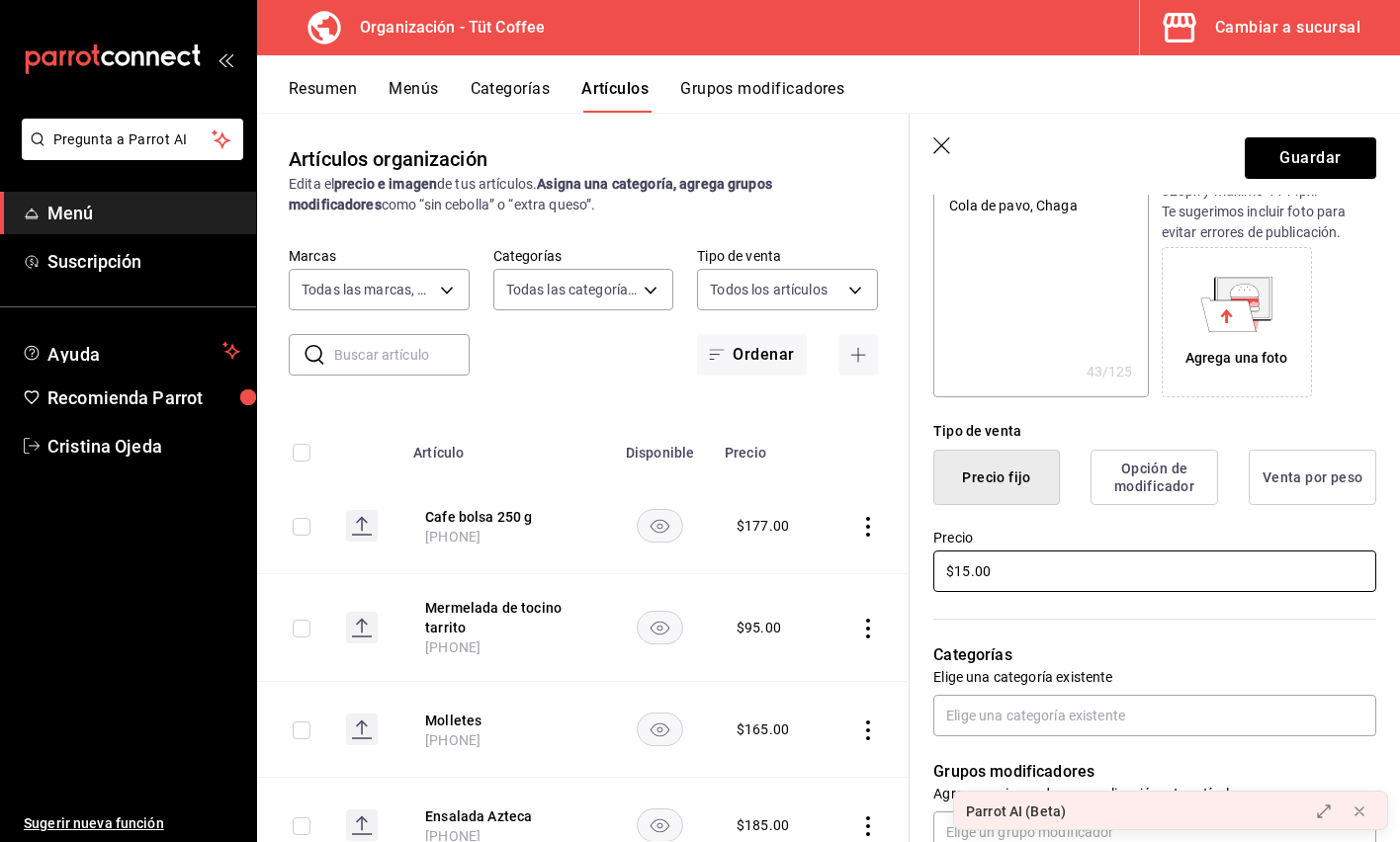 type on "x" 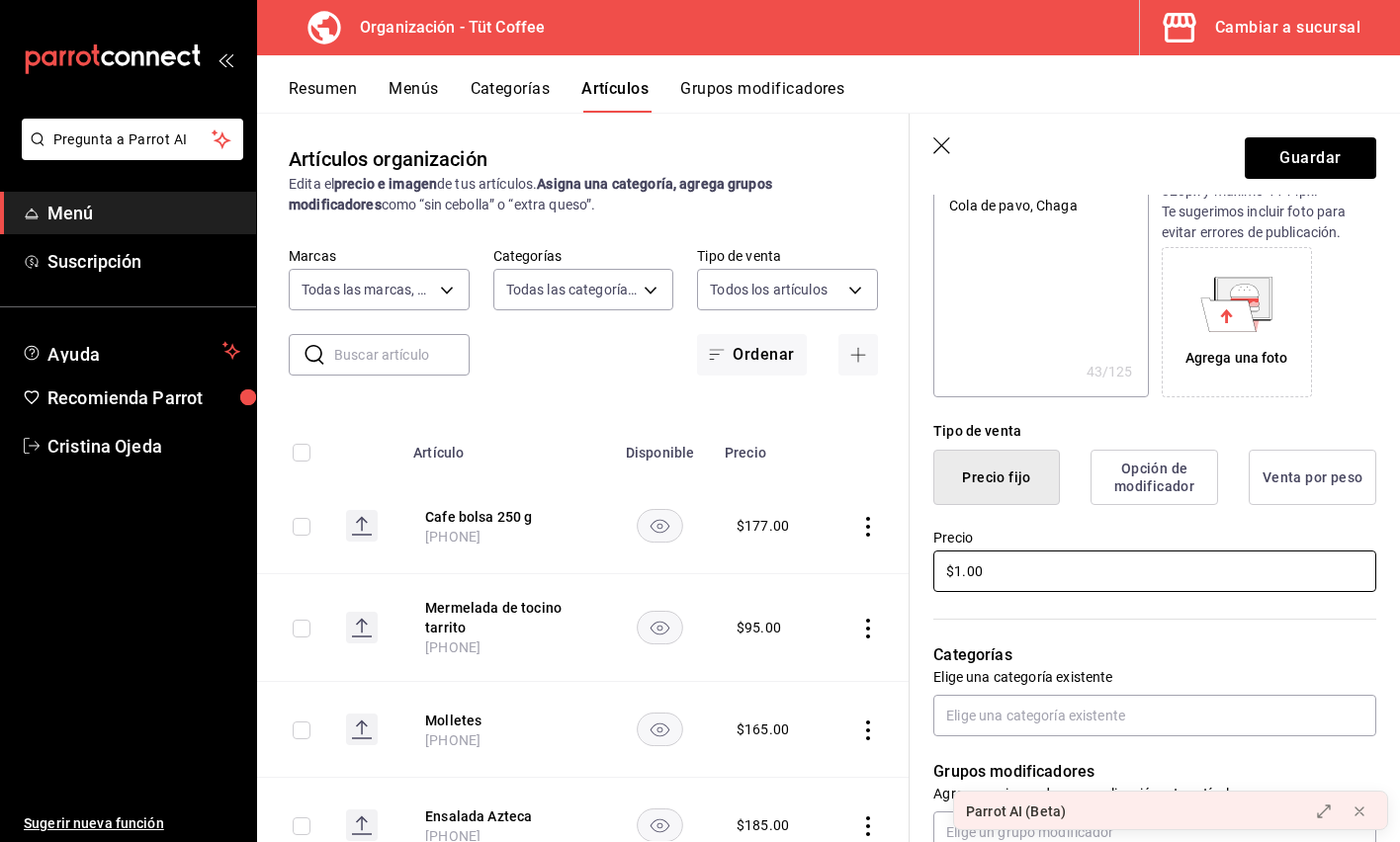 type on "x" 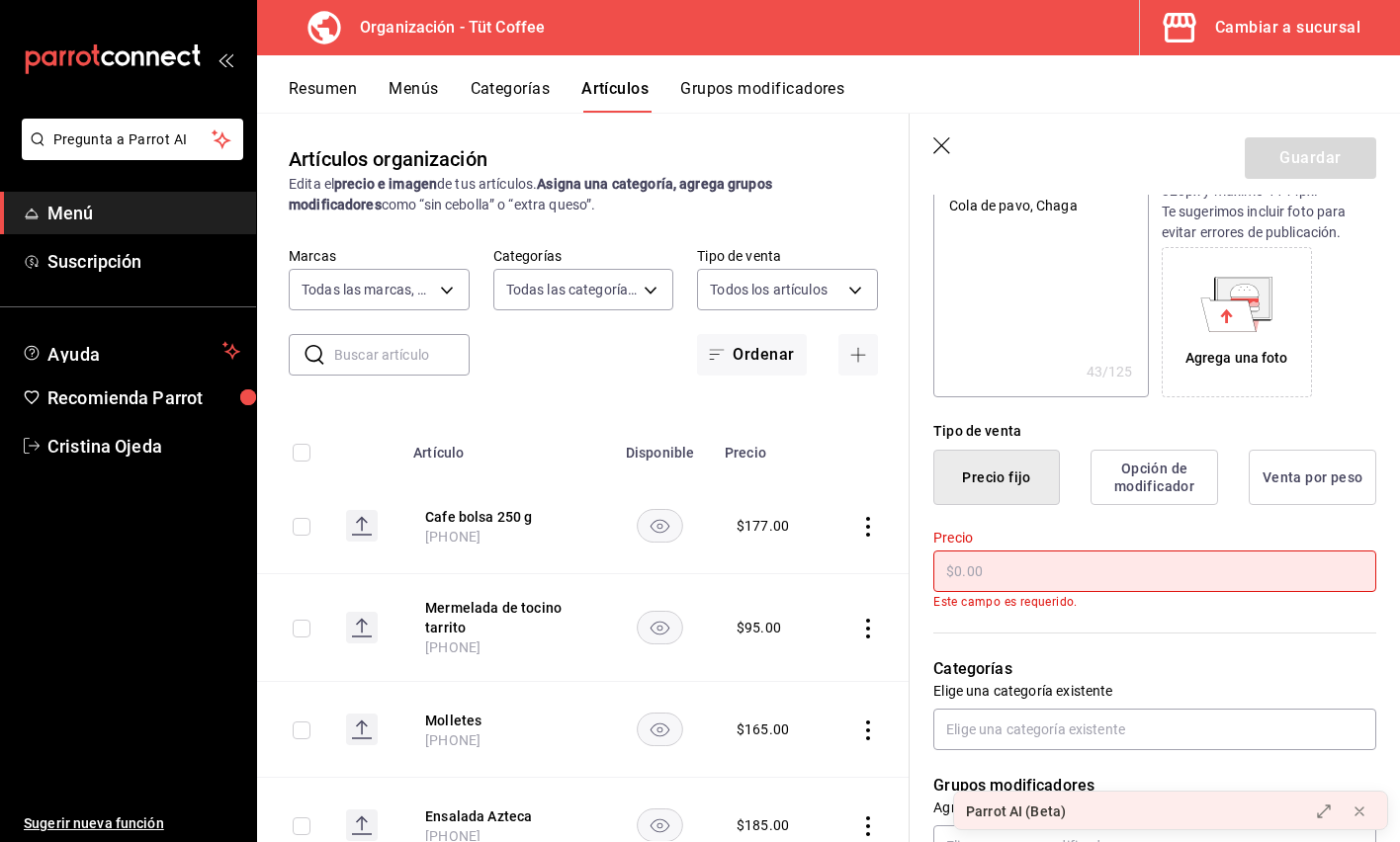 type on "x" 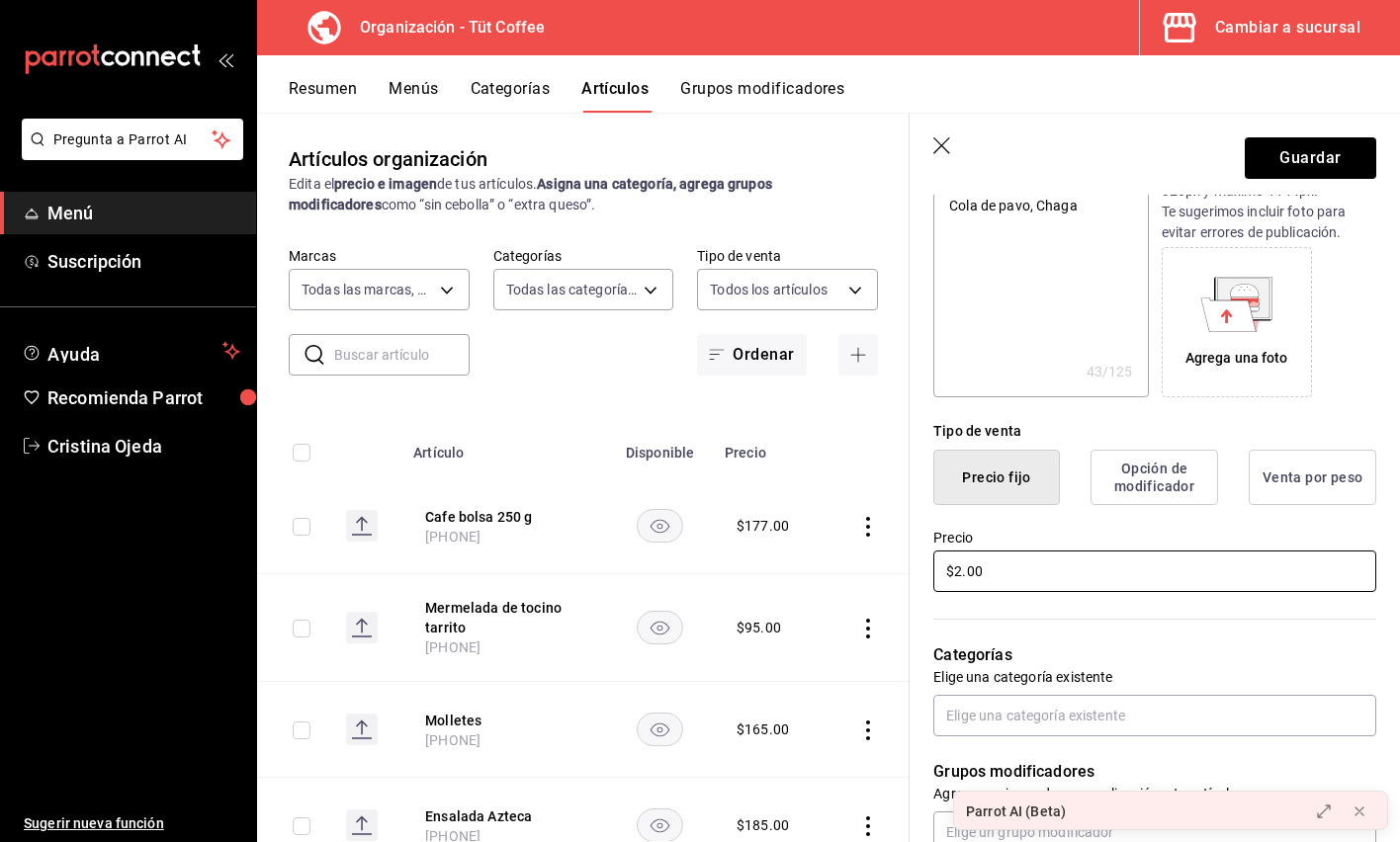 type on "x" 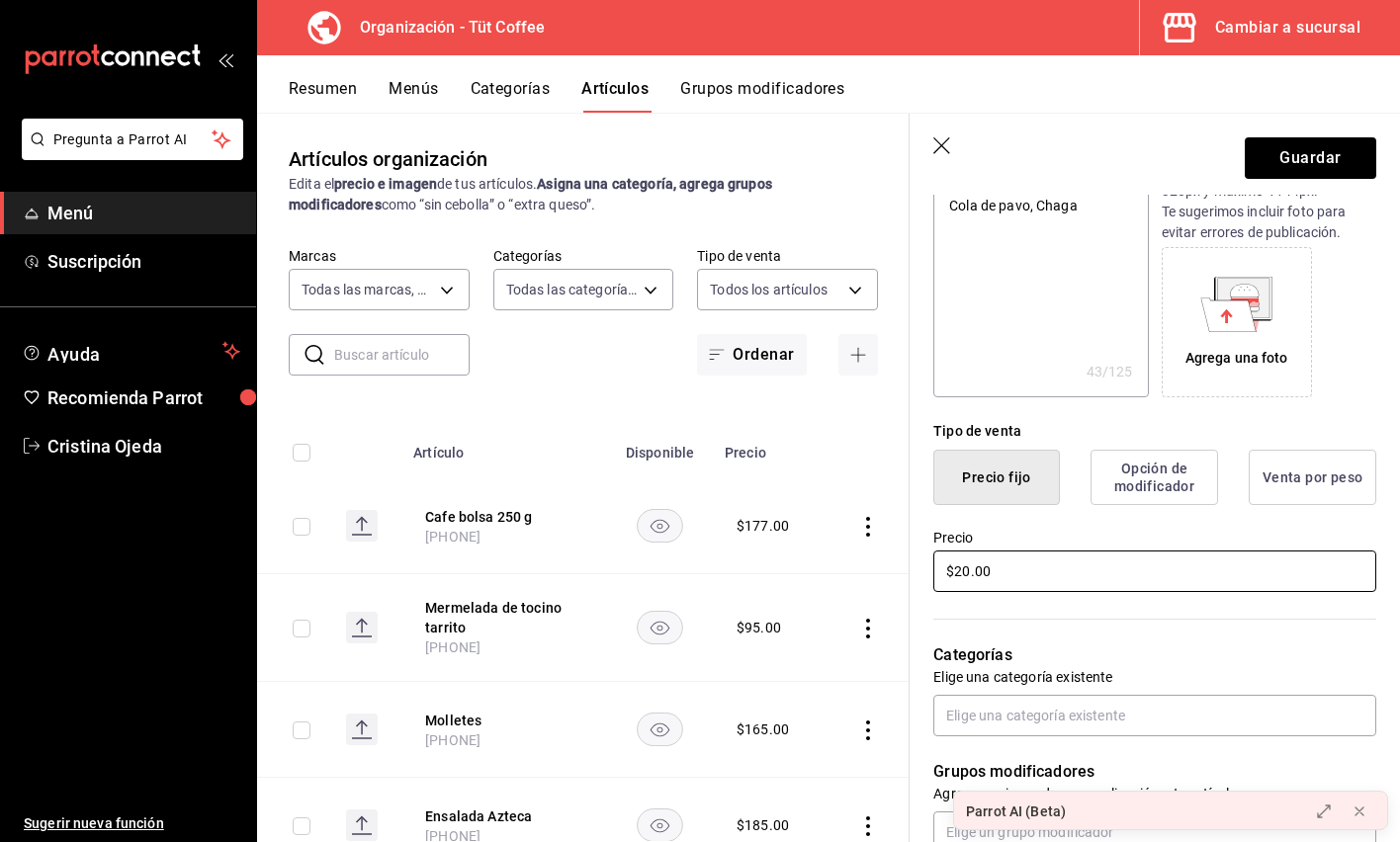 type on "$20.00" 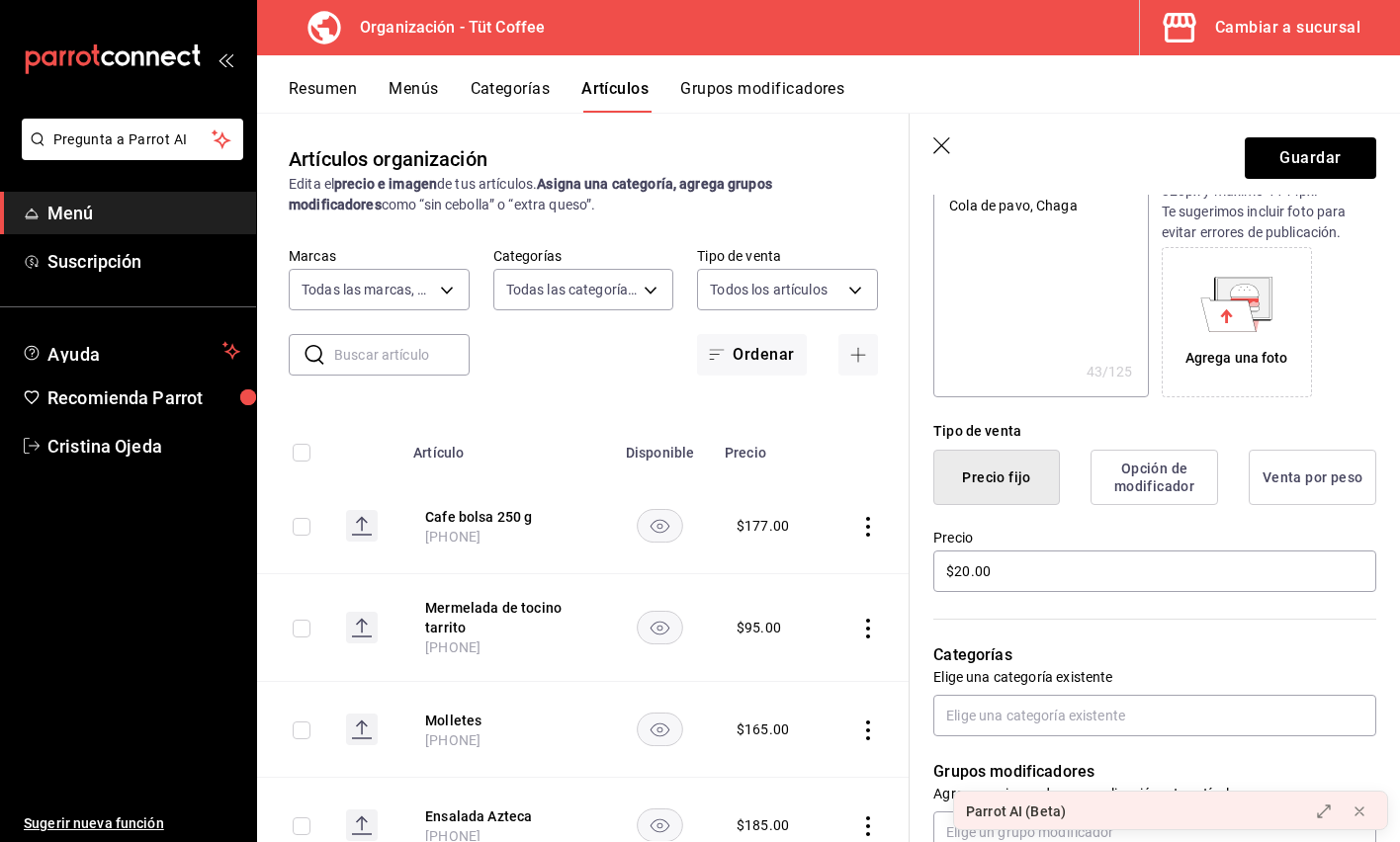 click at bounding box center (1155, 619) 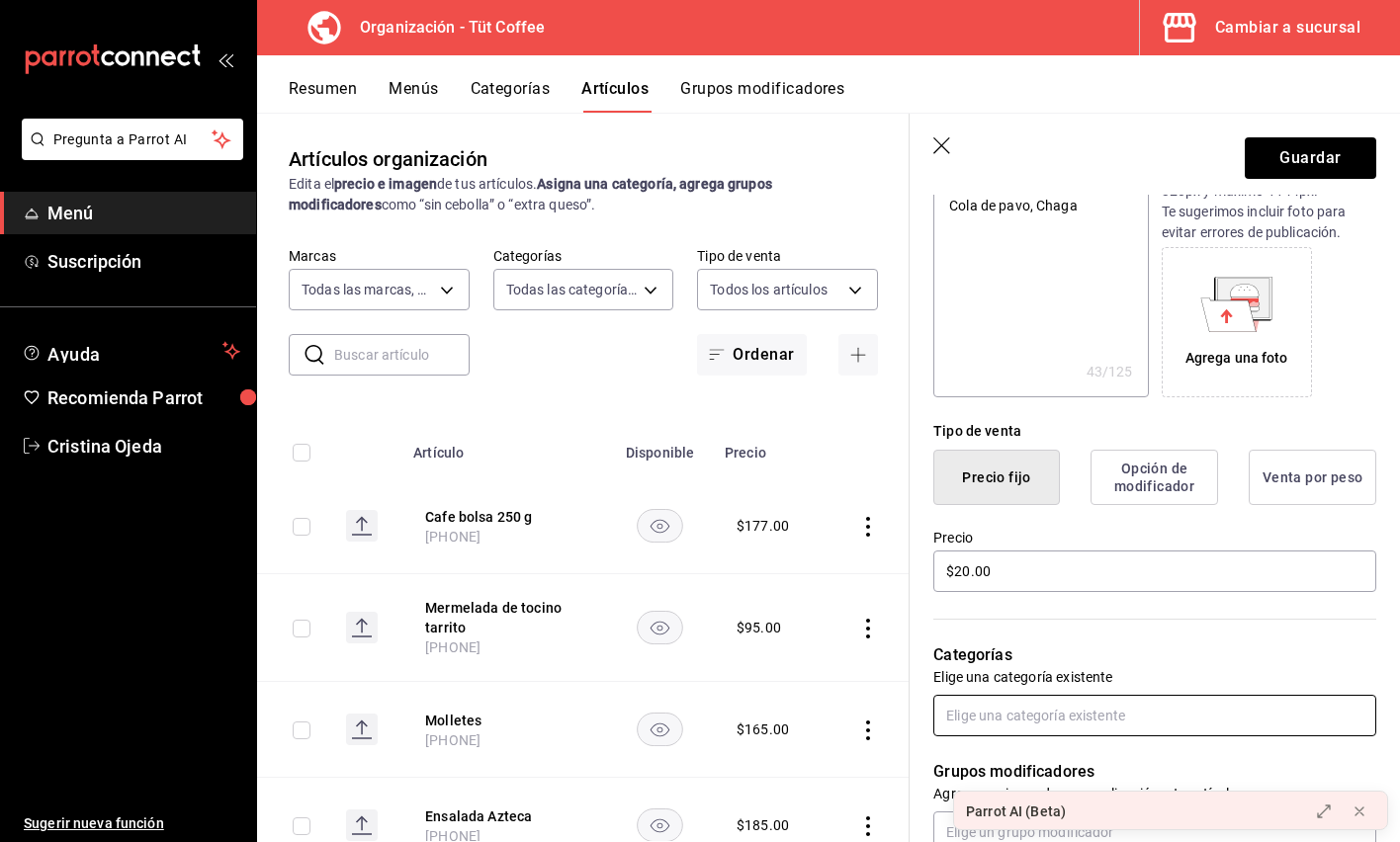 click at bounding box center [1155, 716] 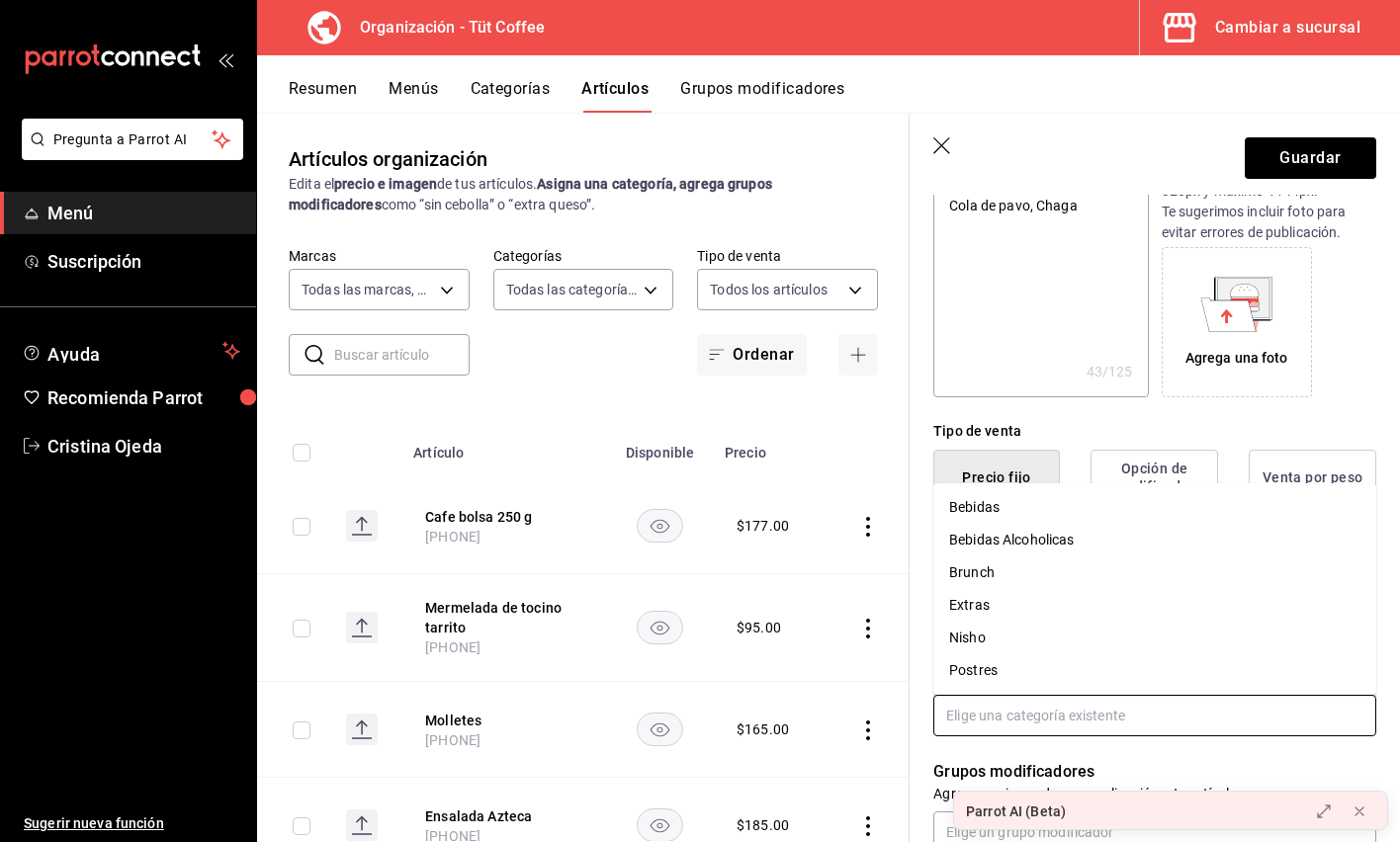 click on "Nisho" at bounding box center [1155, 637] 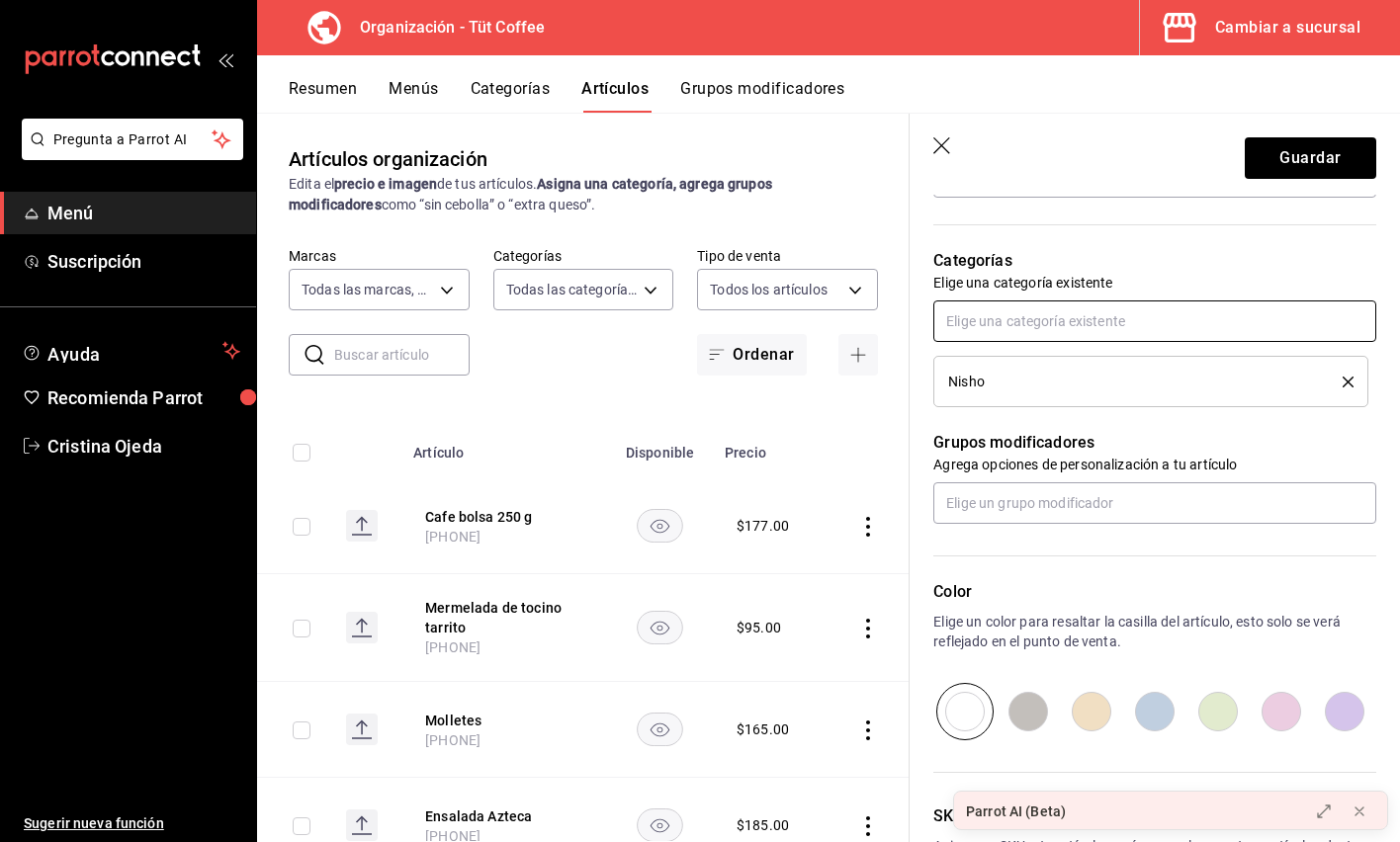 scroll, scrollTop: 803, scrollLeft: 0, axis: vertical 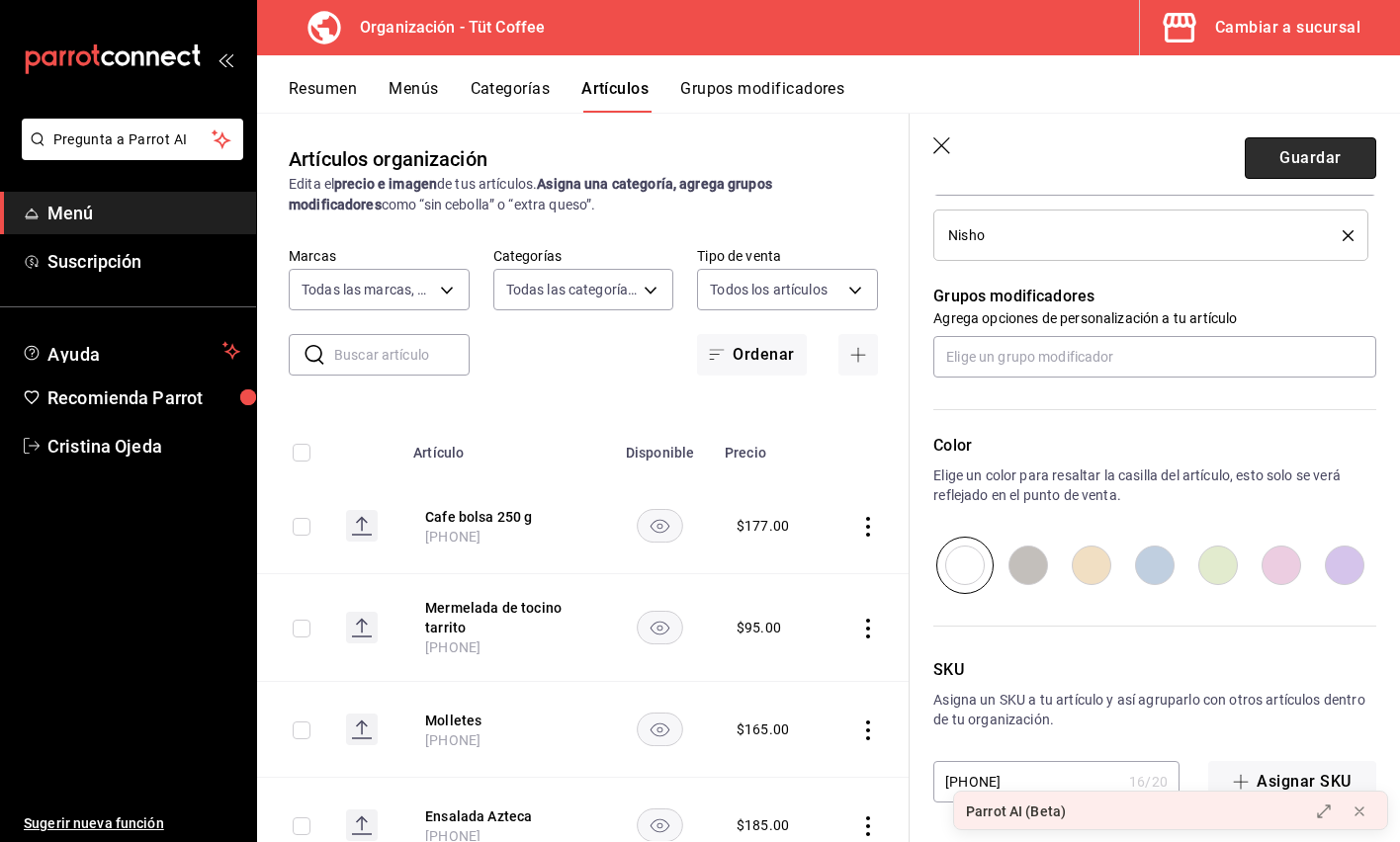 click on "Guardar" at bounding box center (1310, 158) 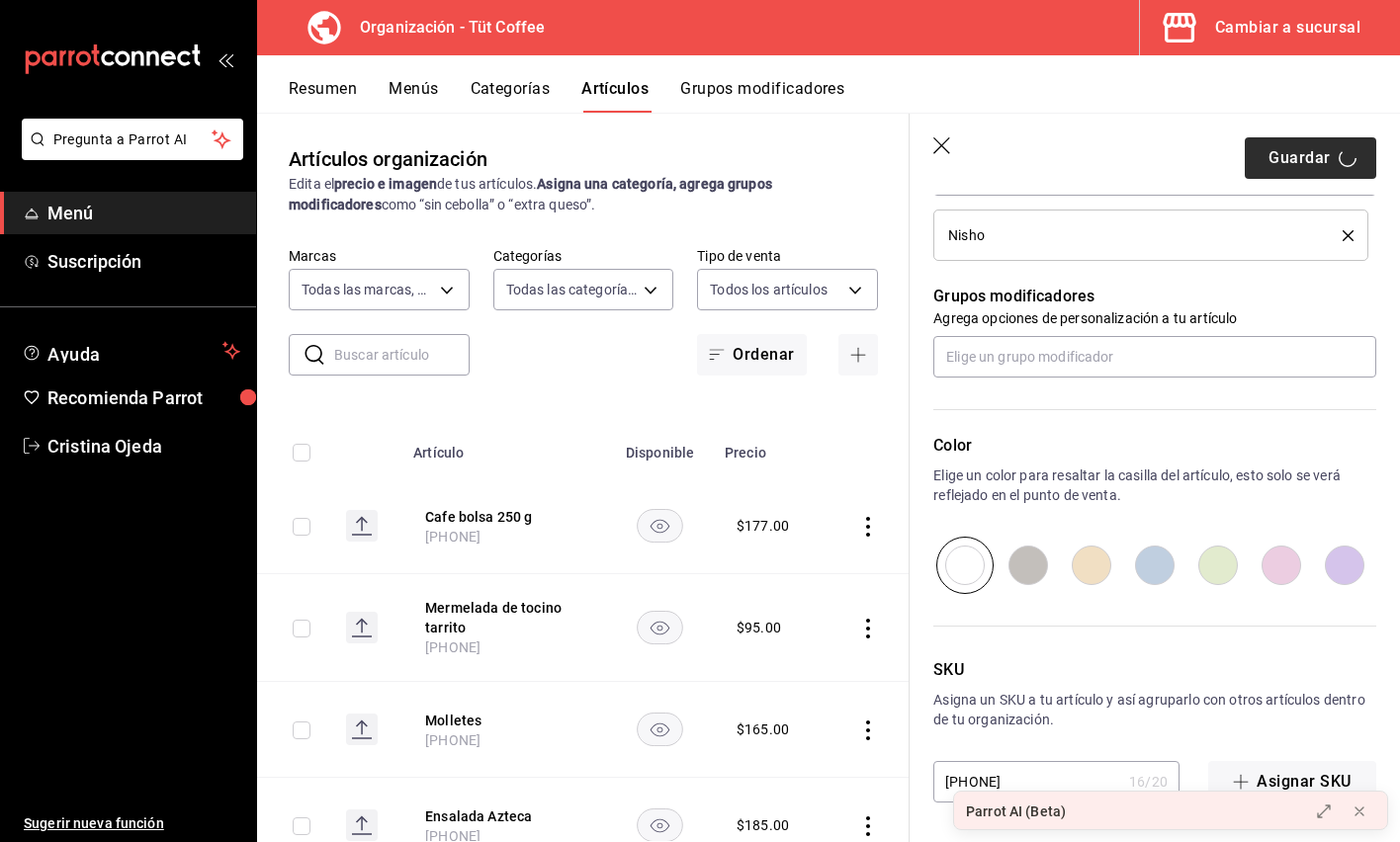 type on "x" 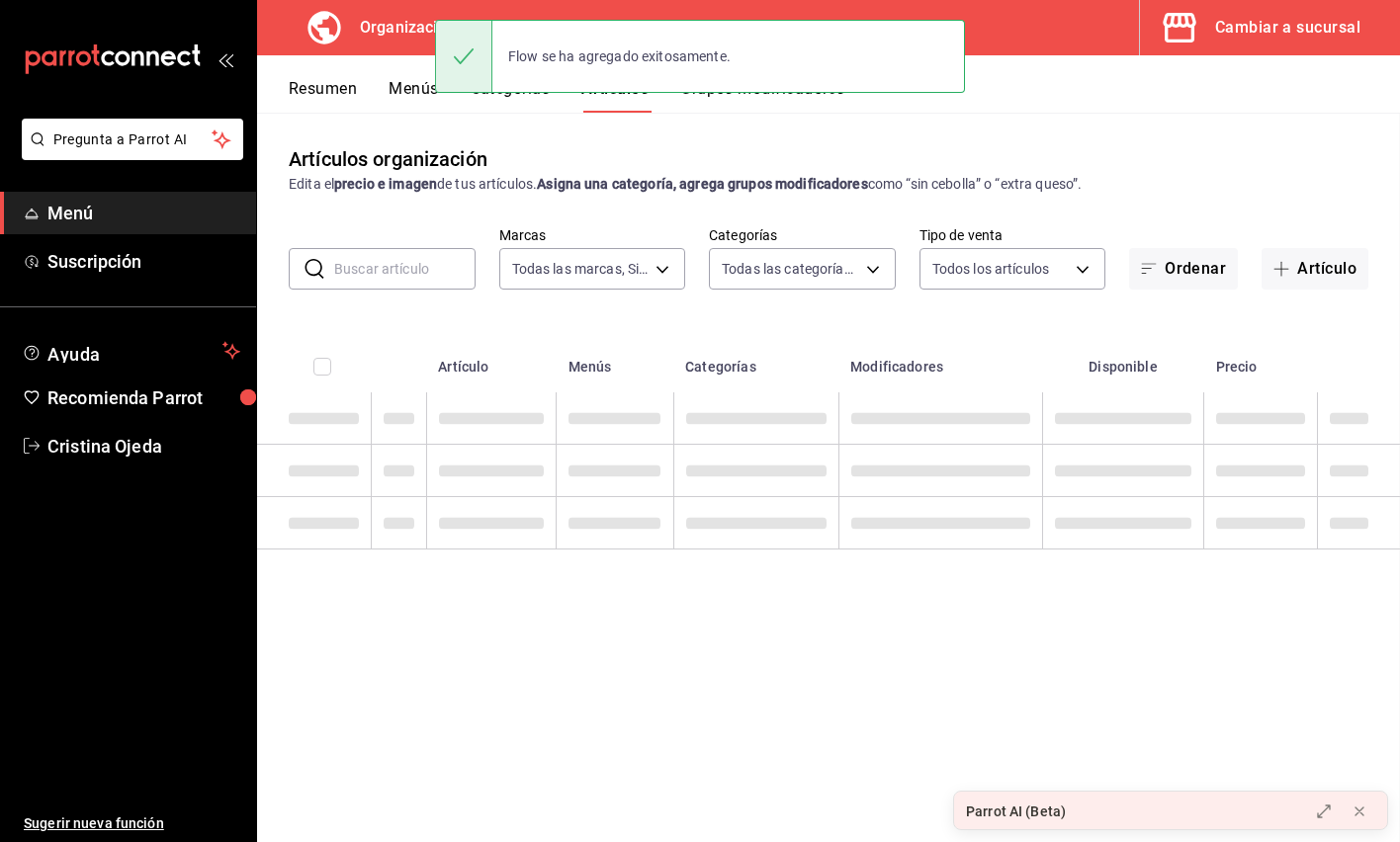scroll, scrollTop: 0, scrollLeft: 0, axis: both 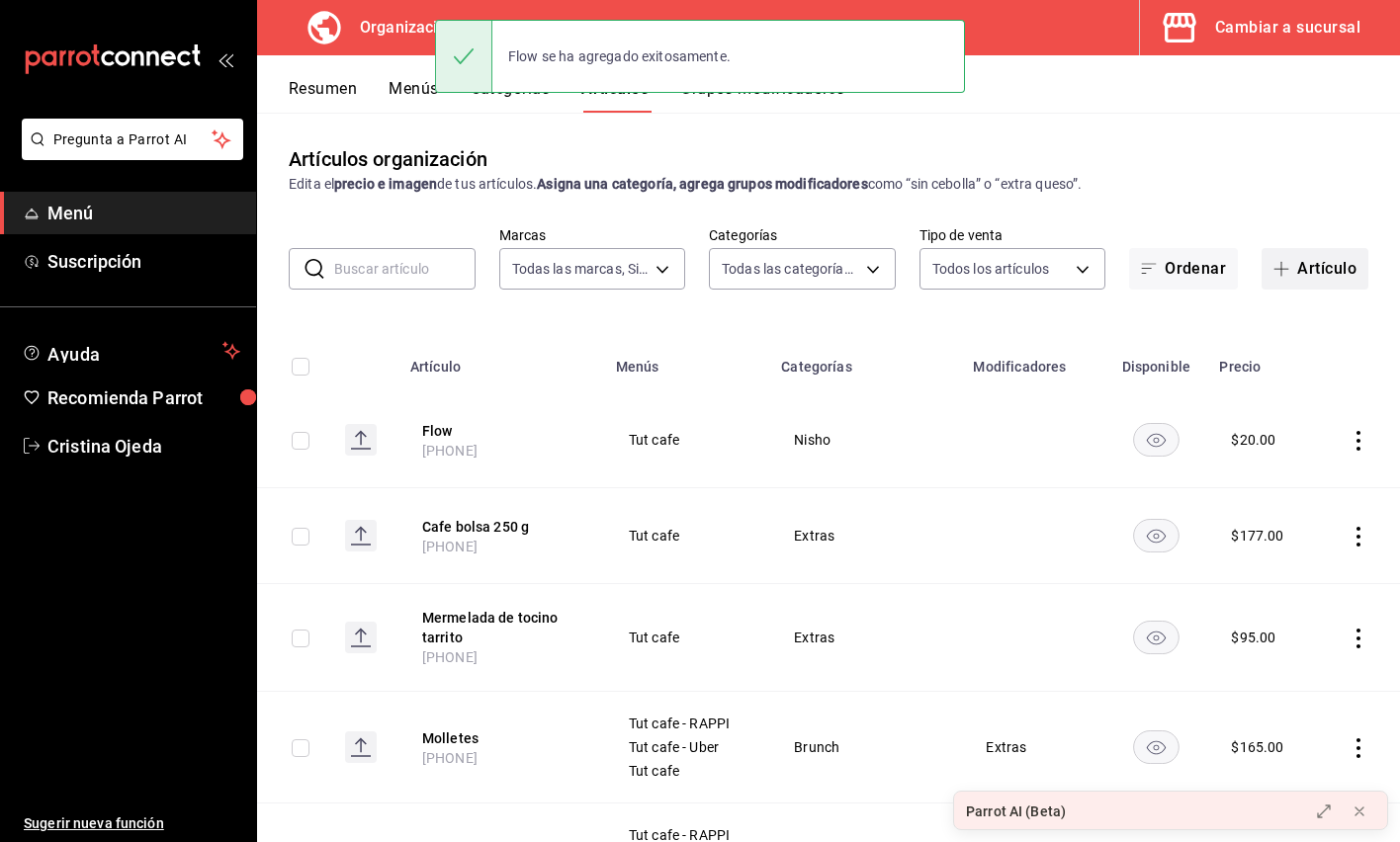 click on "Artículo" at bounding box center [1315, 269] 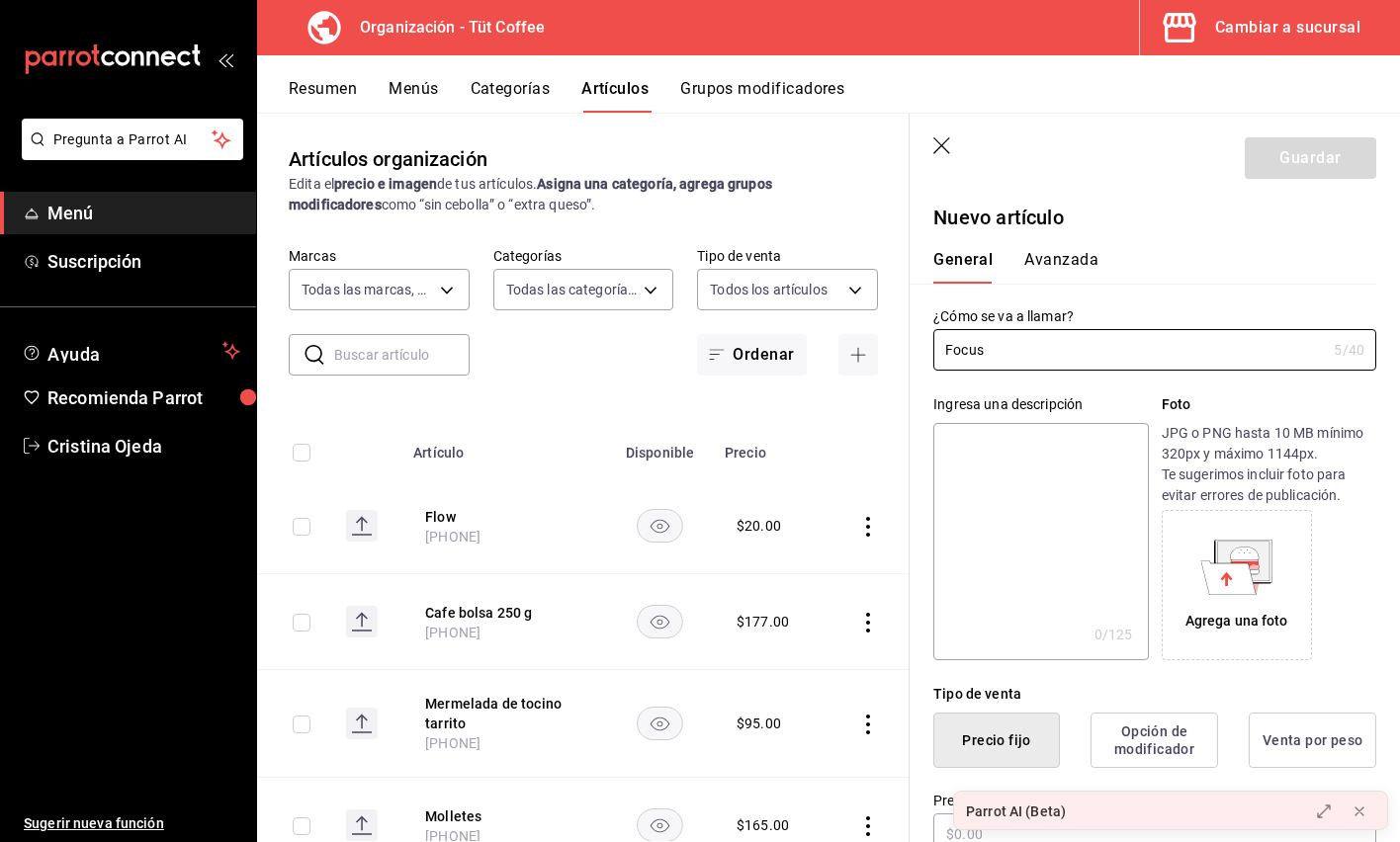 type on "Focus" 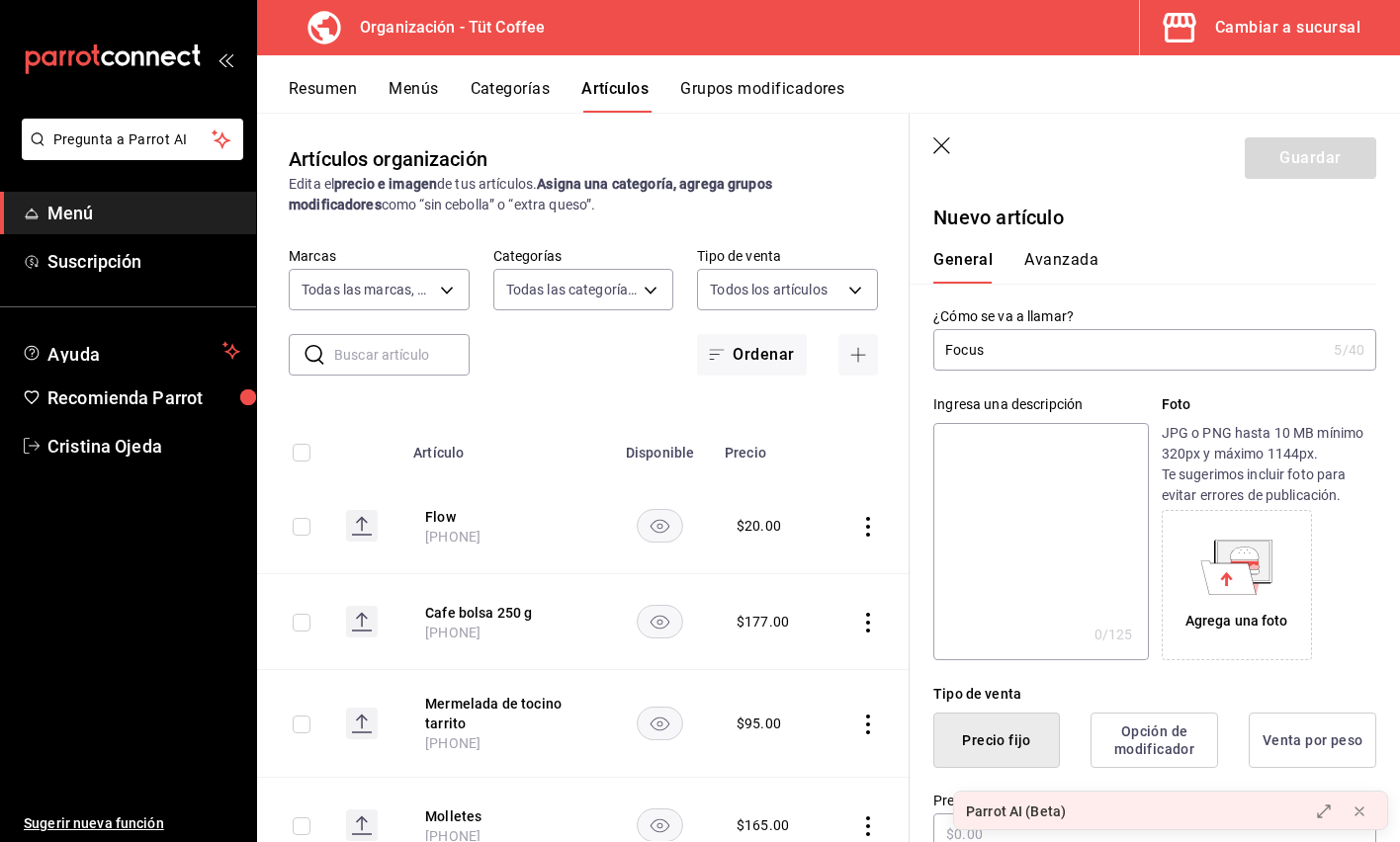 click at bounding box center [1040, 542] 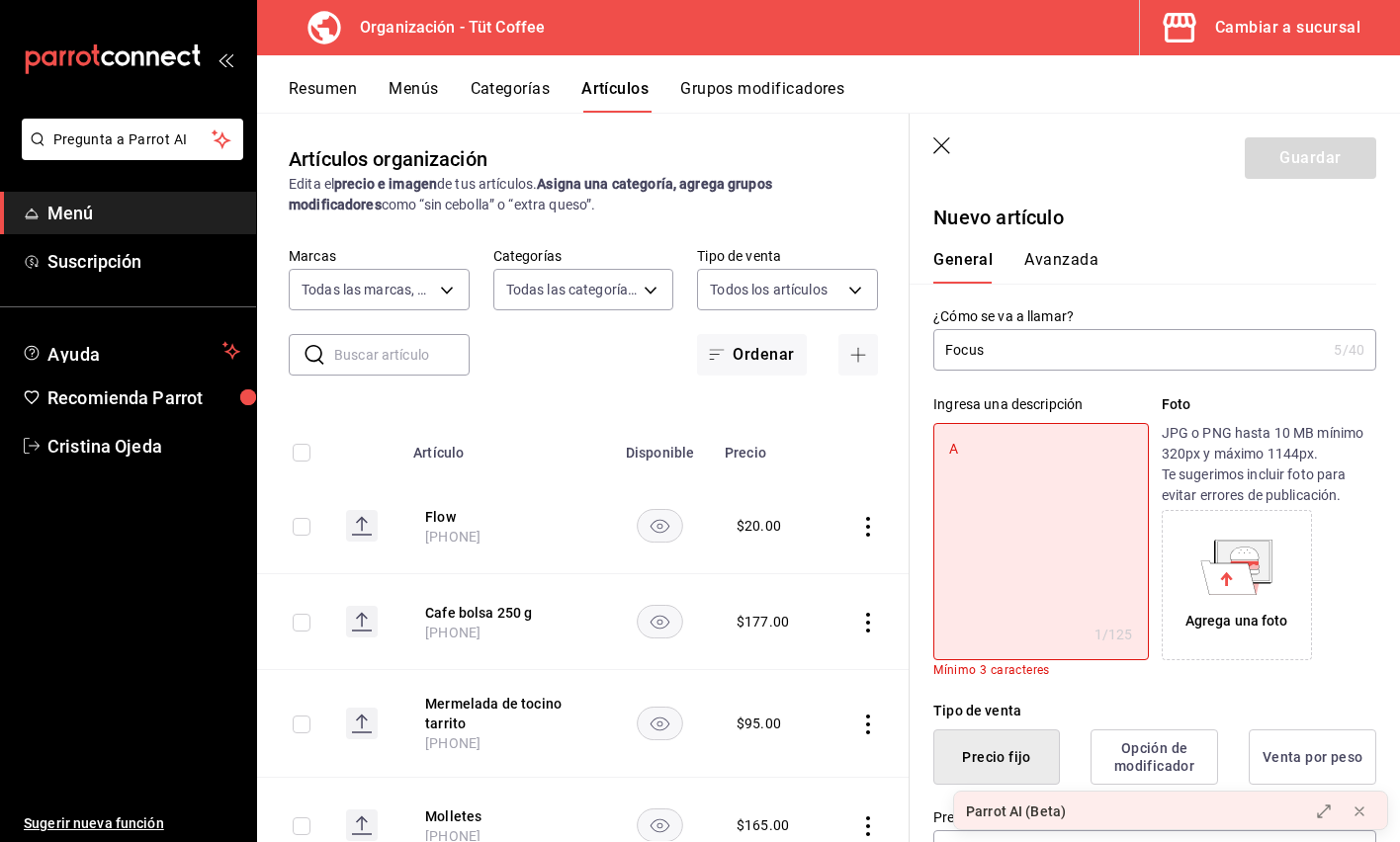 type on "Ad" 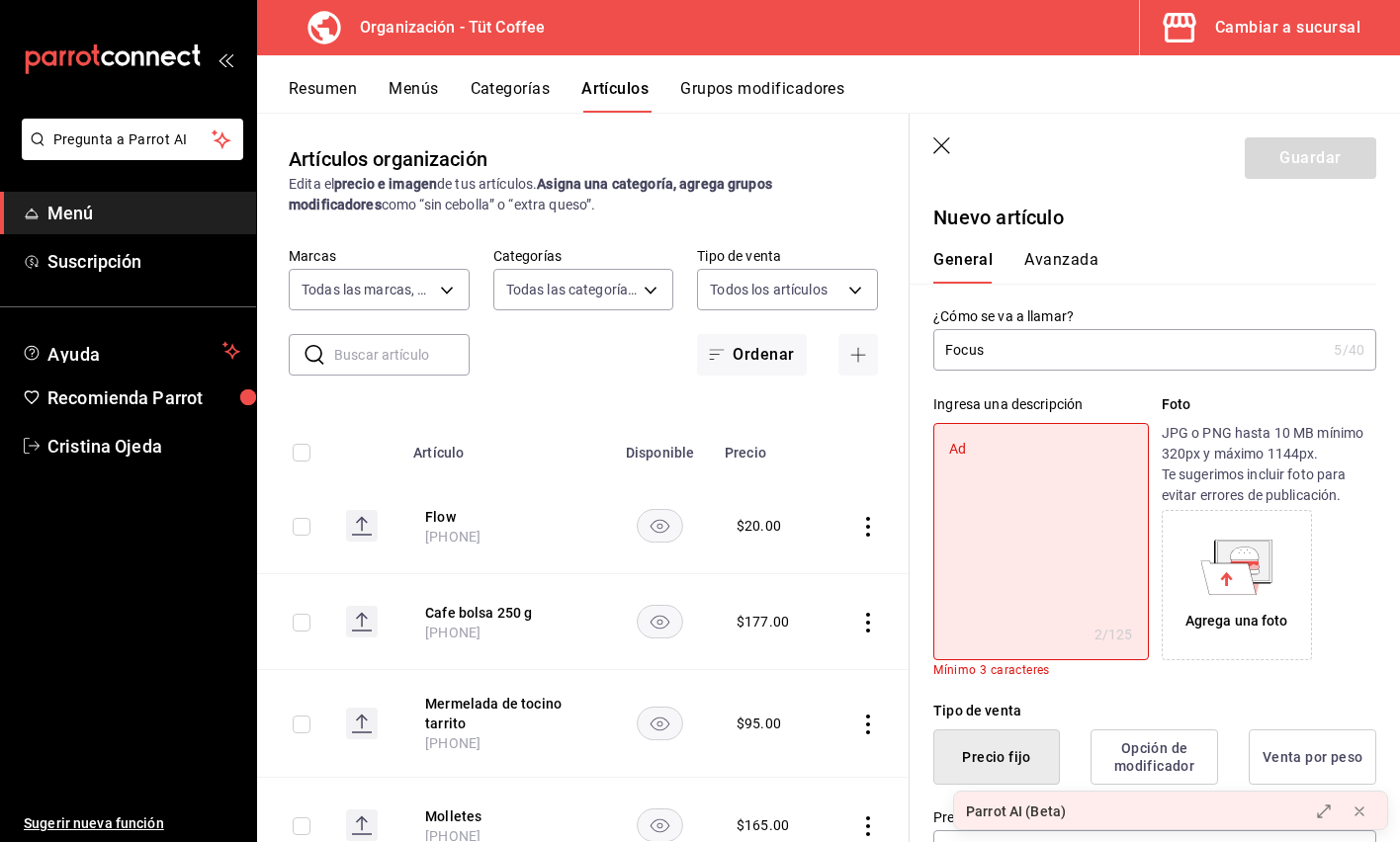 type on "Ada" 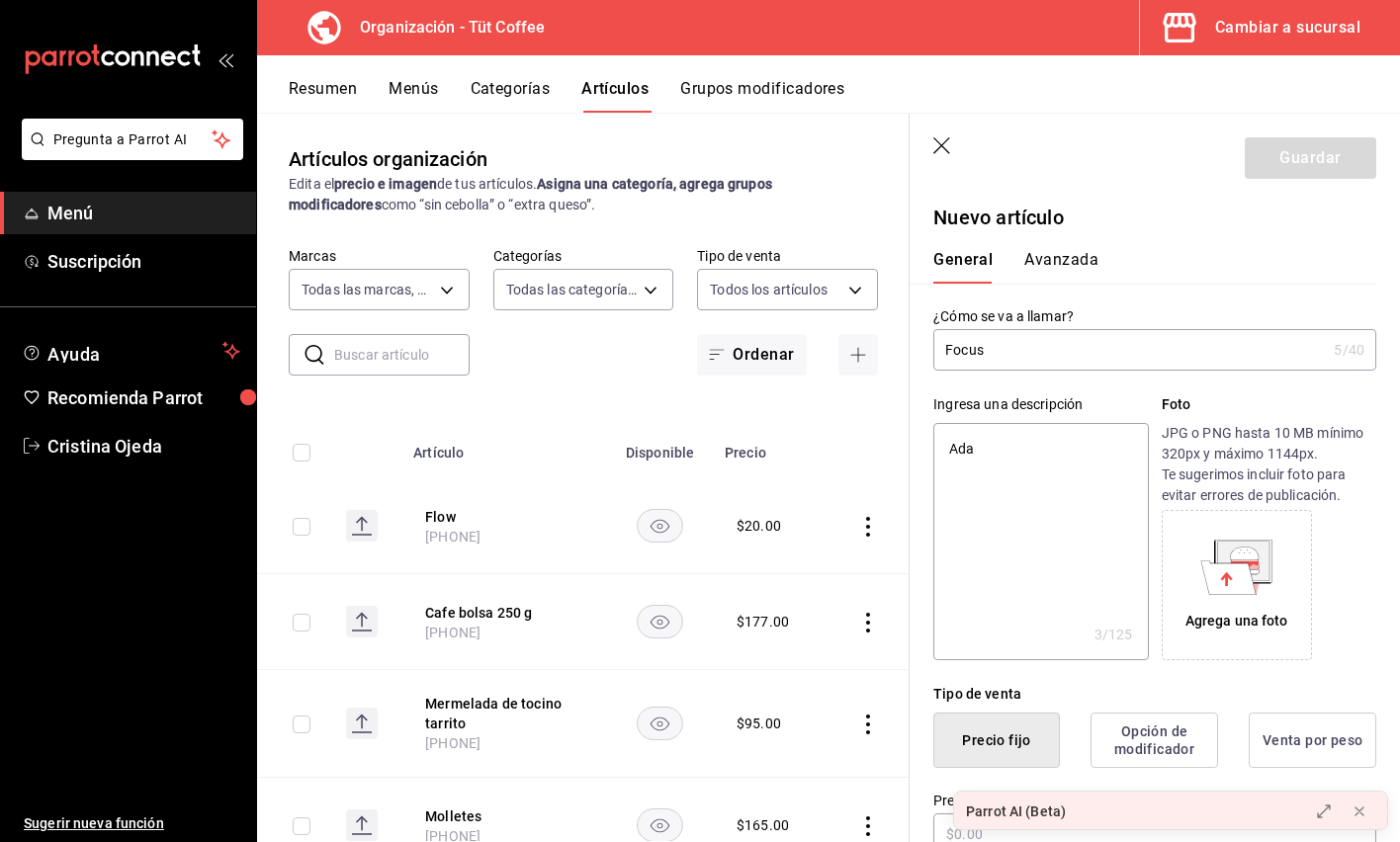 type on "Adap" 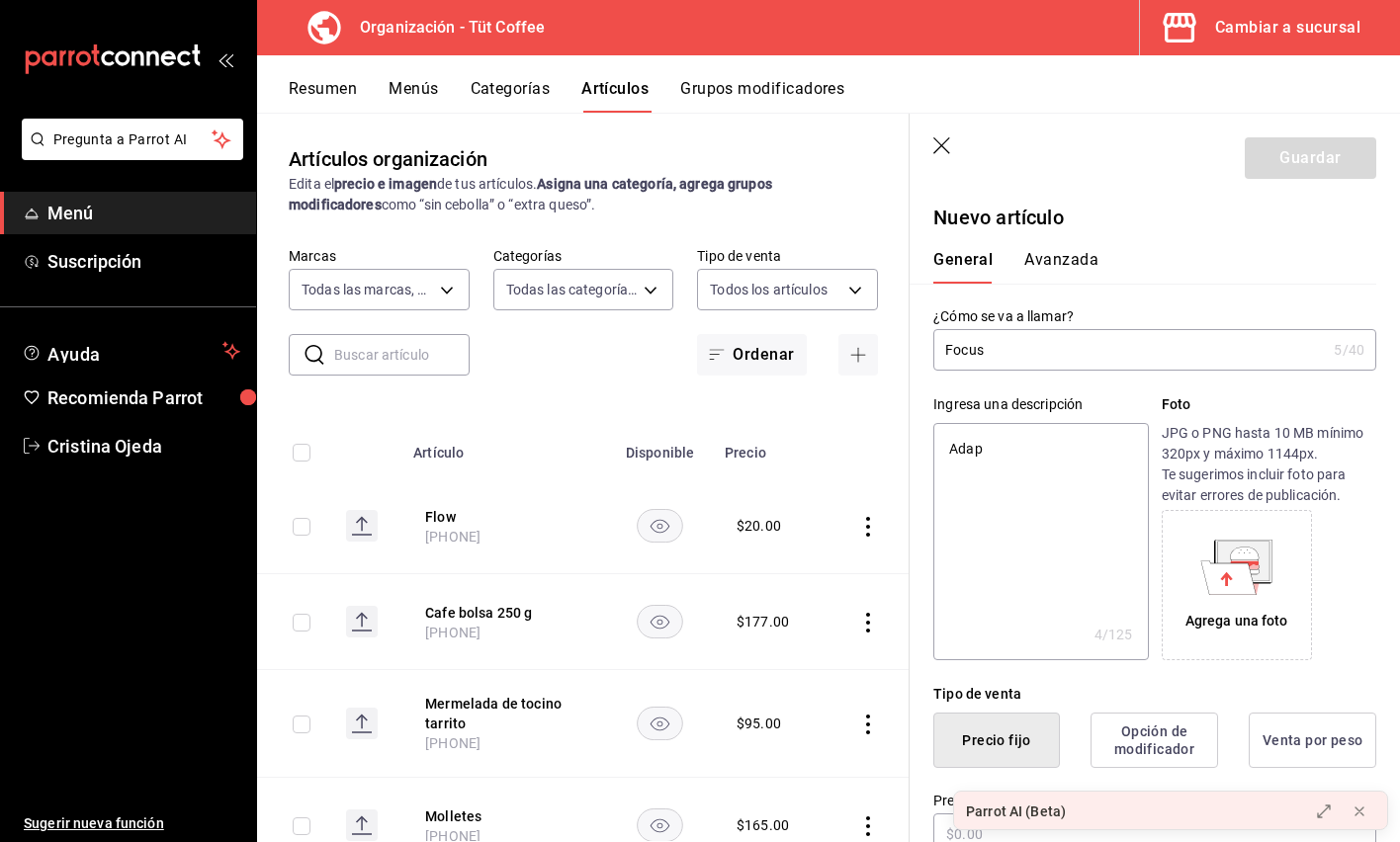 type on "Adapt" 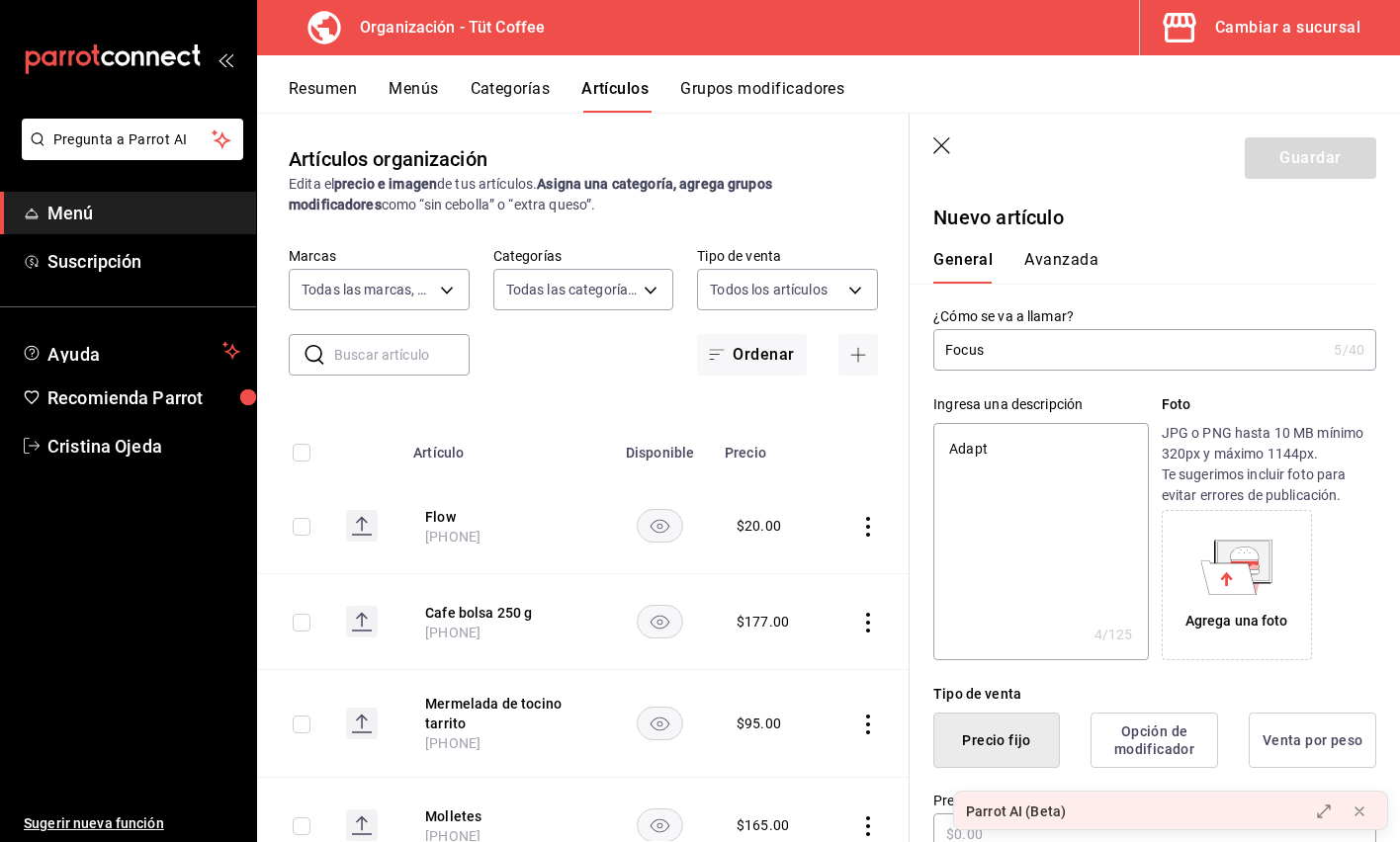 type on "Adapto" 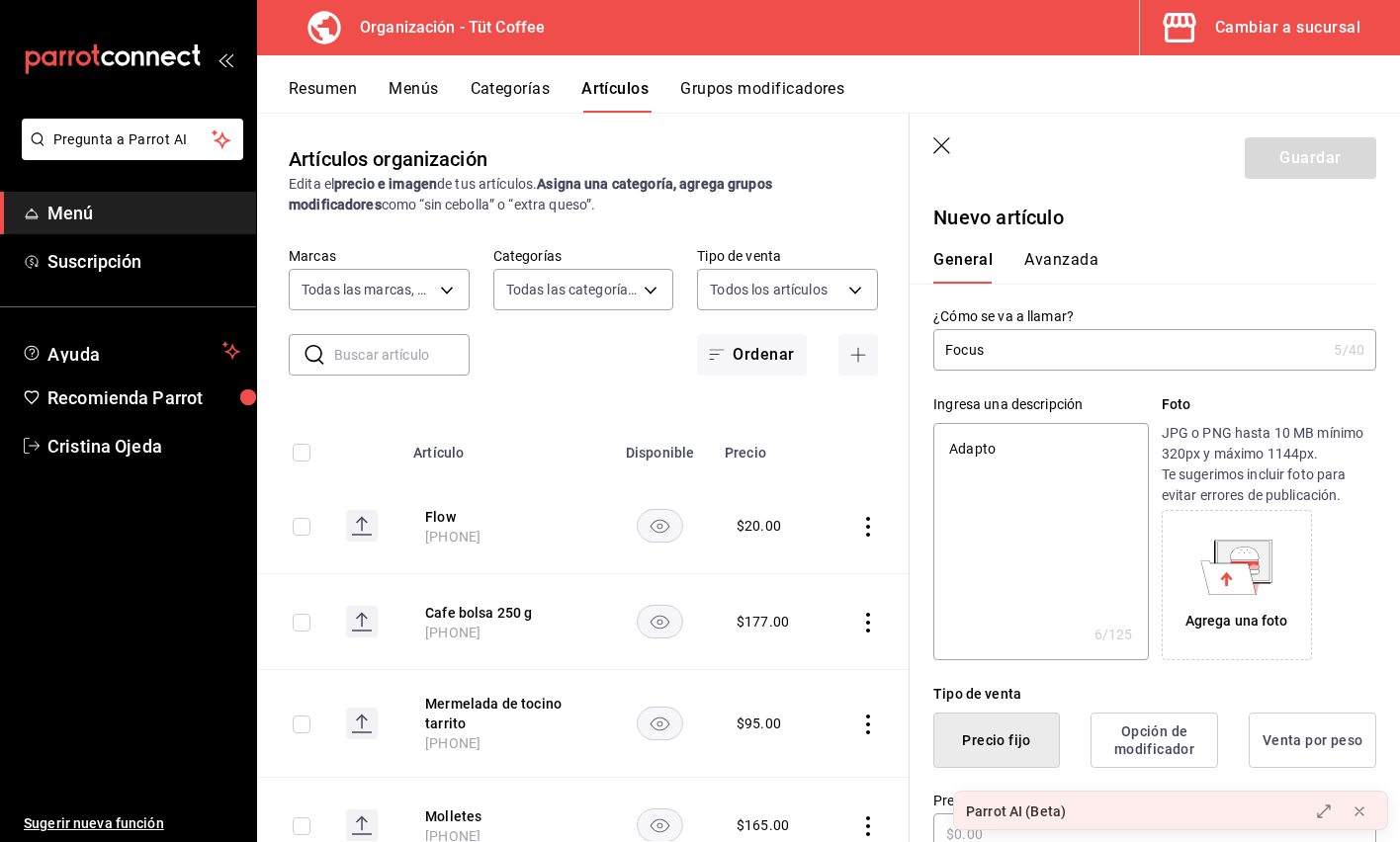 type on "Adaptog" 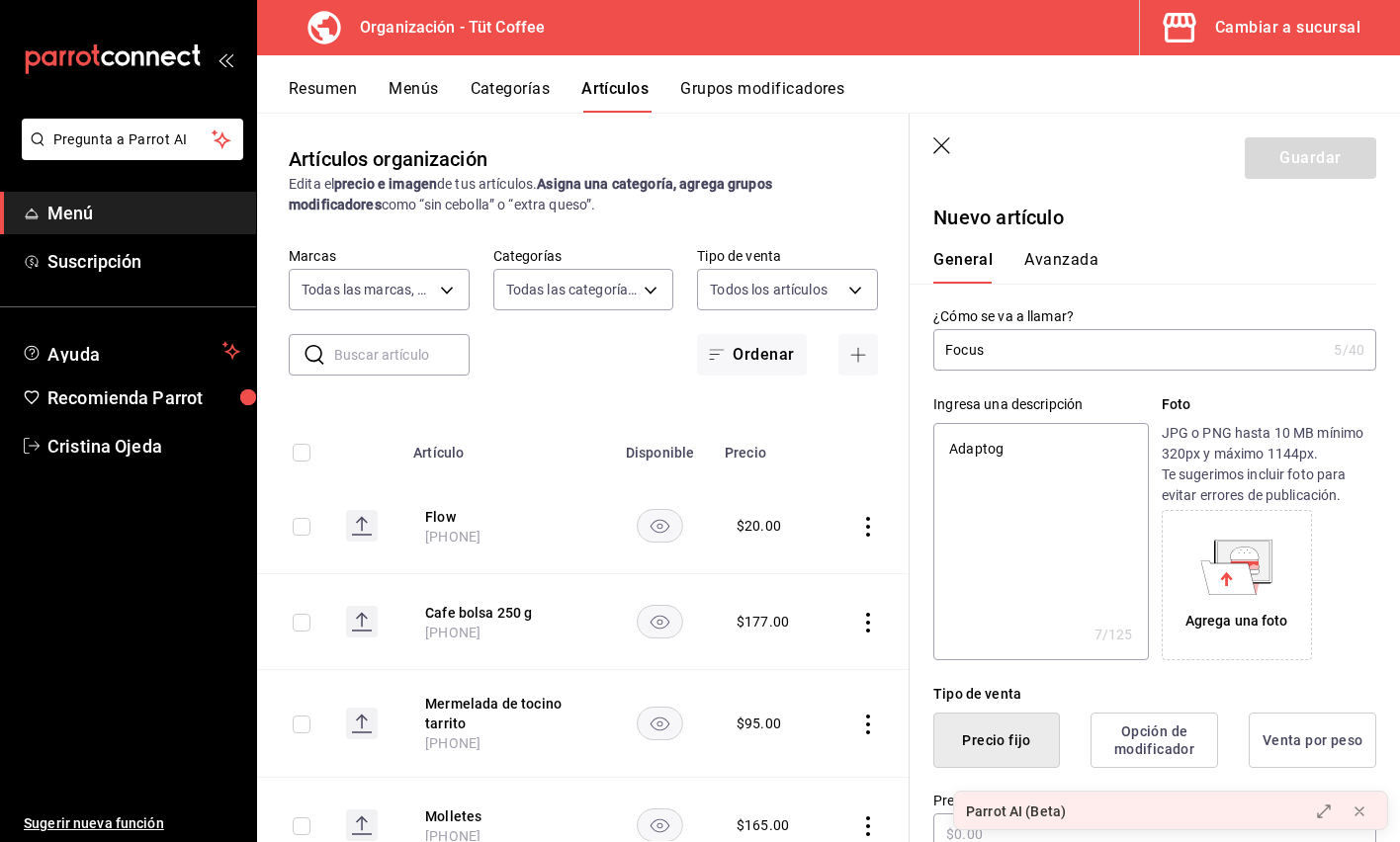 type on "Adaptoge" 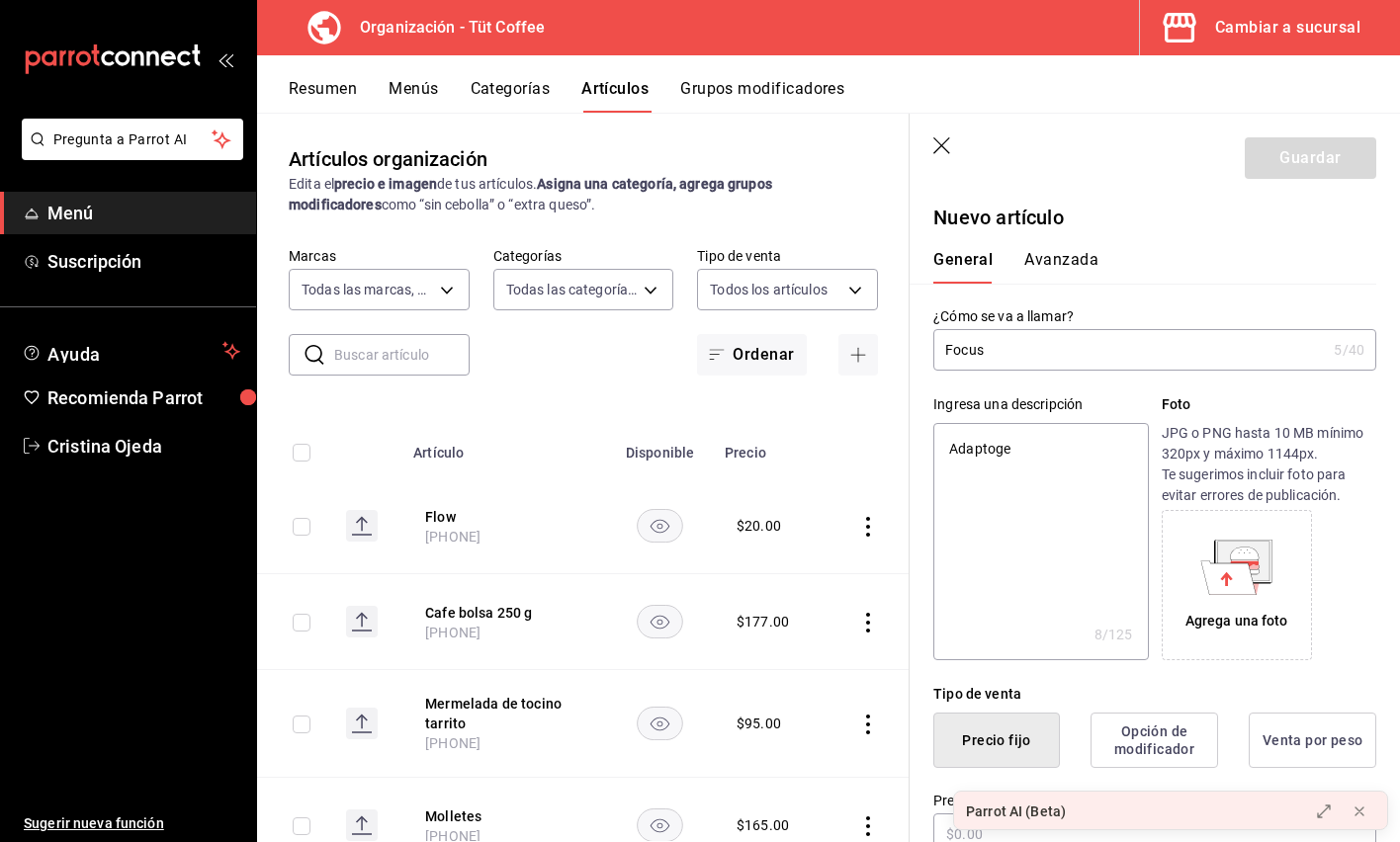 type on "Adaptogen" 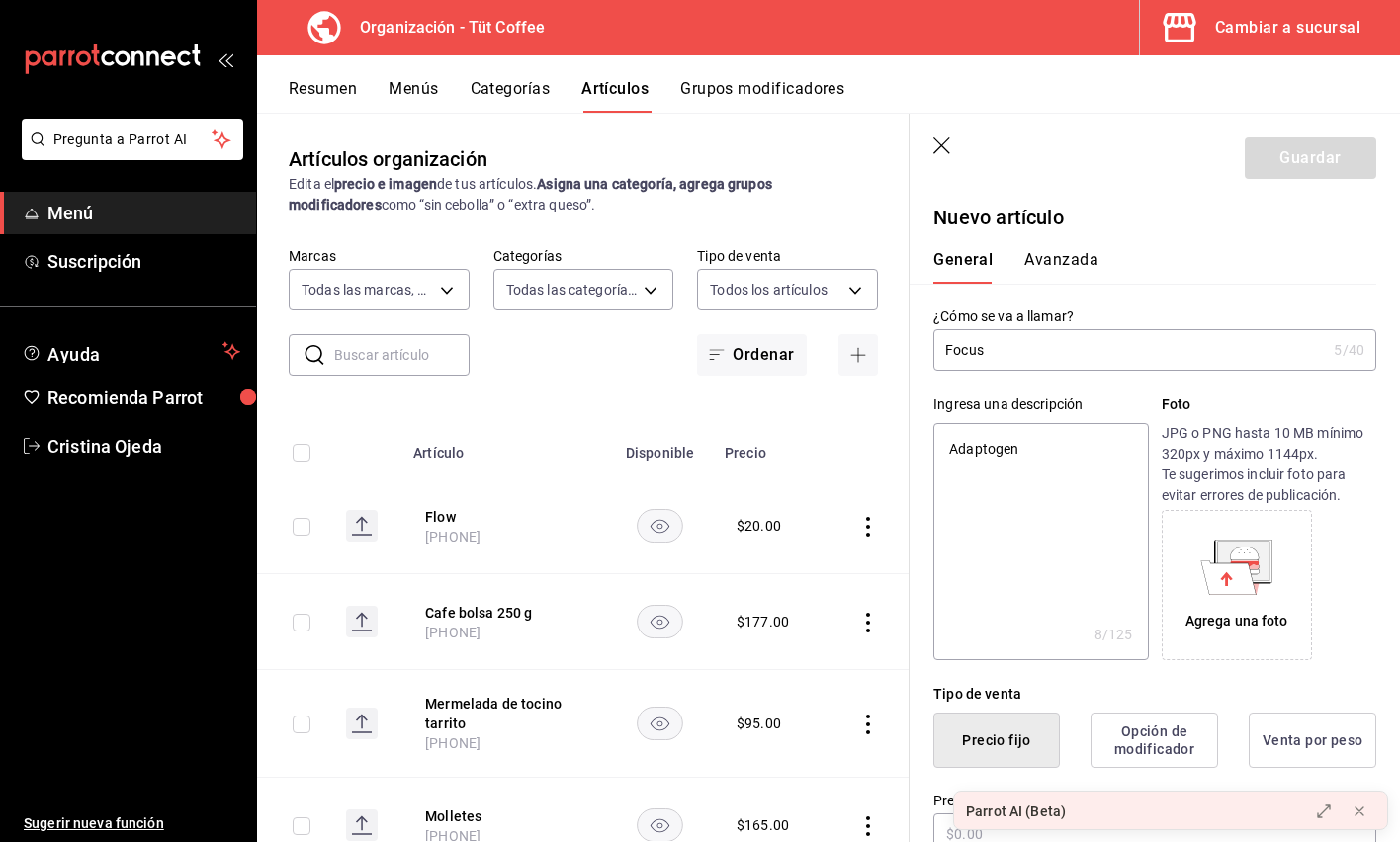 type on "Adaptogeno" 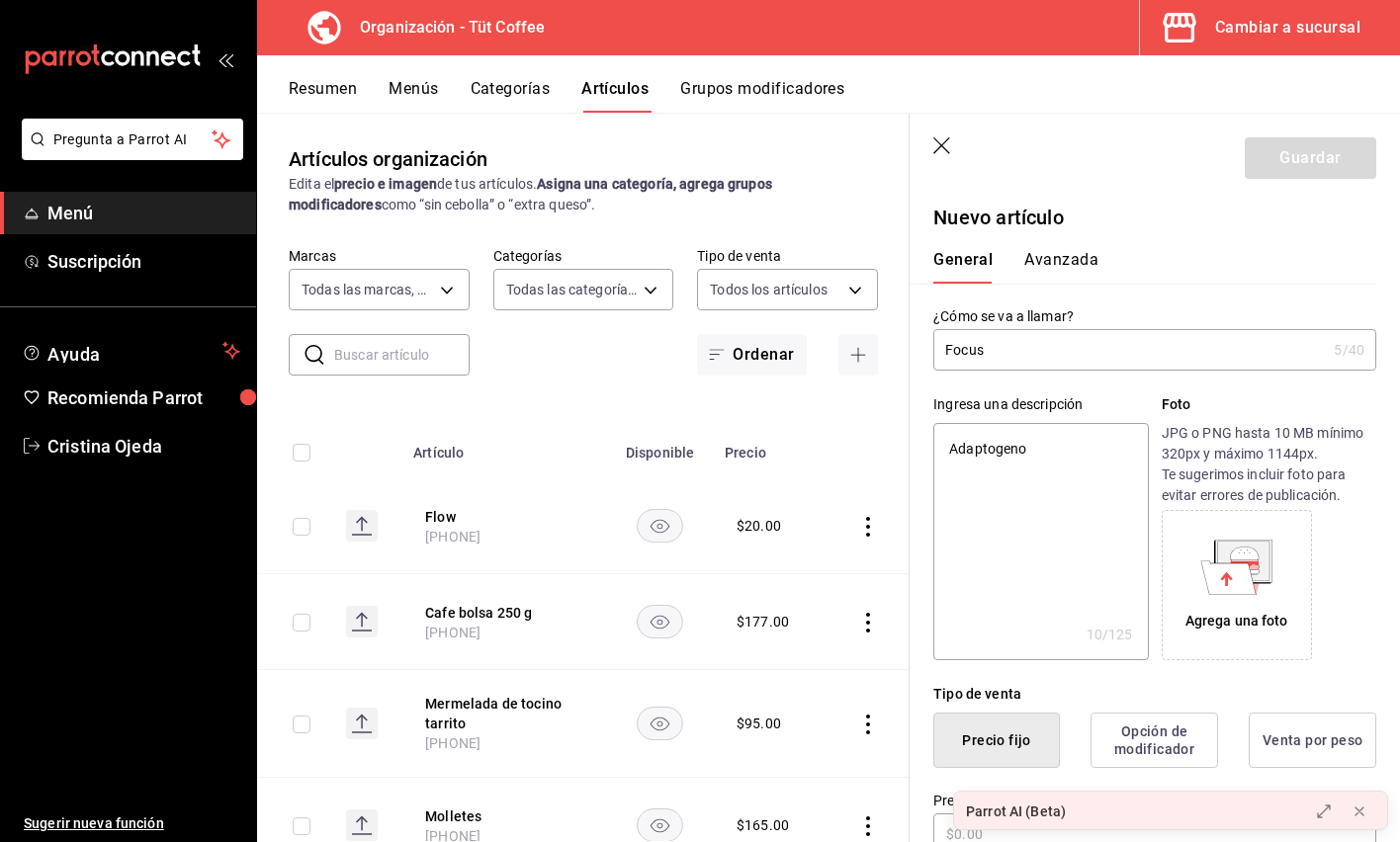 type on "Adaptogenos" 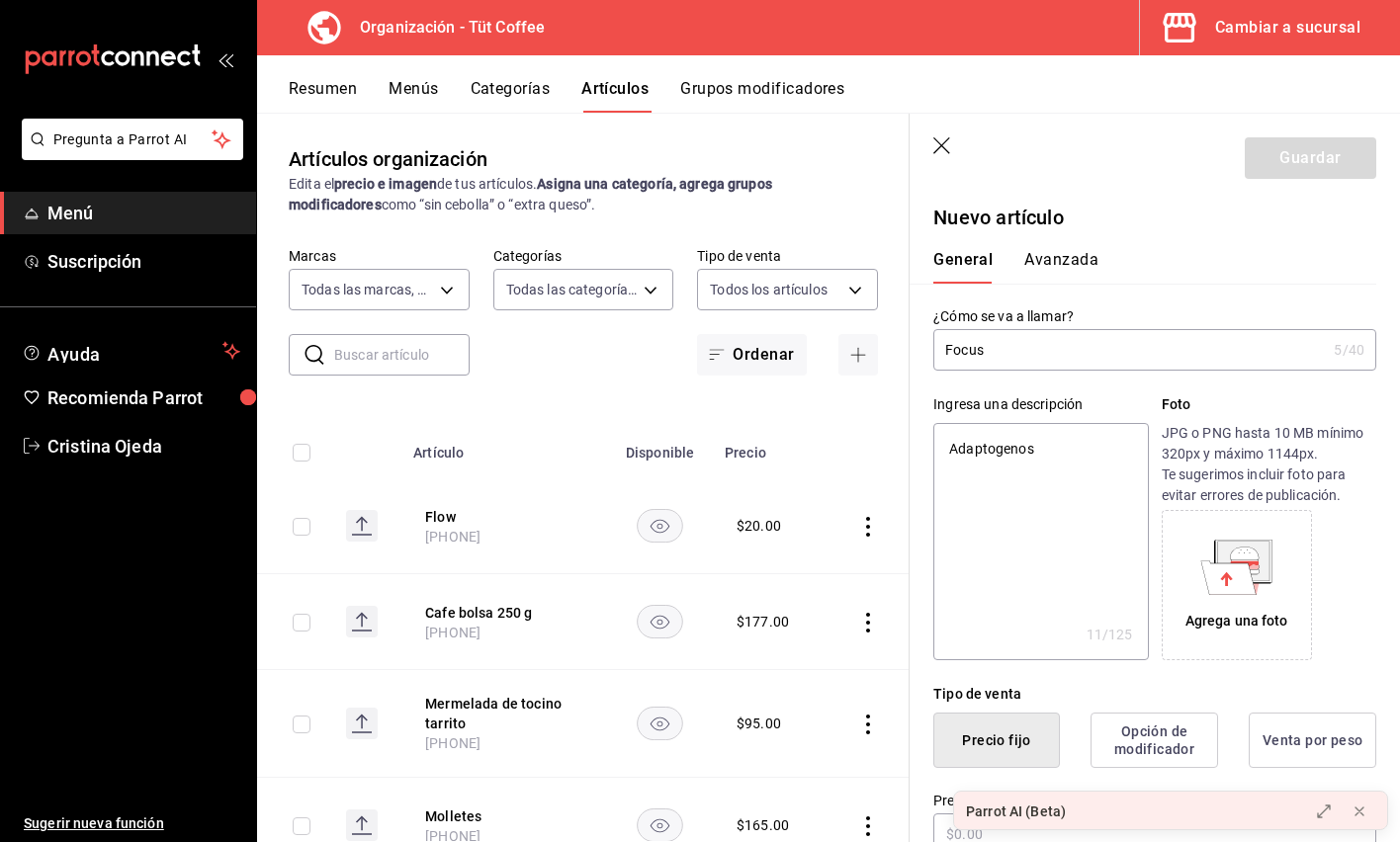 type on "Adaptogenos" 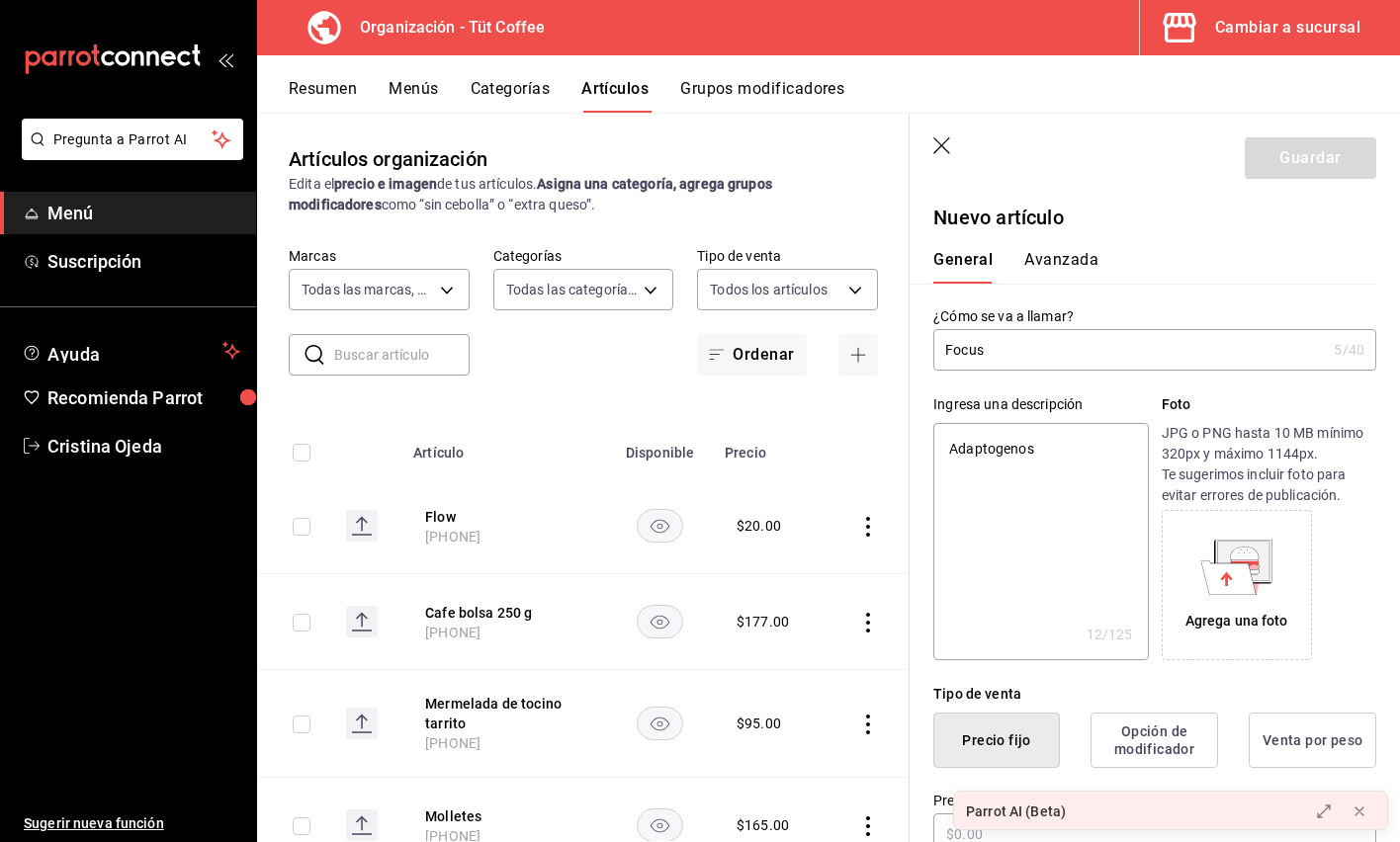 type on "Adaptogenos c" 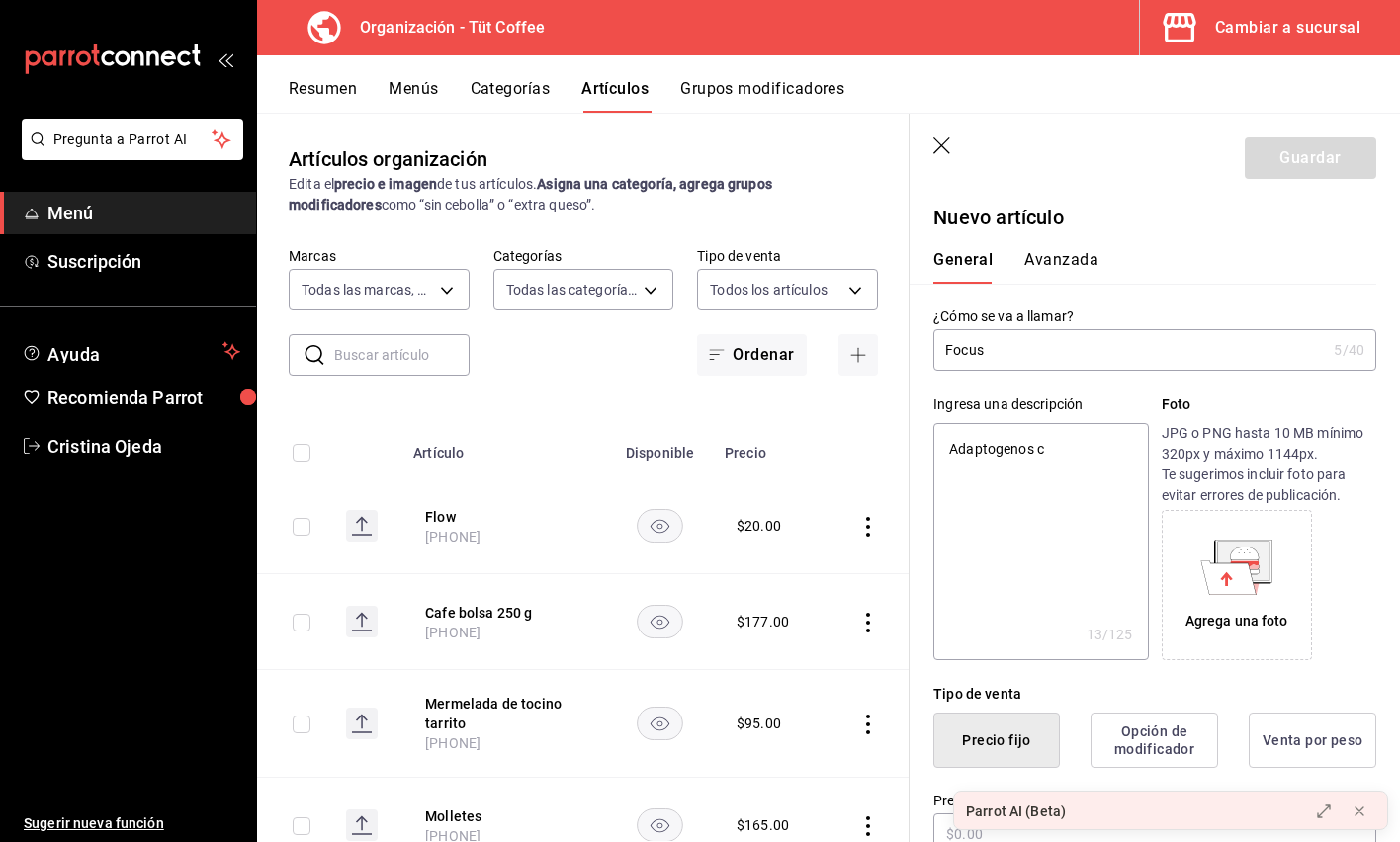 type on "Adaptogenos co" 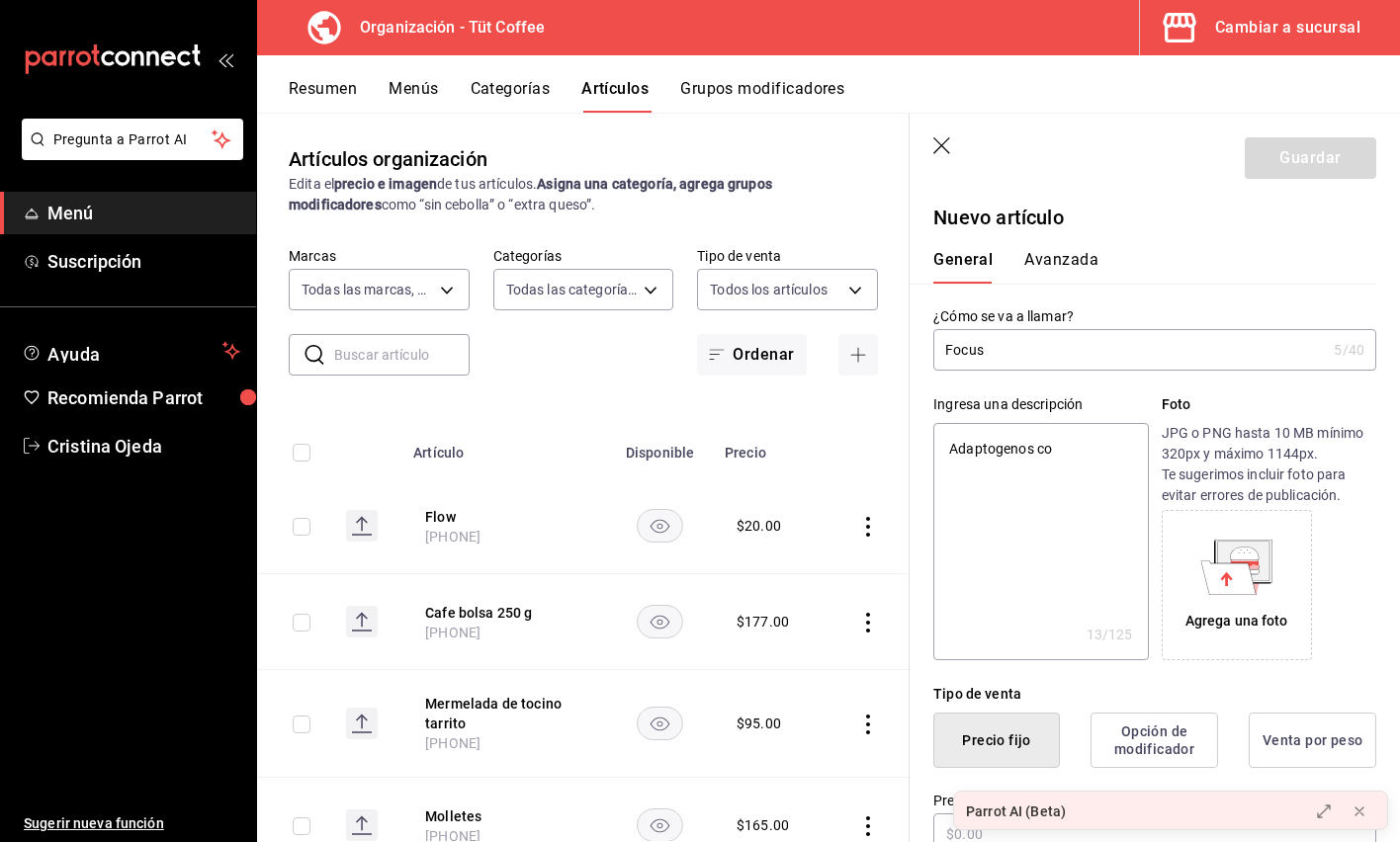 type on "Adaptogenos con" 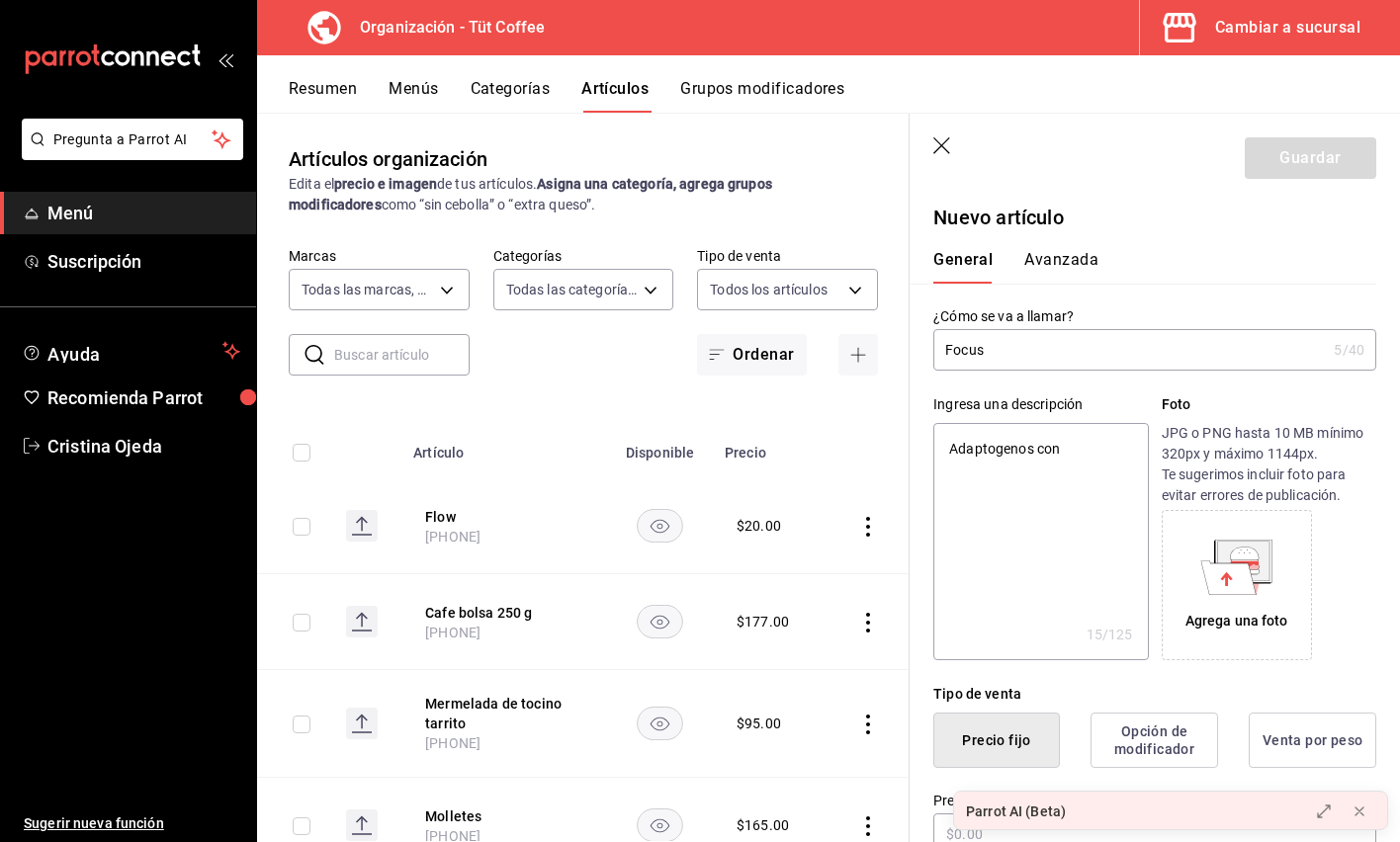type on "Adaptogenos con" 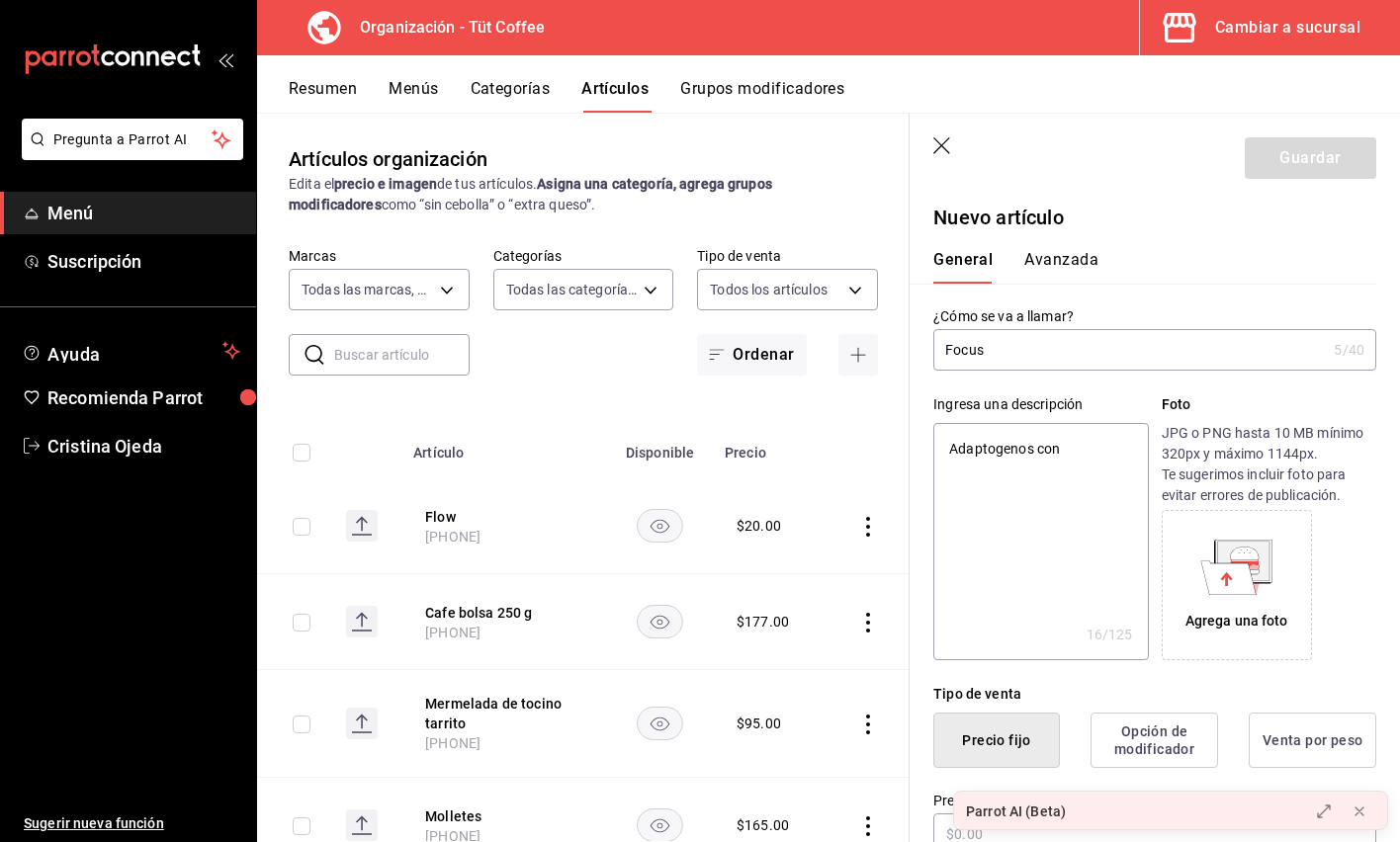 type on "Adaptogenos con C" 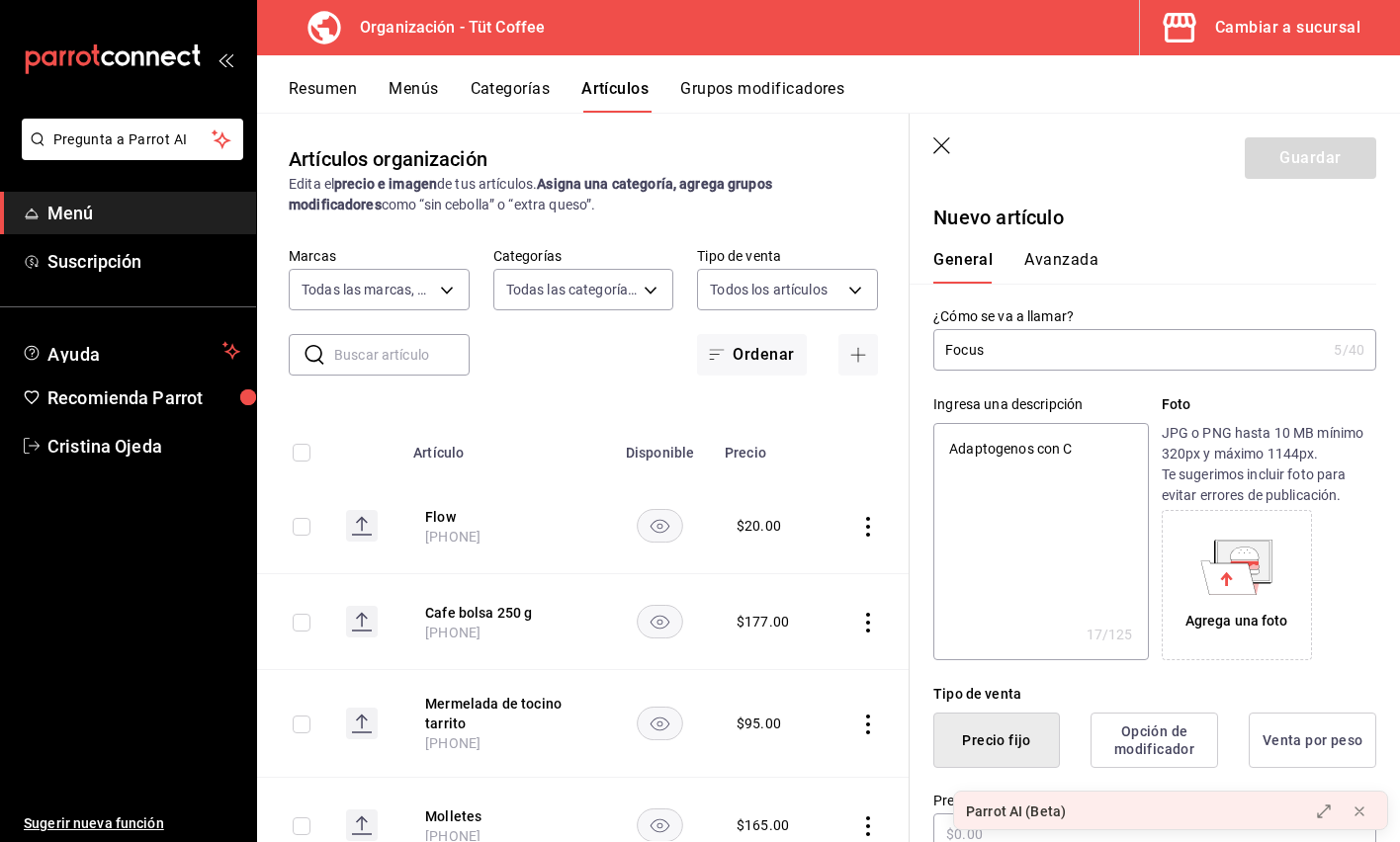 type on "Adaptogenos con Co" 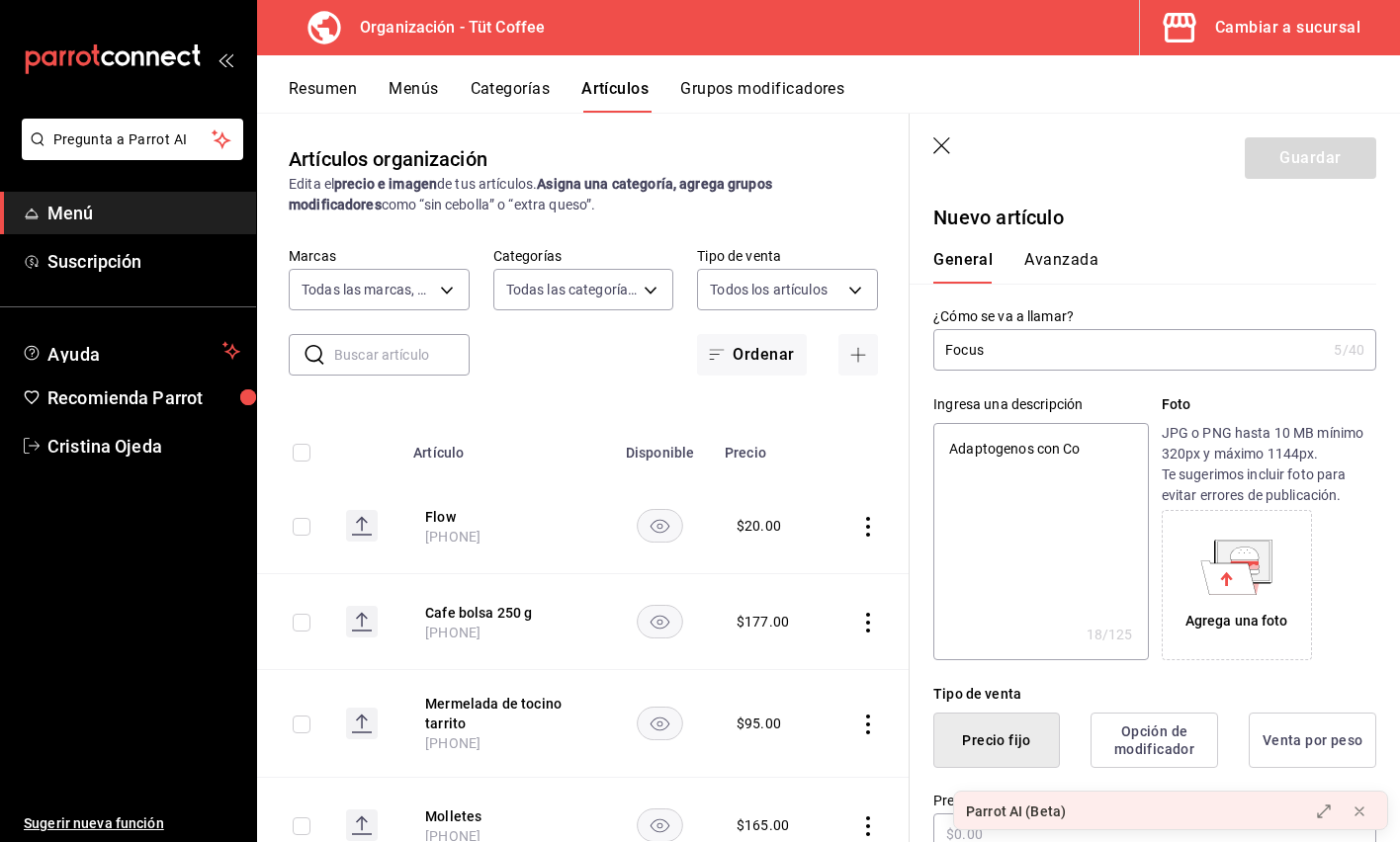type on "Adaptogenos con Cor" 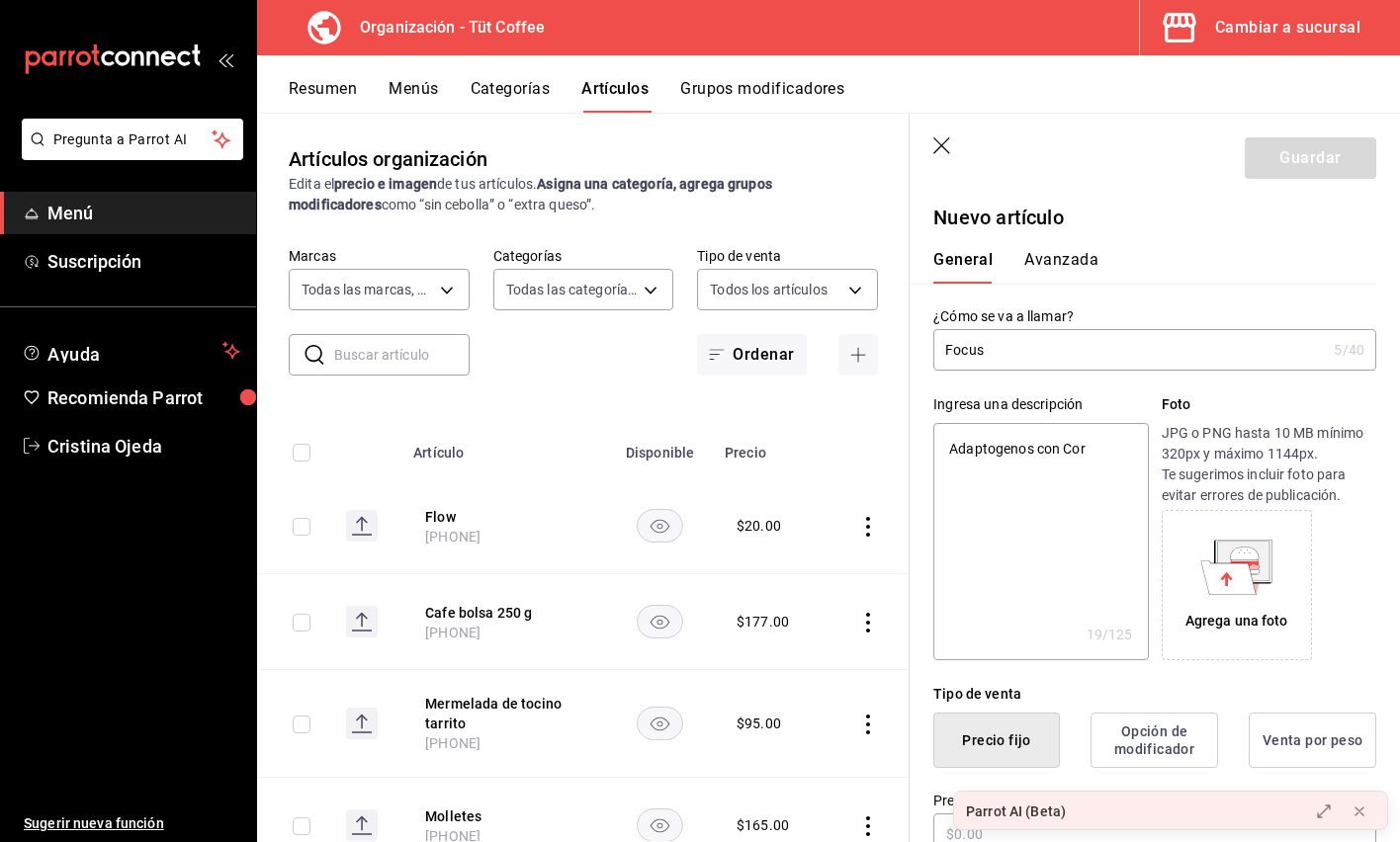 type on "Adaptogenos con Cord" 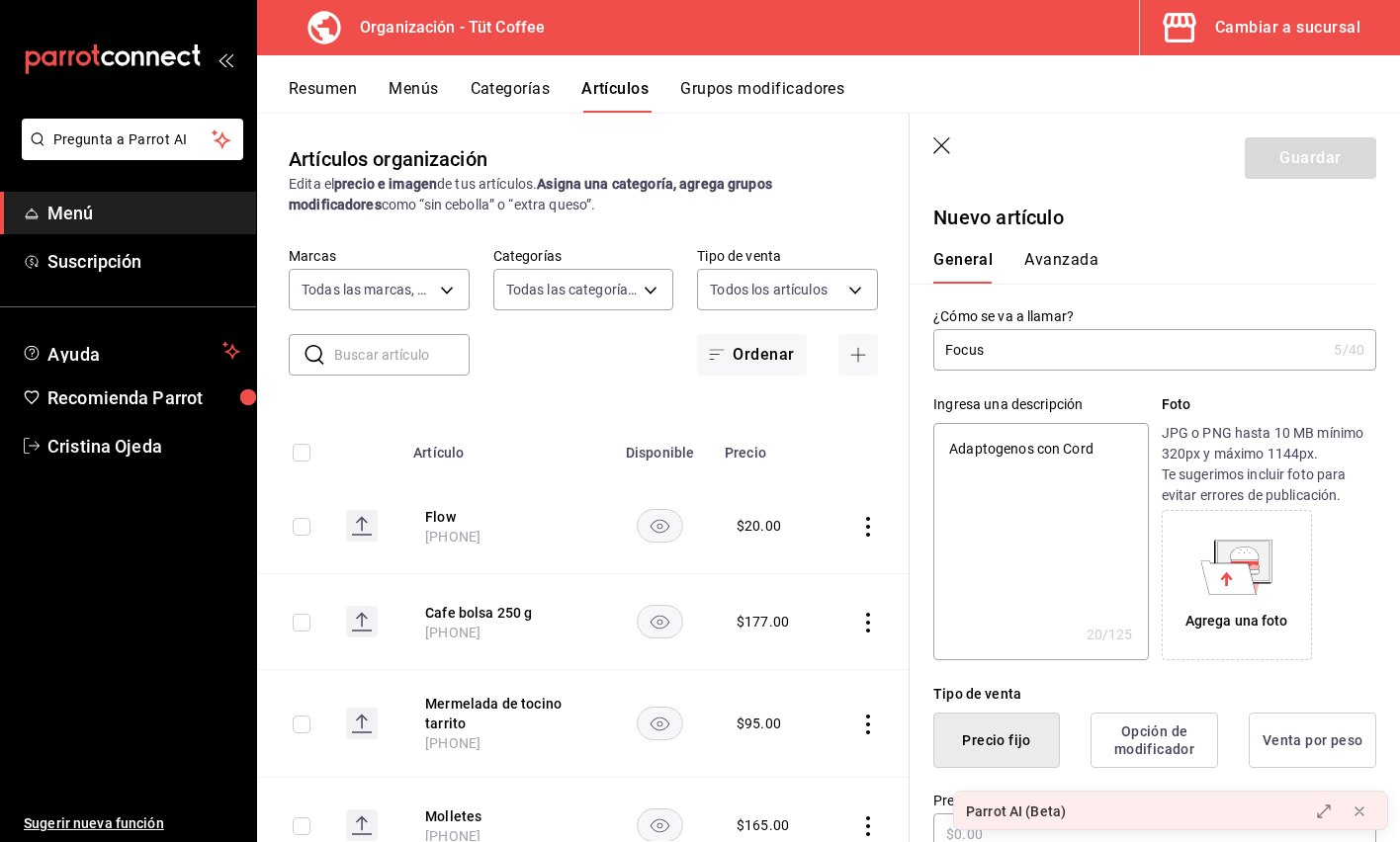 type on "Adaptogenos con Cordy" 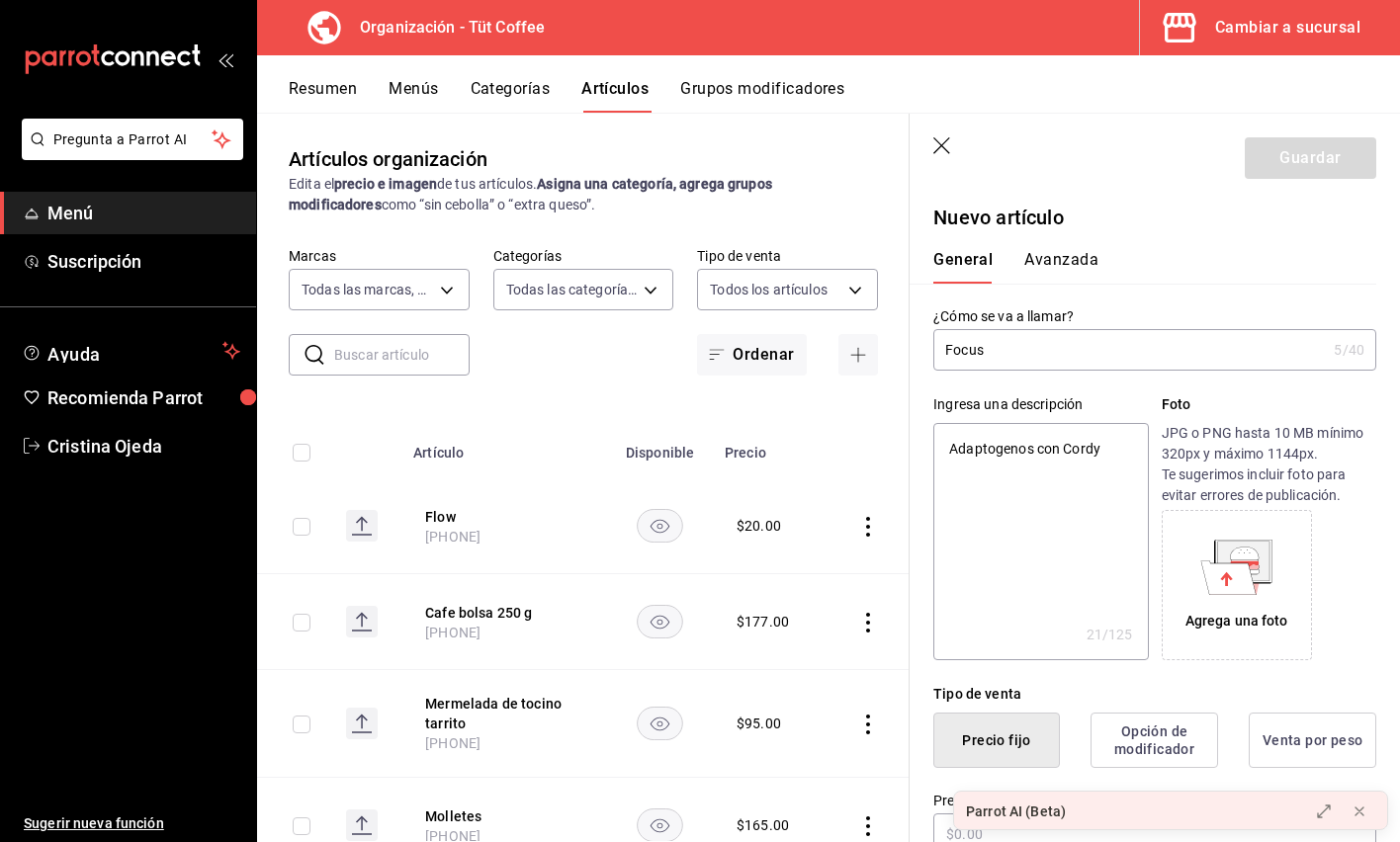 type on "Adaptogenos con Cordyc" 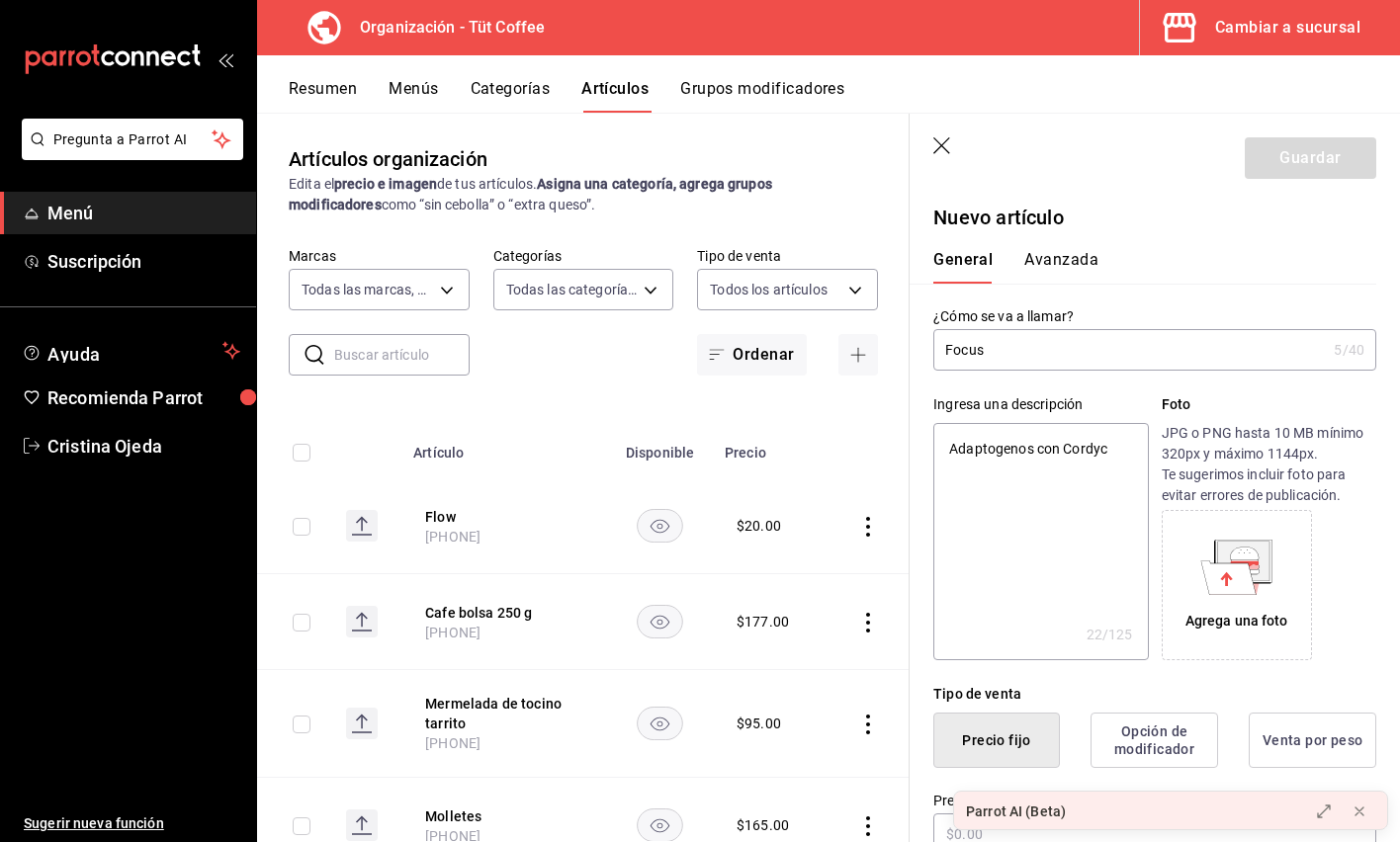 type on "Adaptogenos con Cordyce" 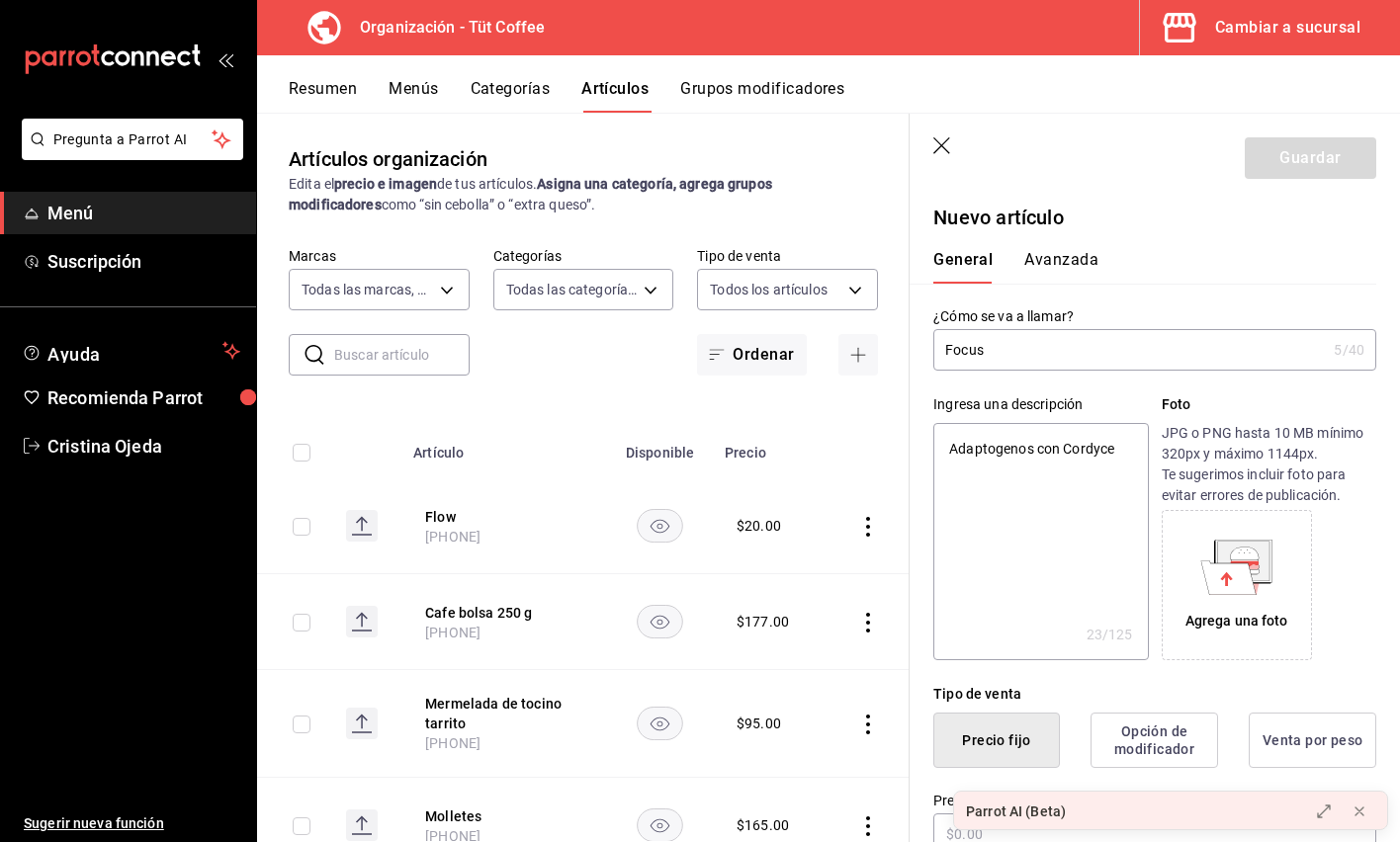 type on "Adaptogenos con Cordycep" 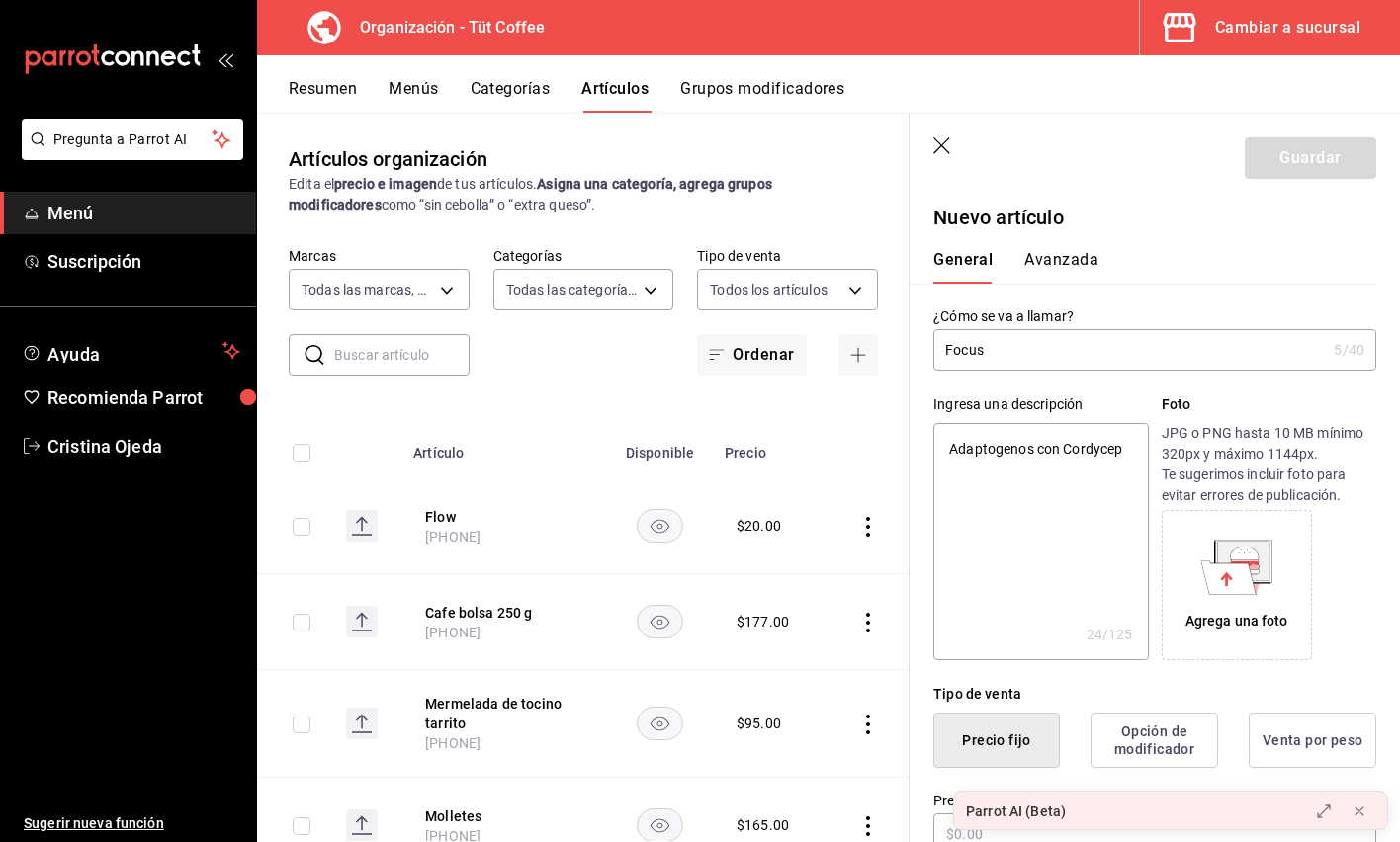 type on "Adaptogenos con Cordyceps" 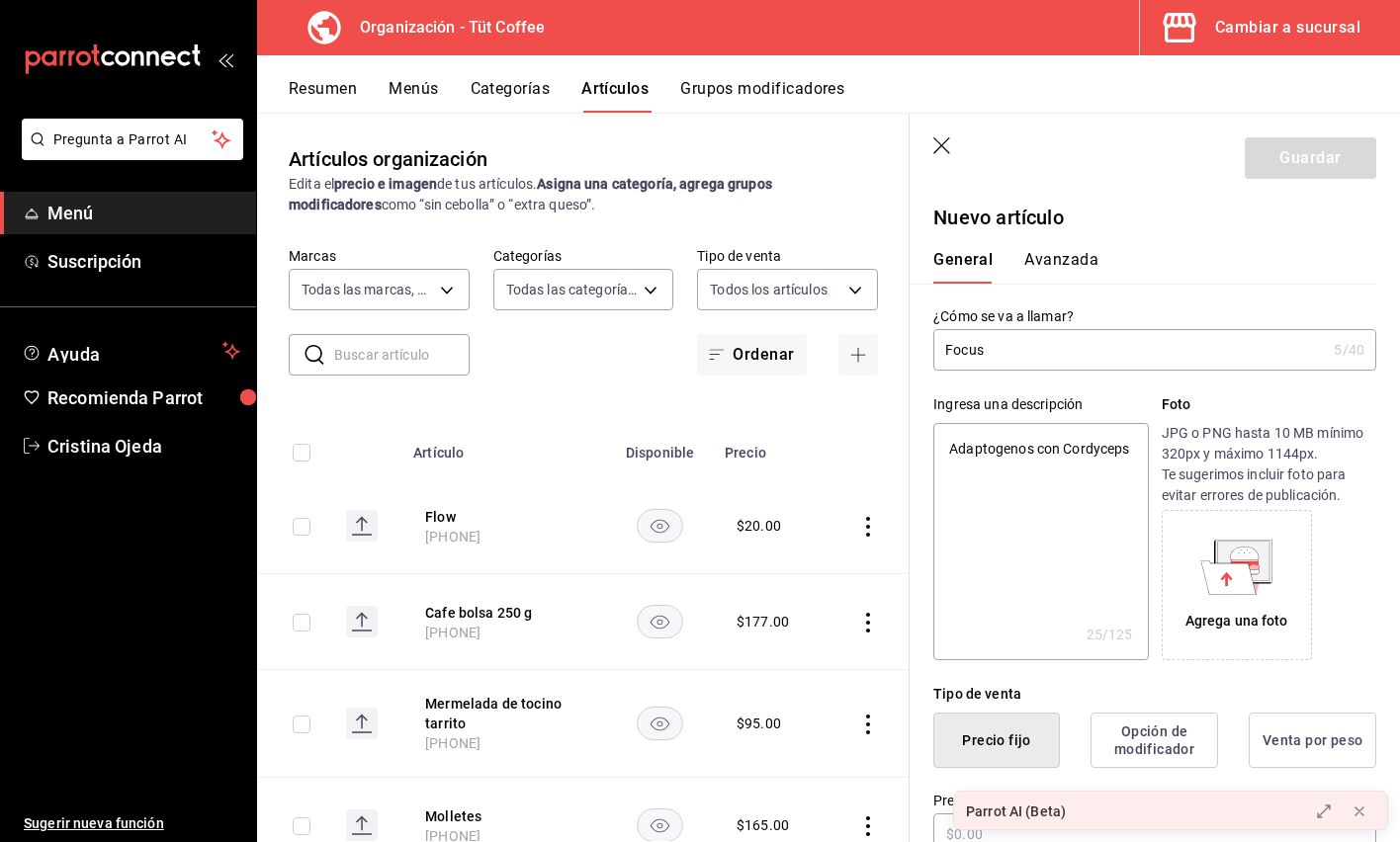 type on "Adaptogenos con Cordyceps," 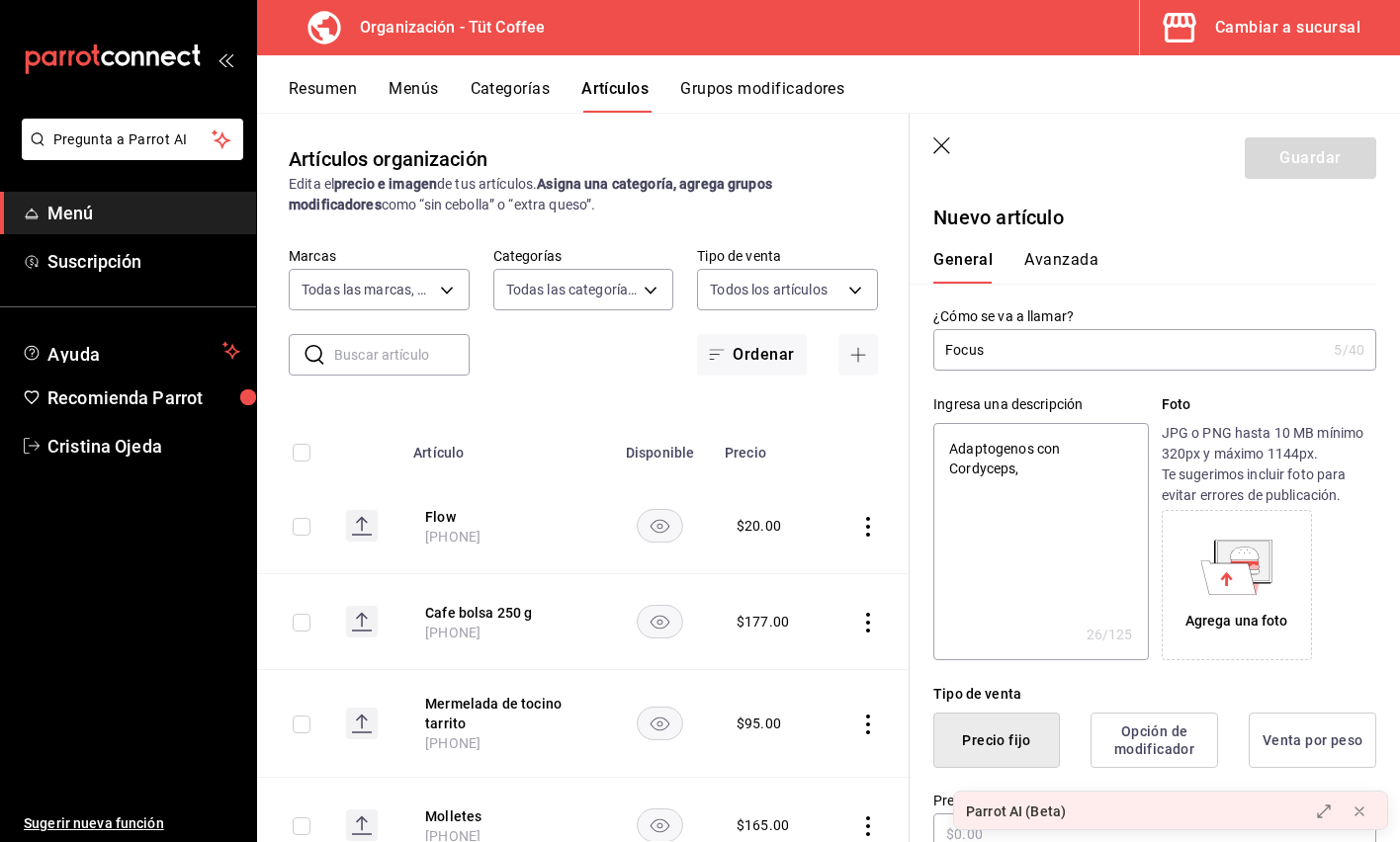 type on "Adaptogenos con Cordyceps," 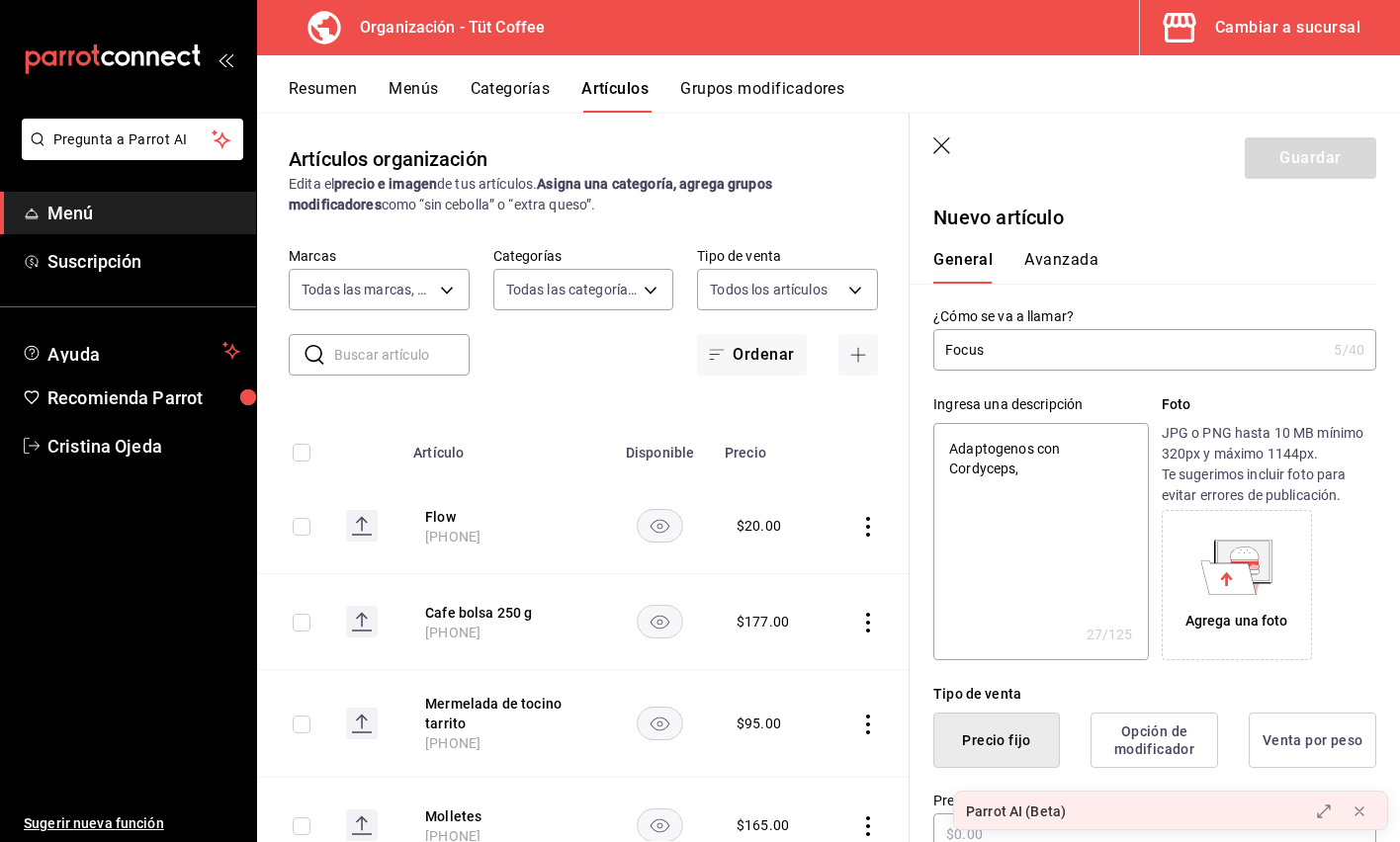 type on "Adaptogenos con Cordyceps, C" 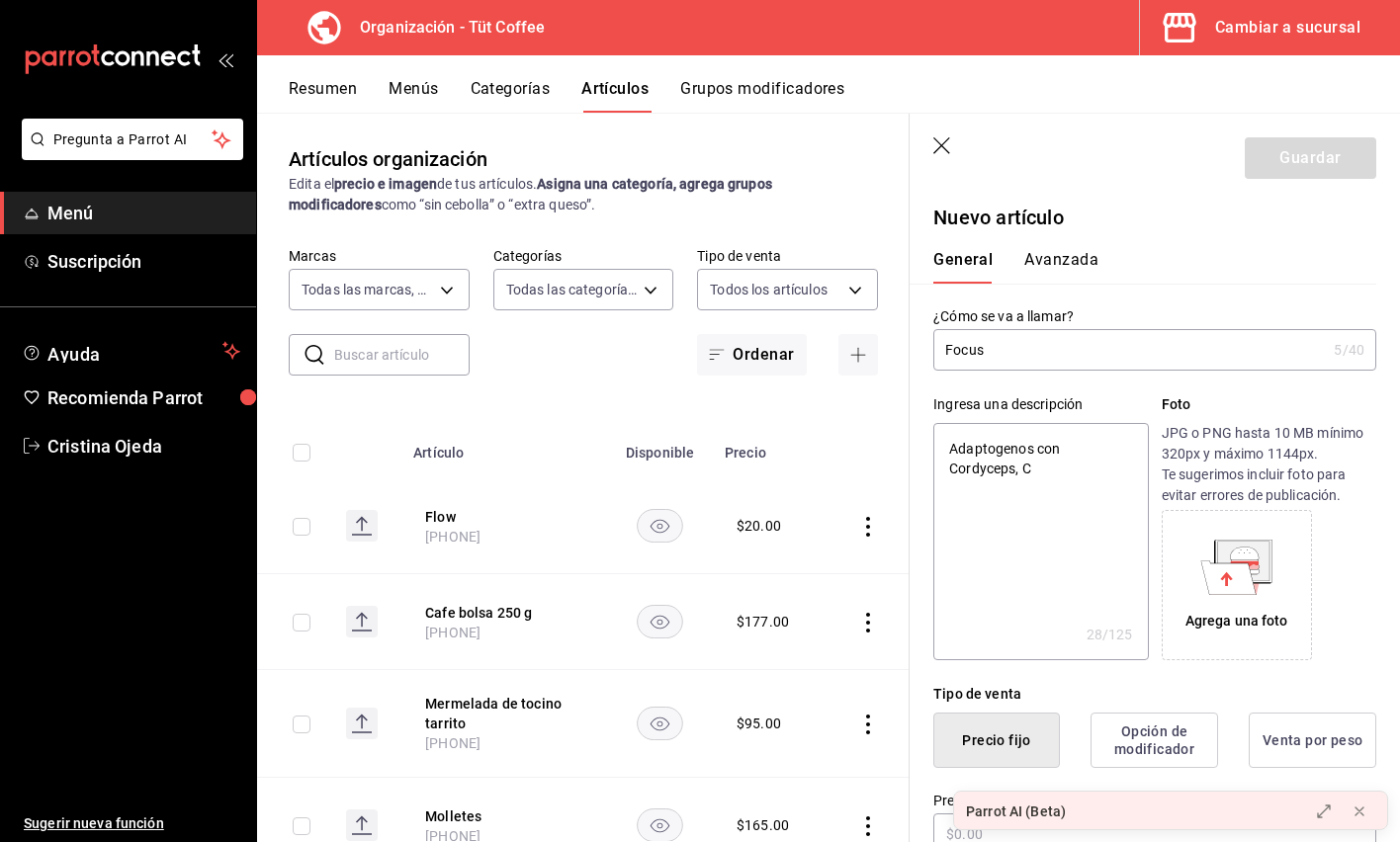 type on "Adaptogenos con Cordyceps, Ch" 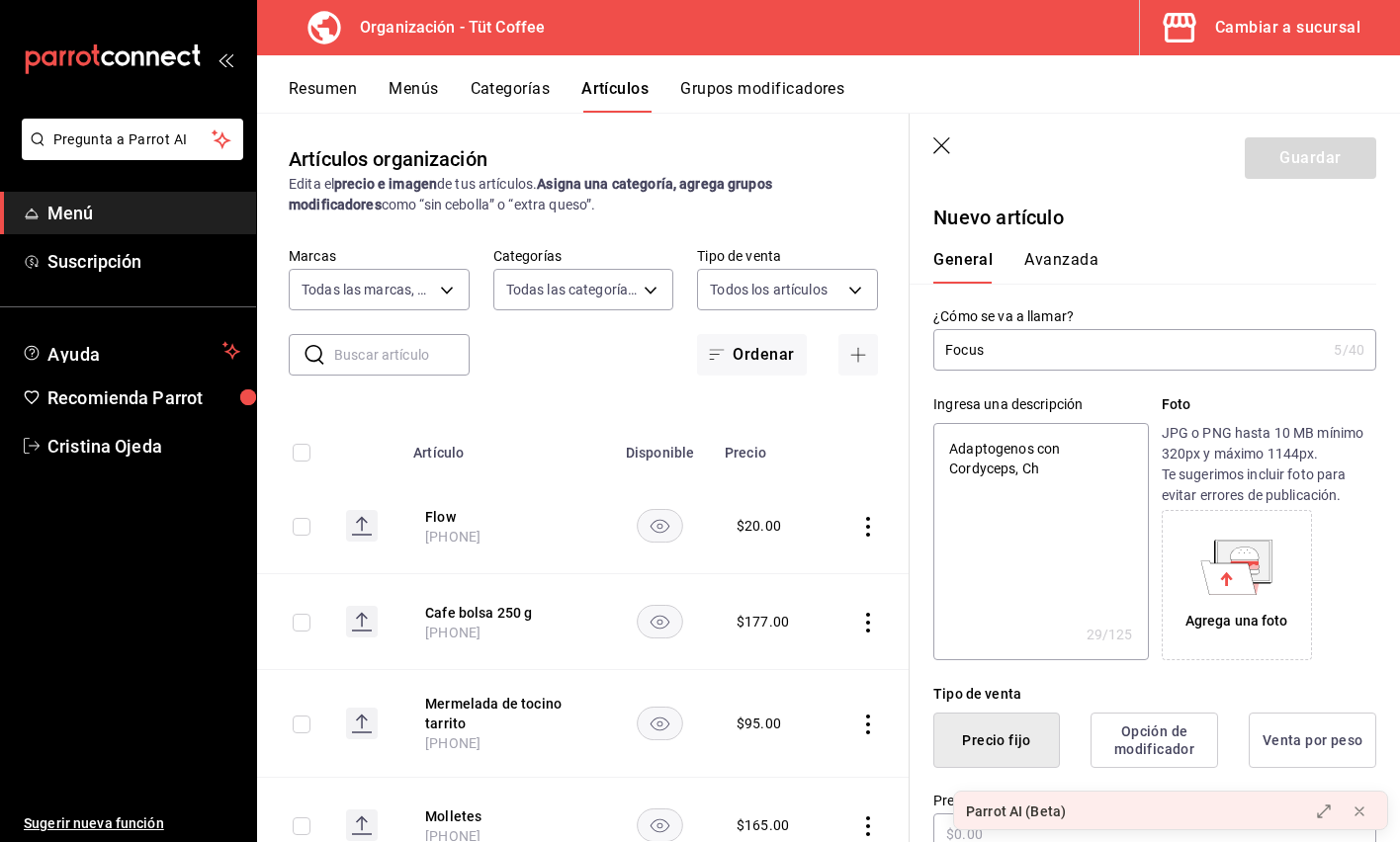 type on "Adaptogenos con Cordyceps, Cha" 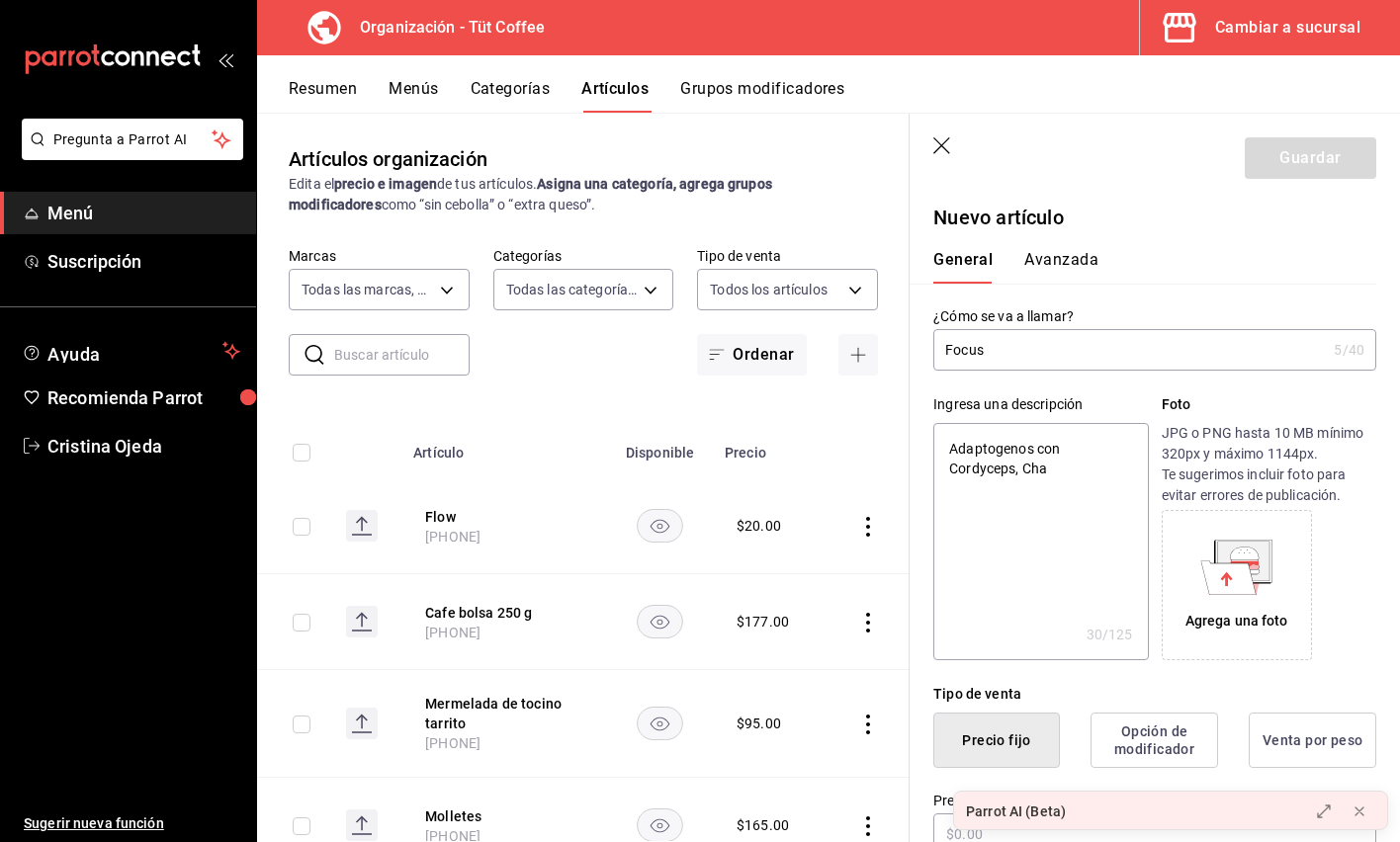 type on "Adaptogenos con Cordyceps, Chag" 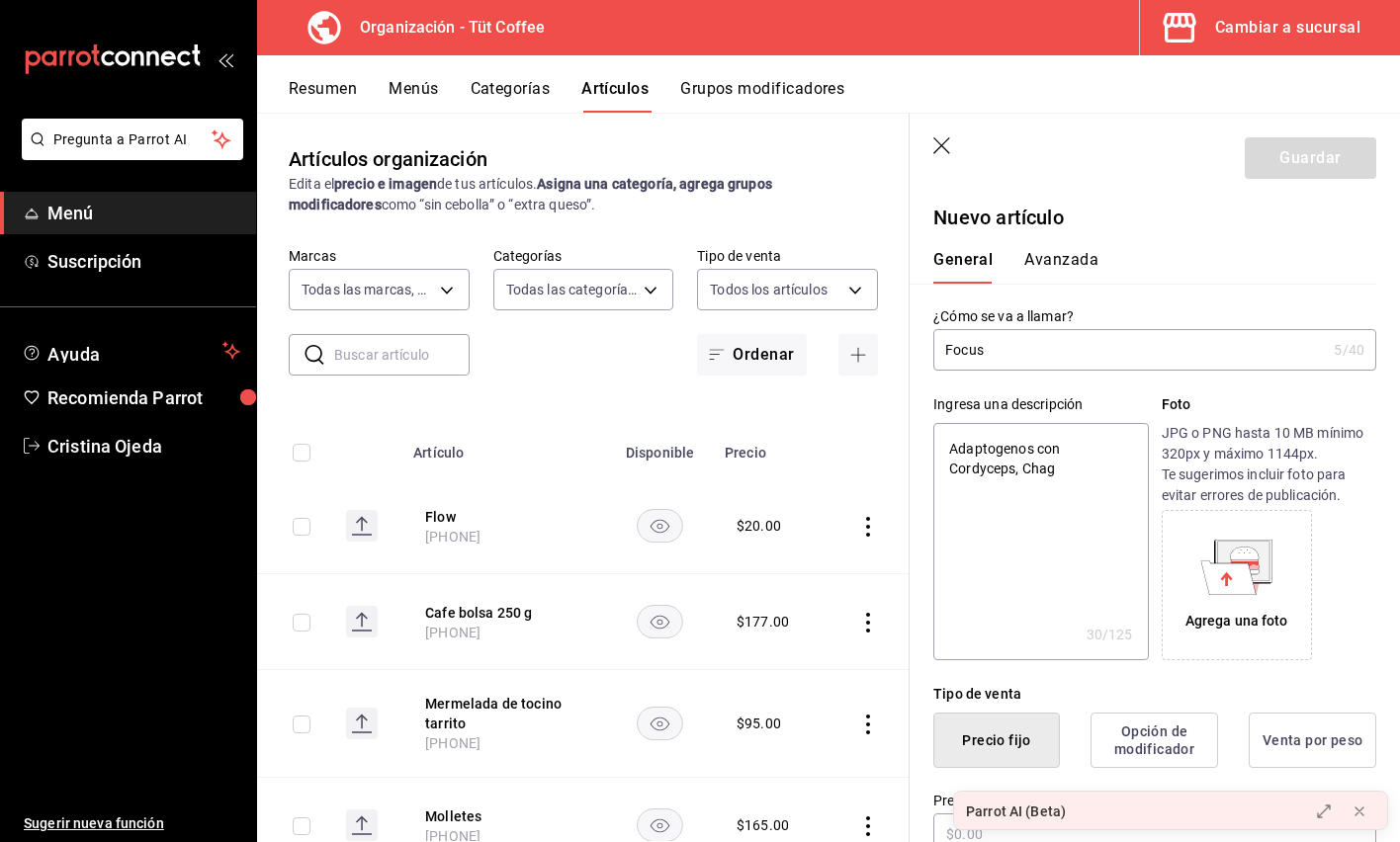 type on "Adaptogenos con Cordyceps, Chaga" 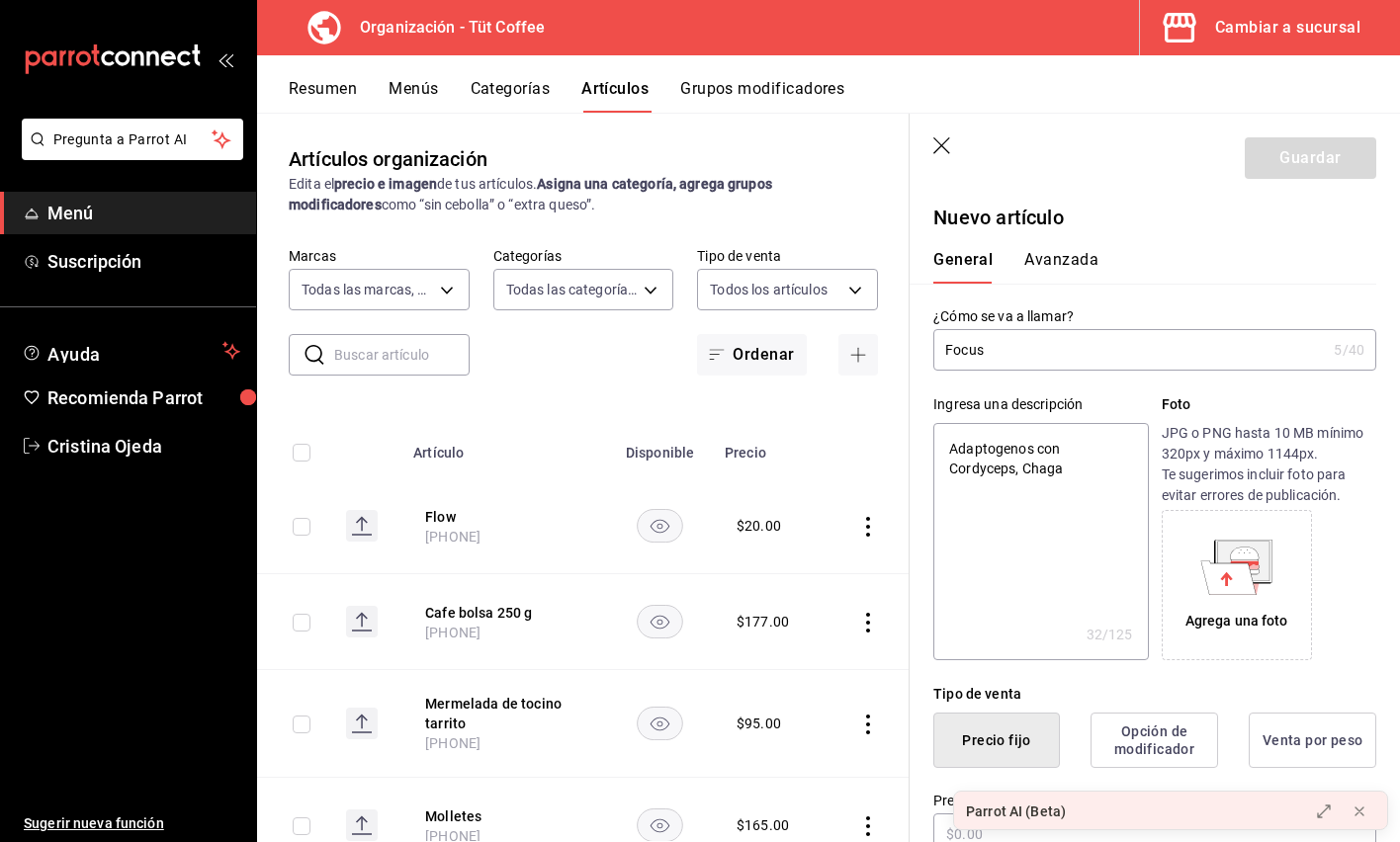 type on "Adaptogenos con Cordyceps, Chaga," 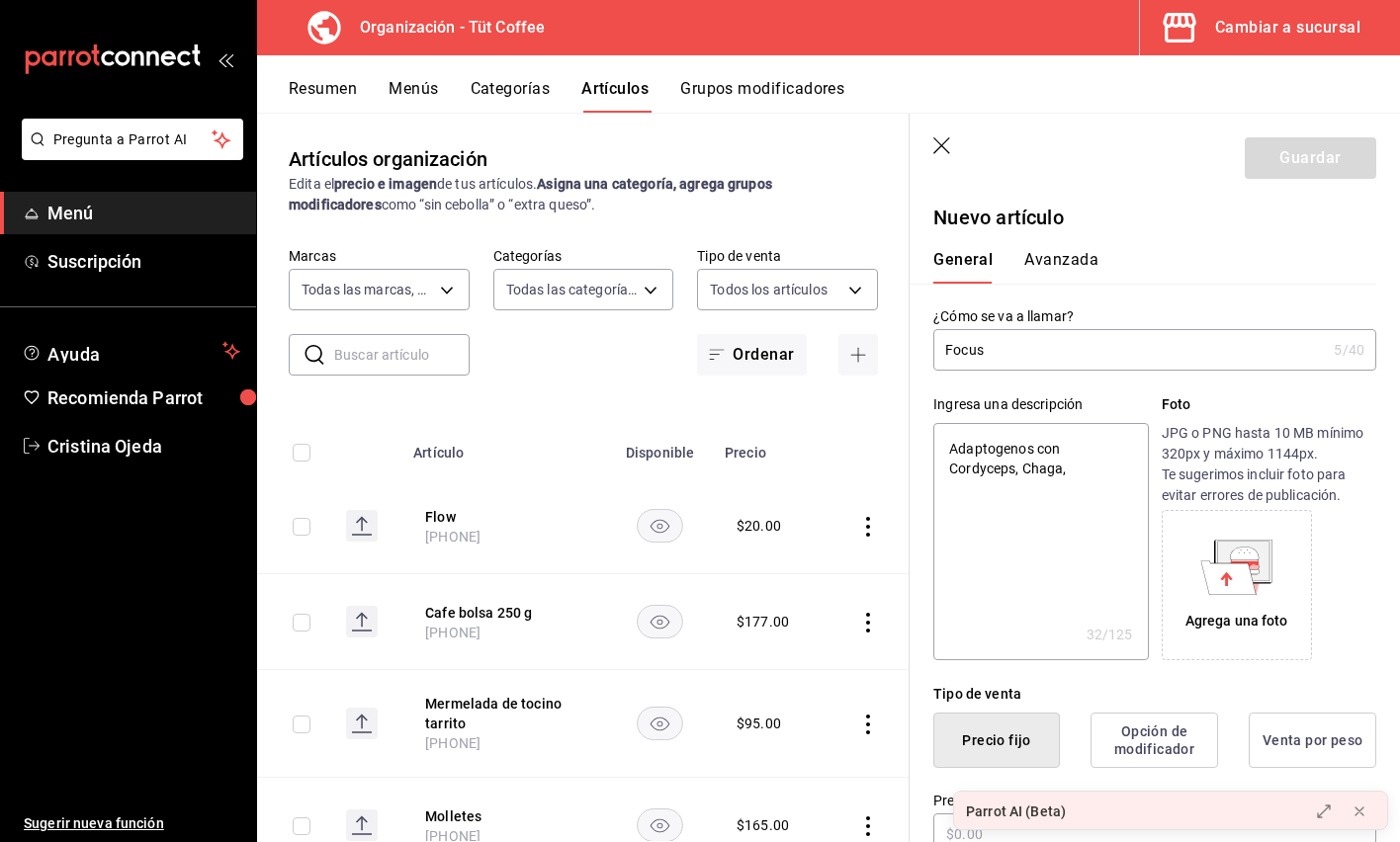 type on "Adaptogenos con Cordyceps, Chaga," 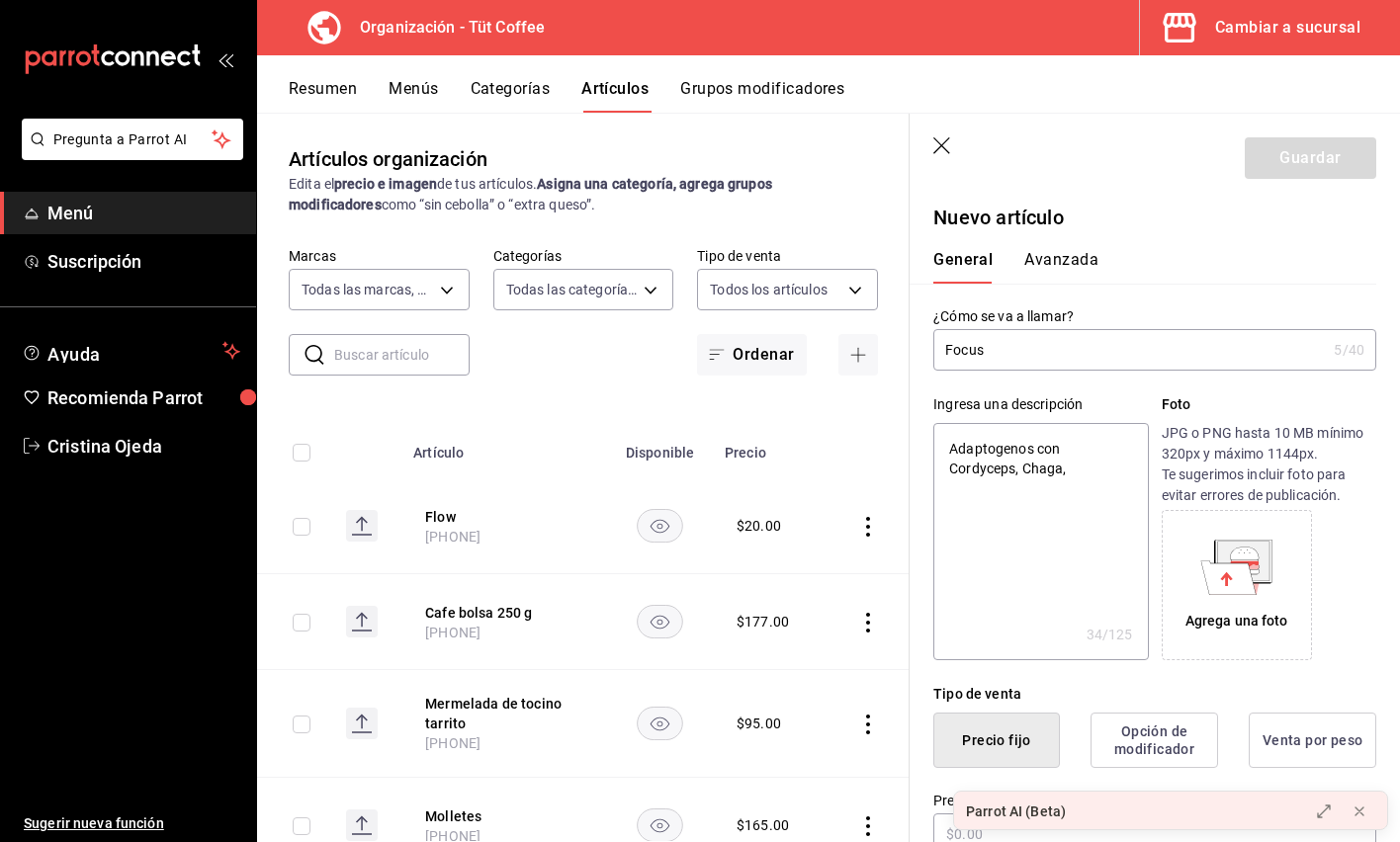 type on "Adaptogenos con Cordyceps, Chaga, M" 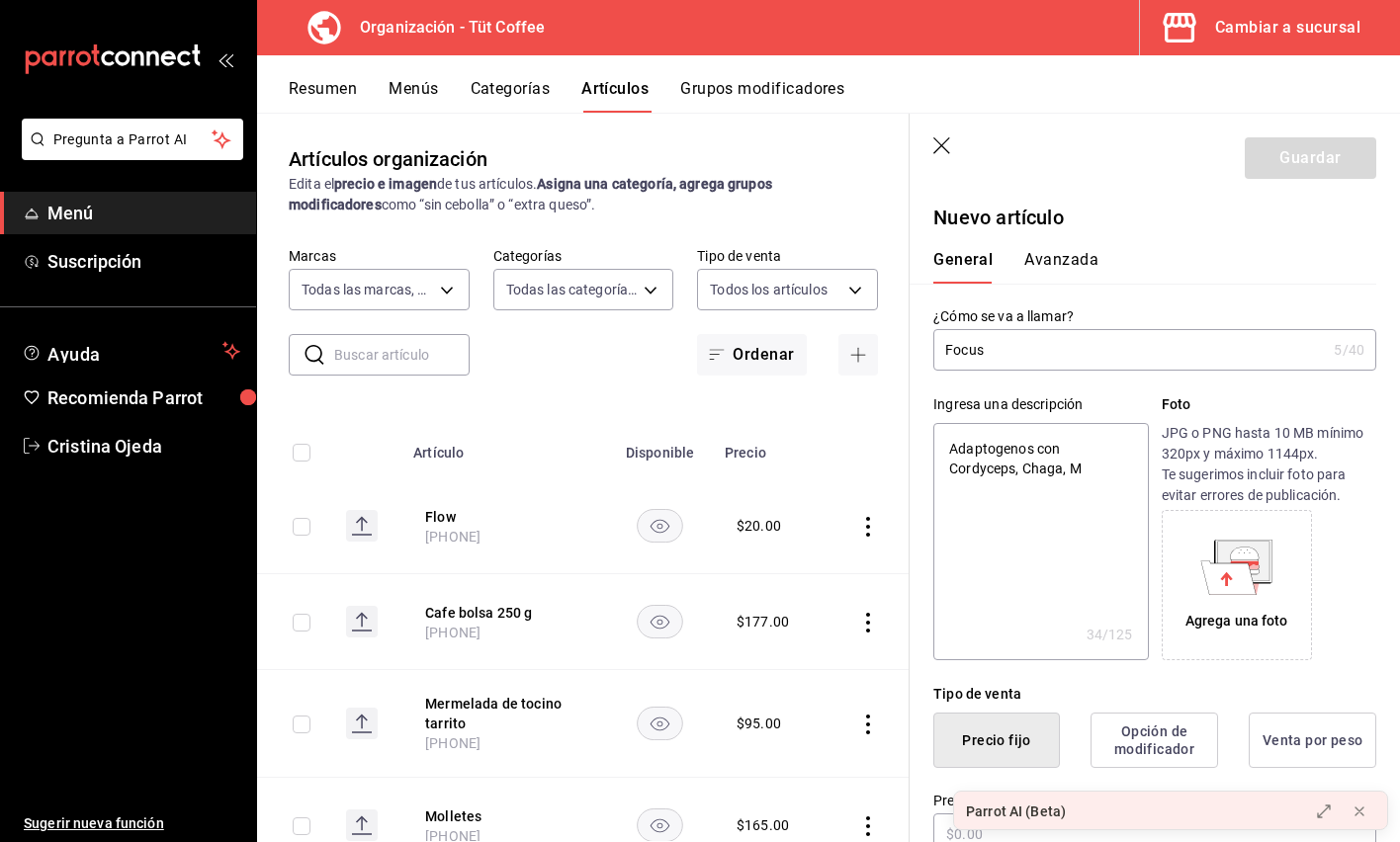 type on "Adaptogenos con Cordyceps, Chaga, Me" 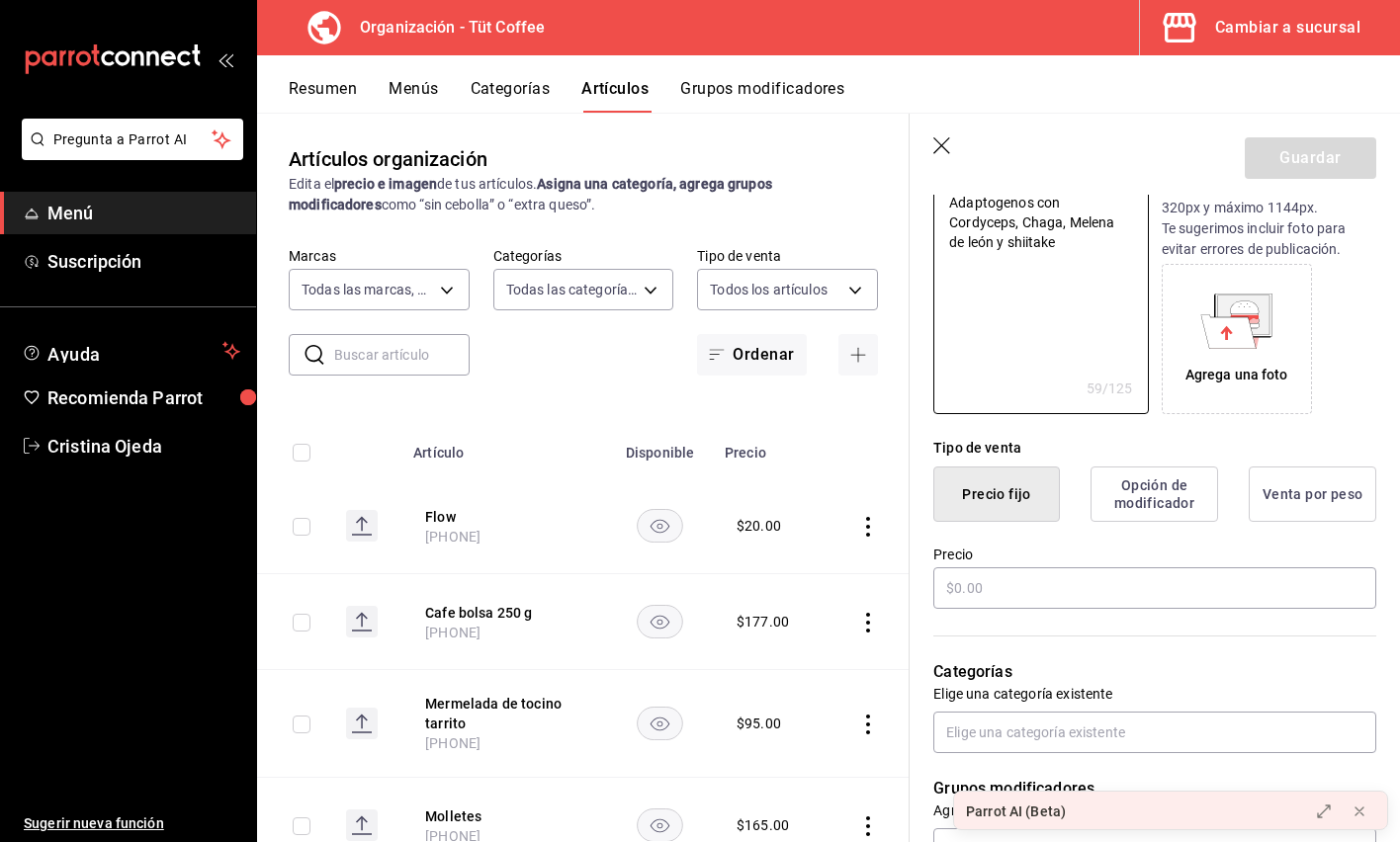 scroll, scrollTop: 254, scrollLeft: 0, axis: vertical 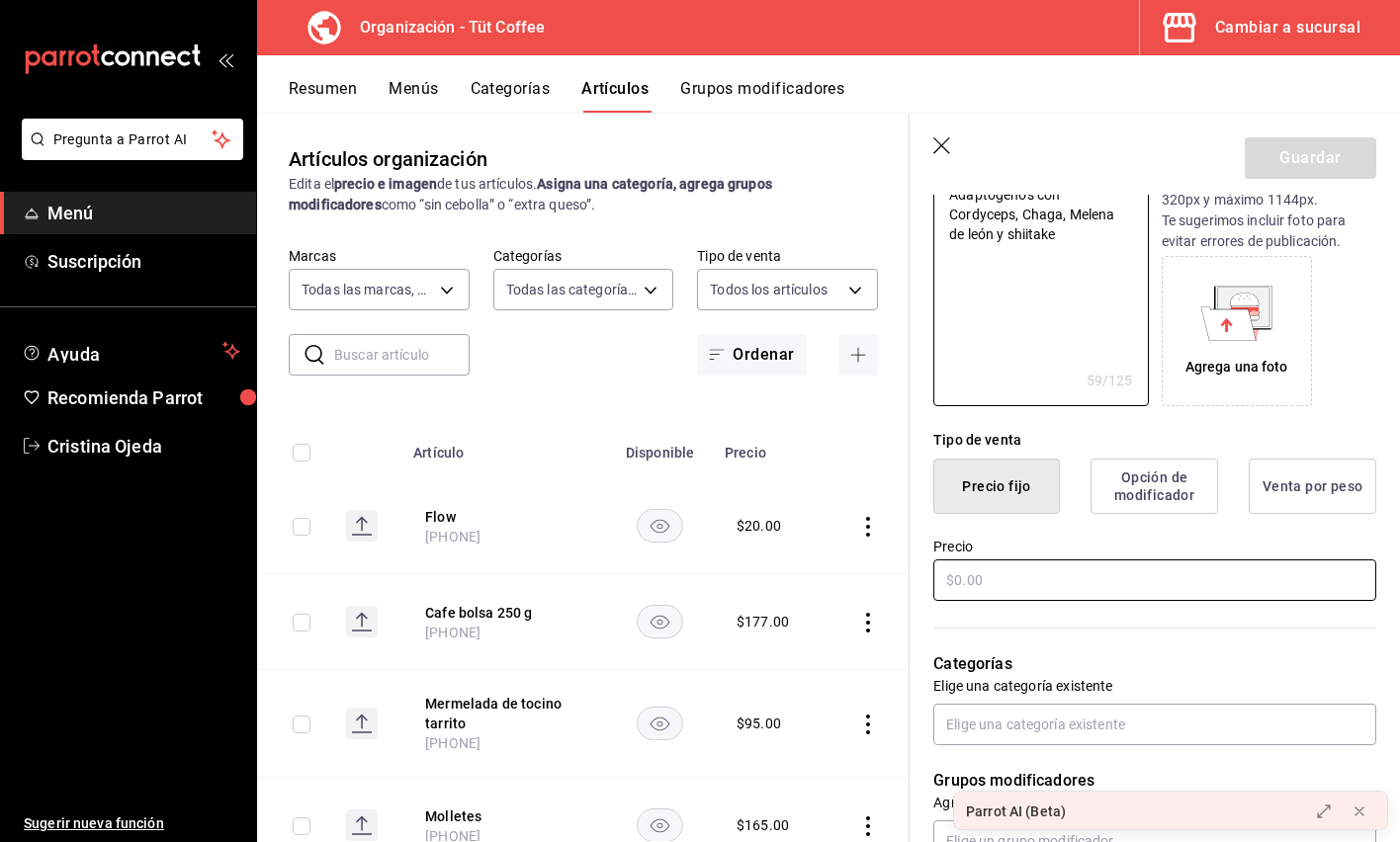 click at bounding box center (1155, 580) 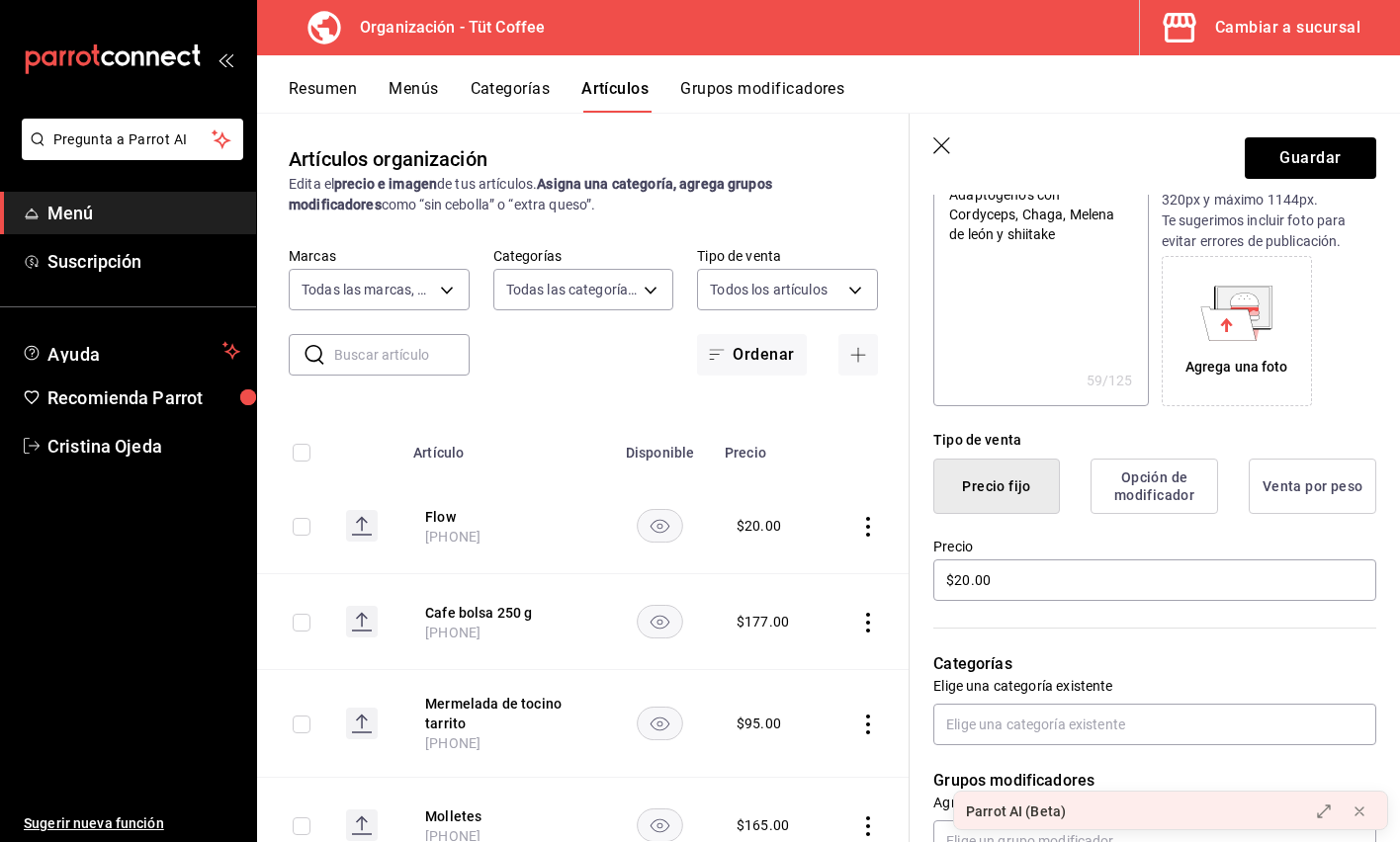 click on "Categorías Elige una categoría existente" at bounding box center (1143, 674) 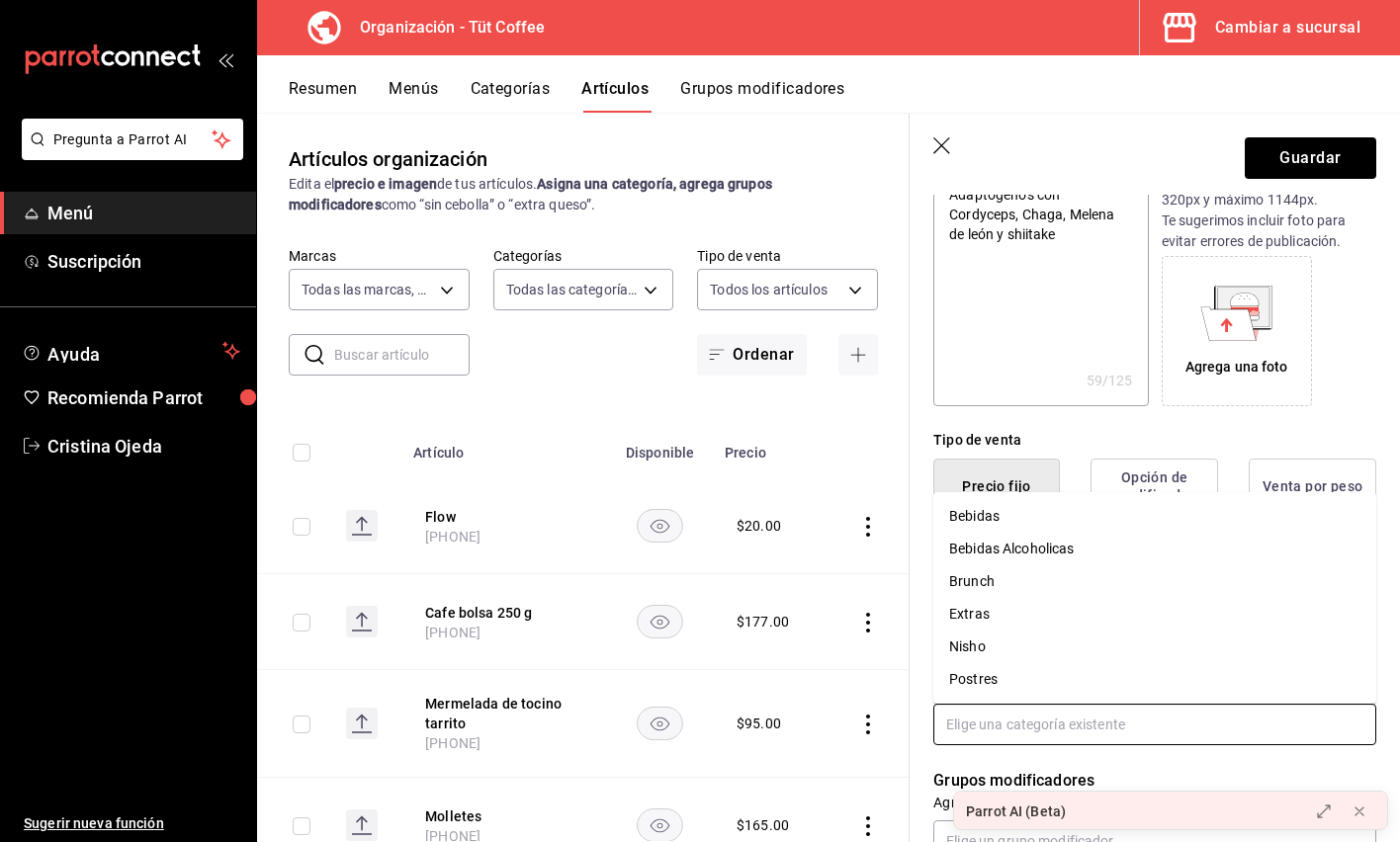 click at bounding box center (1155, 724) 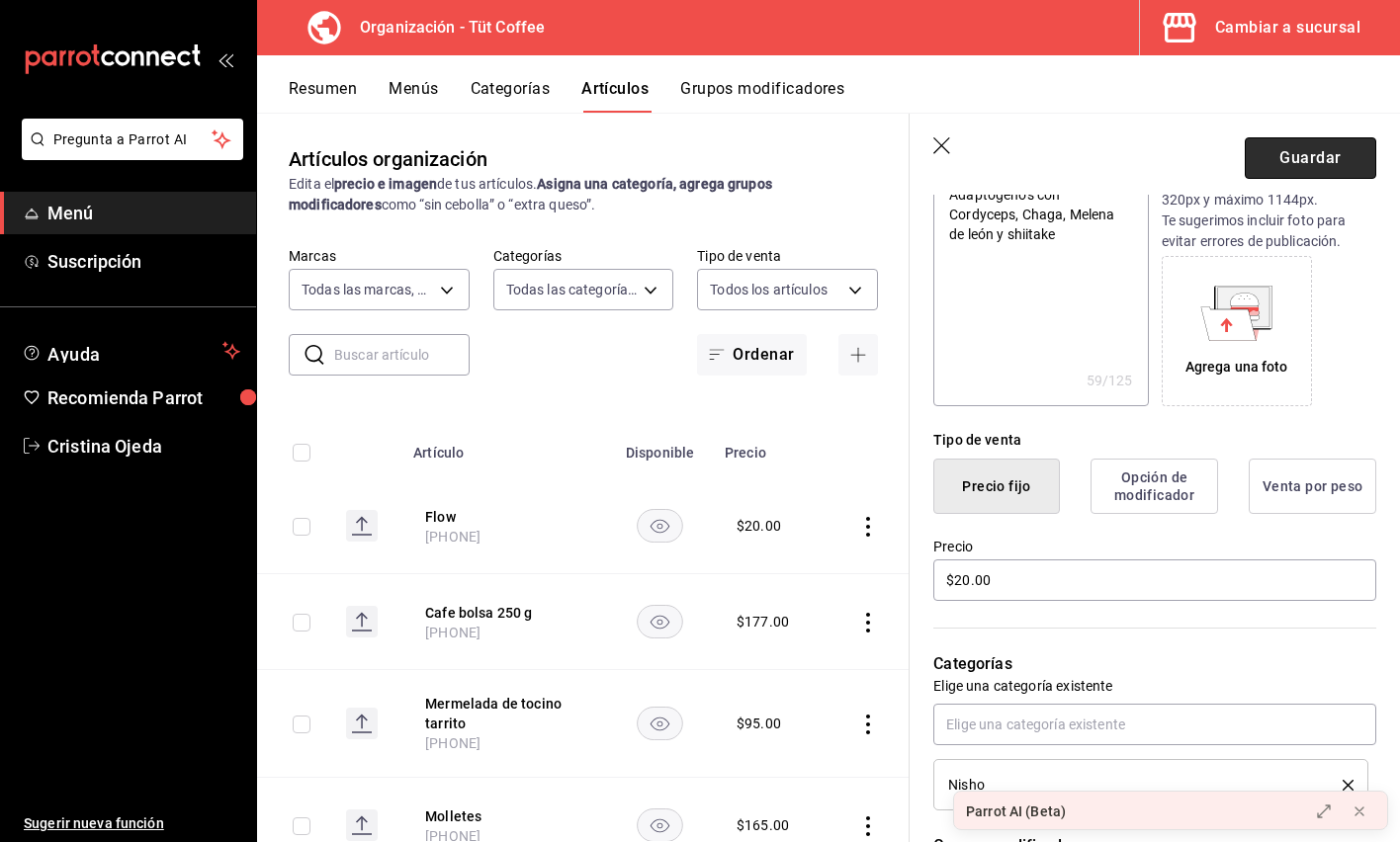 click on "Guardar" at bounding box center (1310, 158) 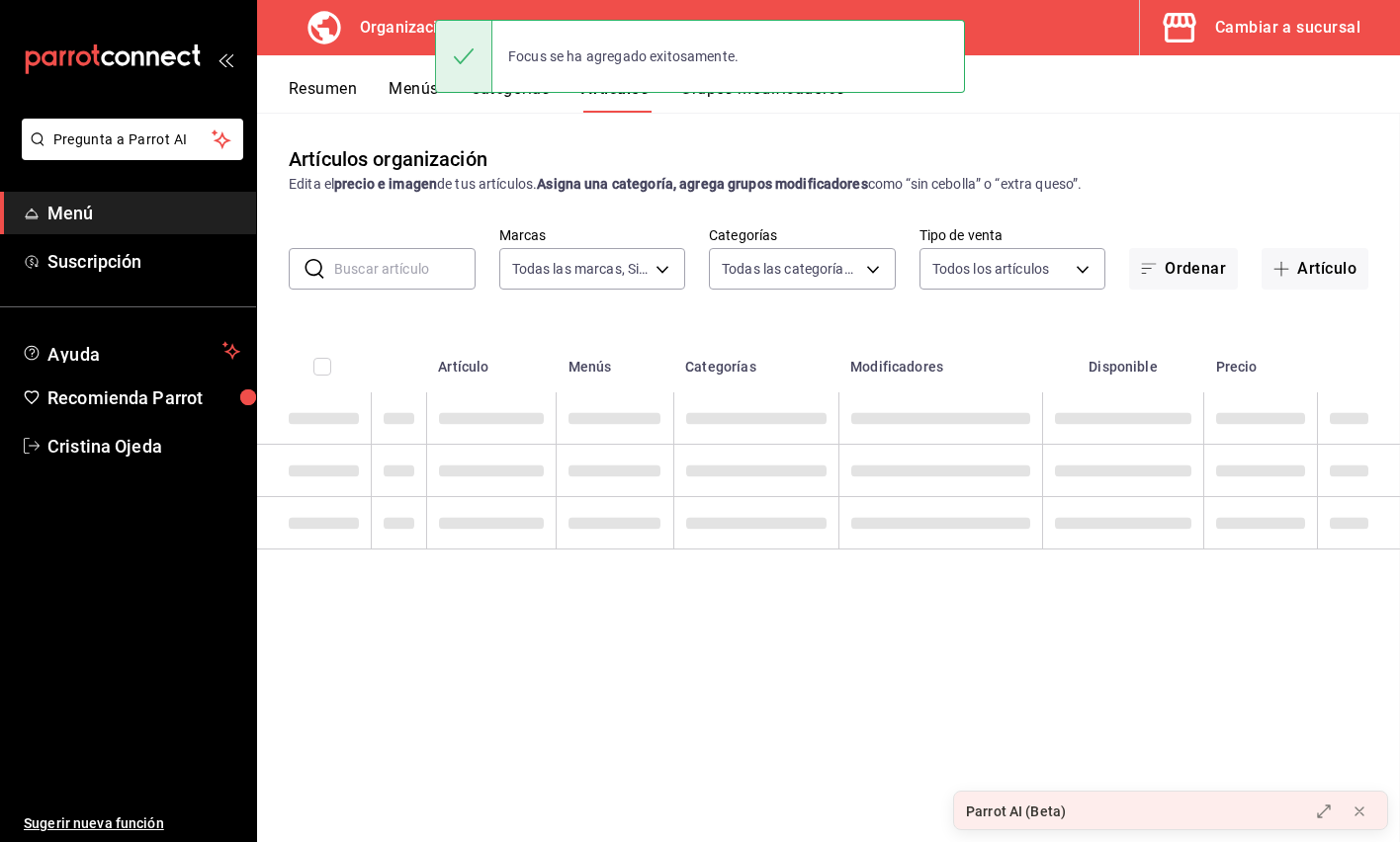 scroll, scrollTop: 0, scrollLeft: 0, axis: both 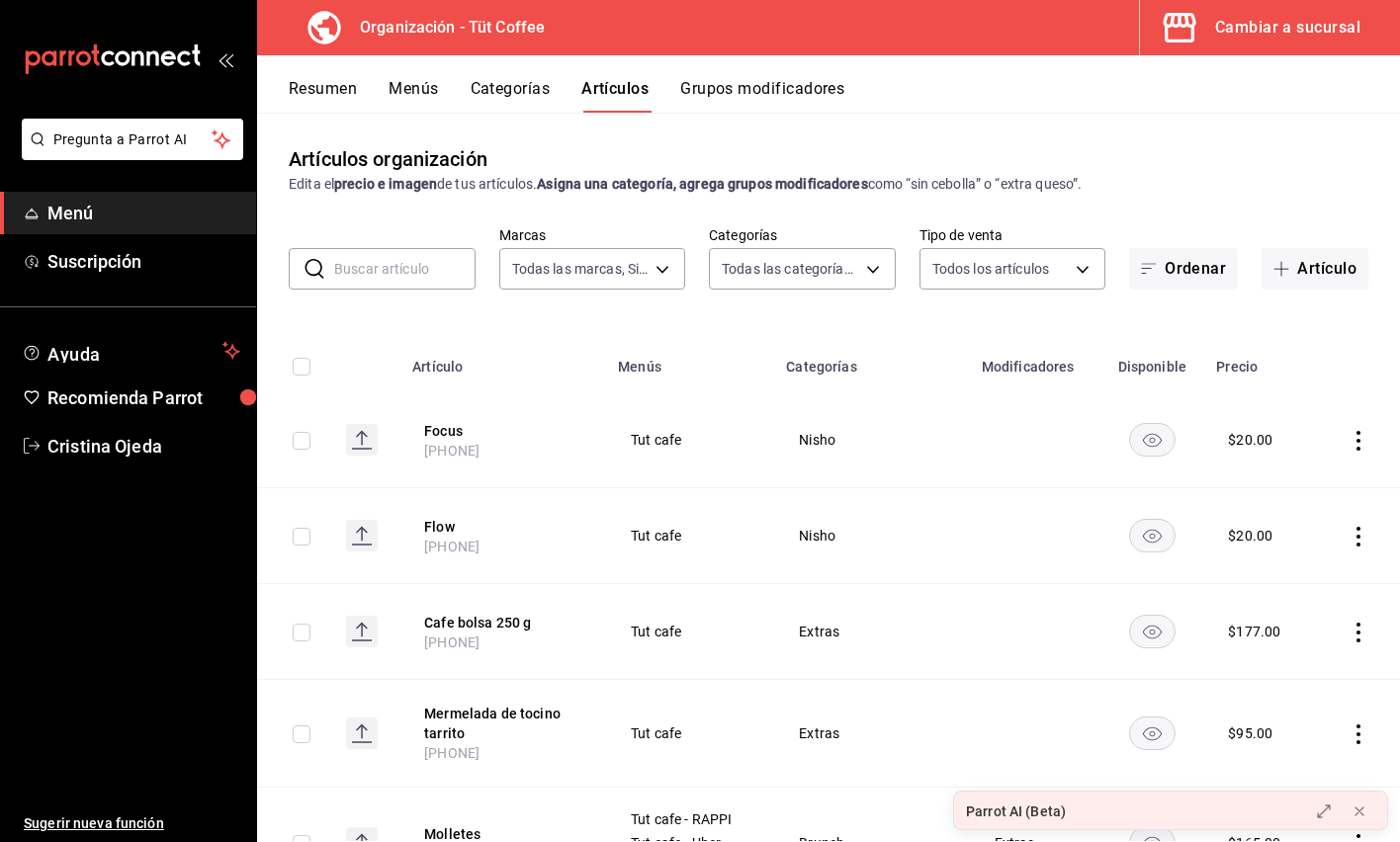 click on "Menús" at bounding box center [413, 96] 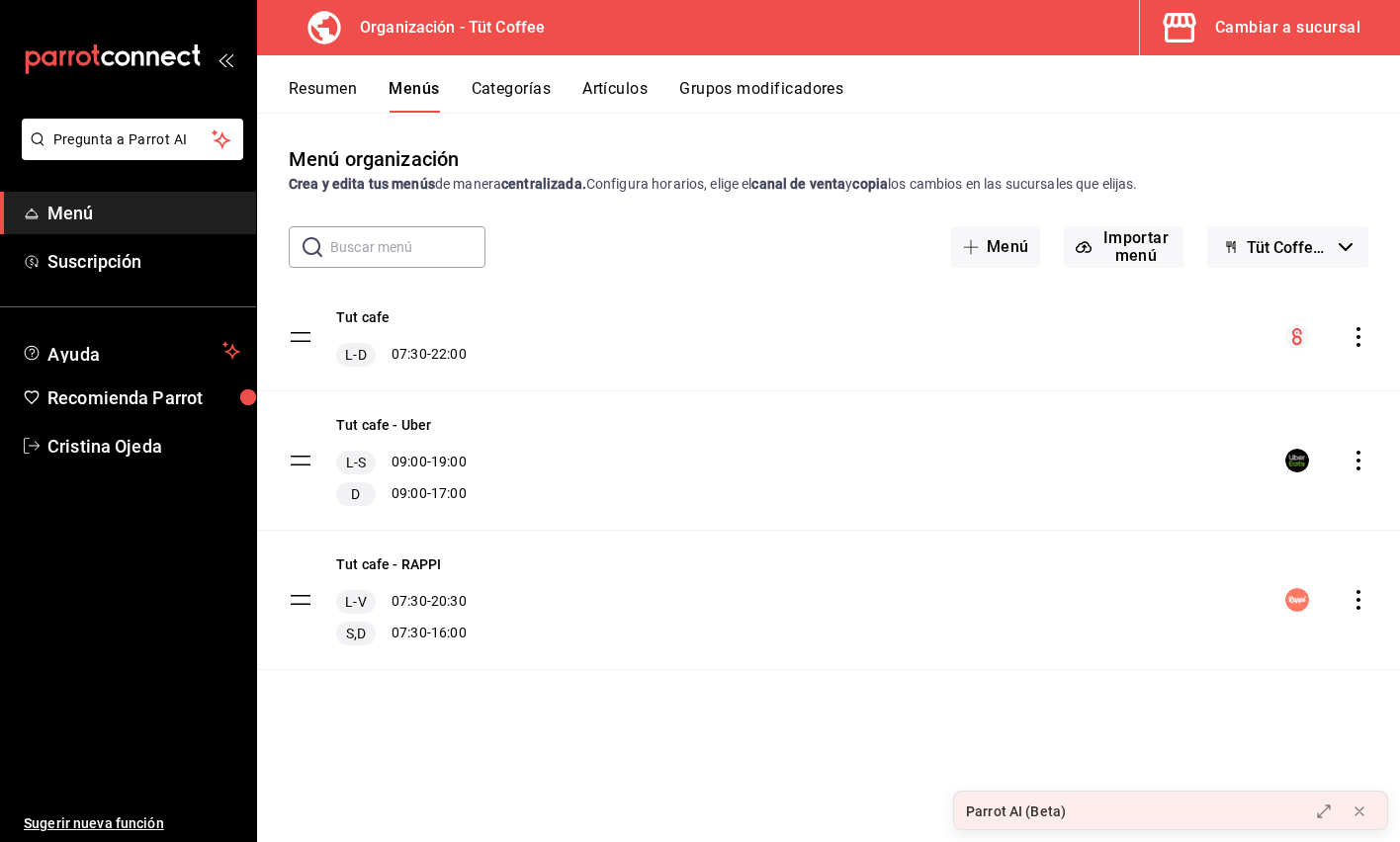 click 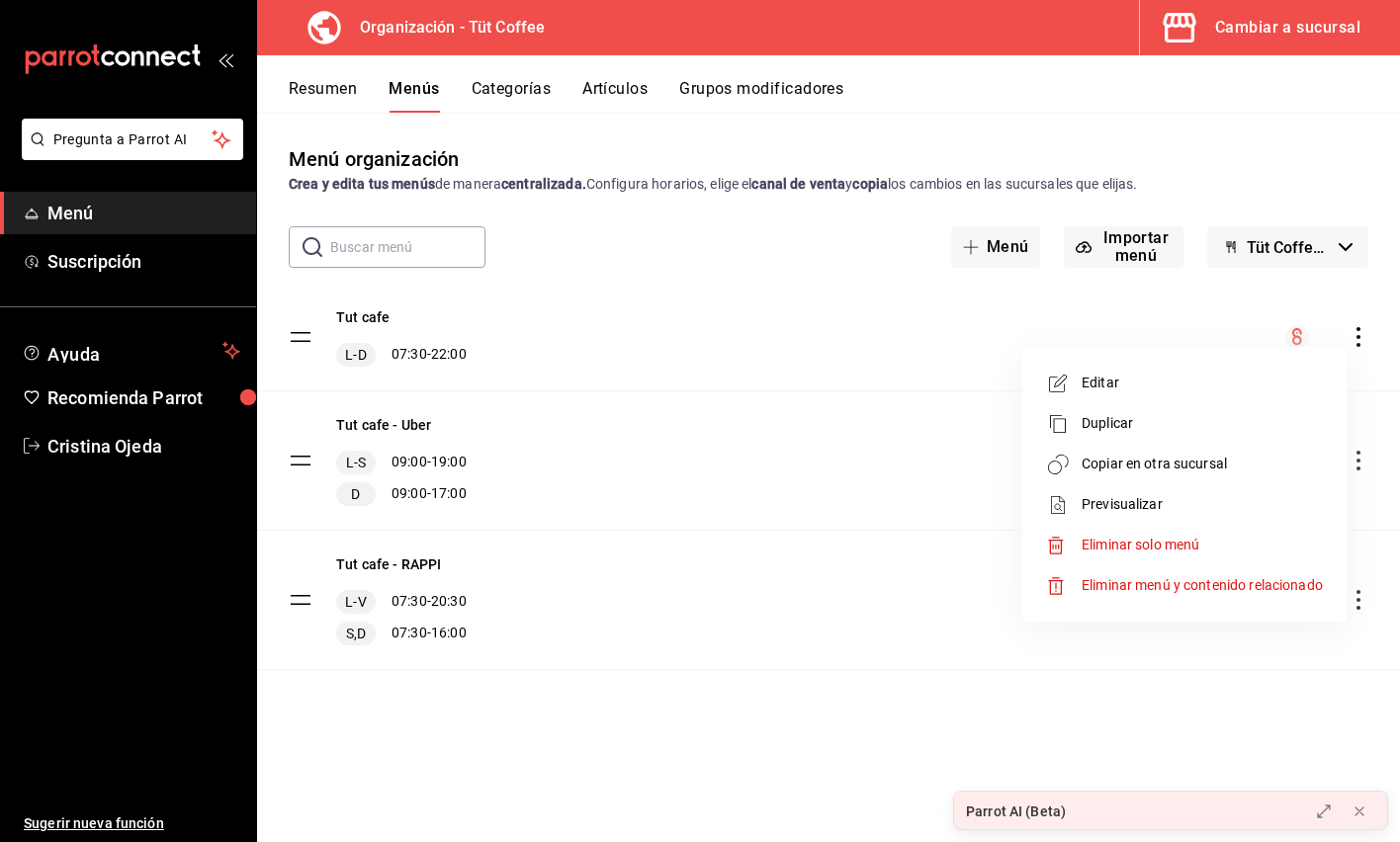 click on "Copiar en otra sucursal" at bounding box center [1202, 463] 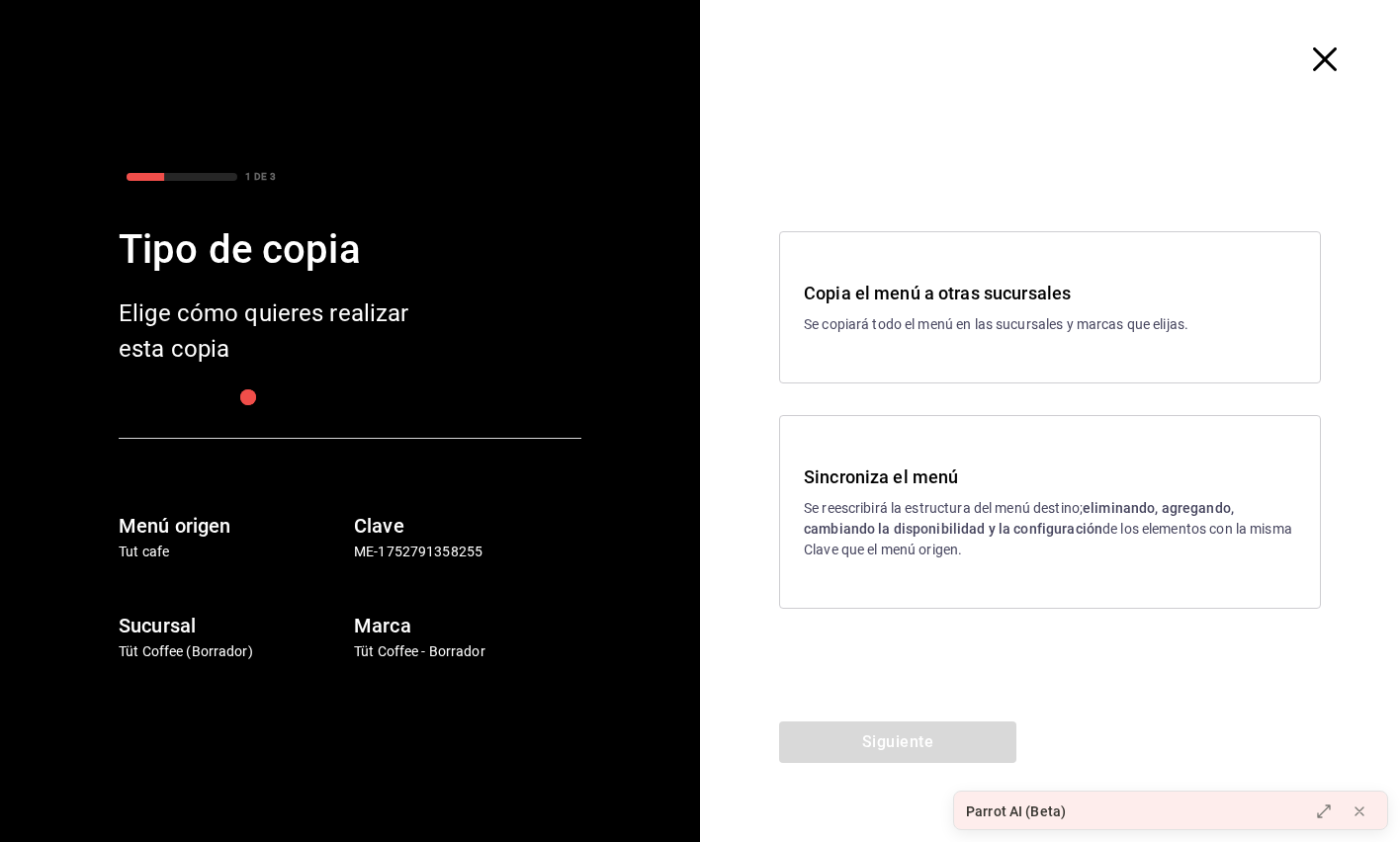 click on "Se reescribirá la estructura del menú destino;  eliminando, agregando, cambiando la disponibilidad y la configuración  de los elementos con la misma Clave que el menú origen." at bounding box center [1050, 529] 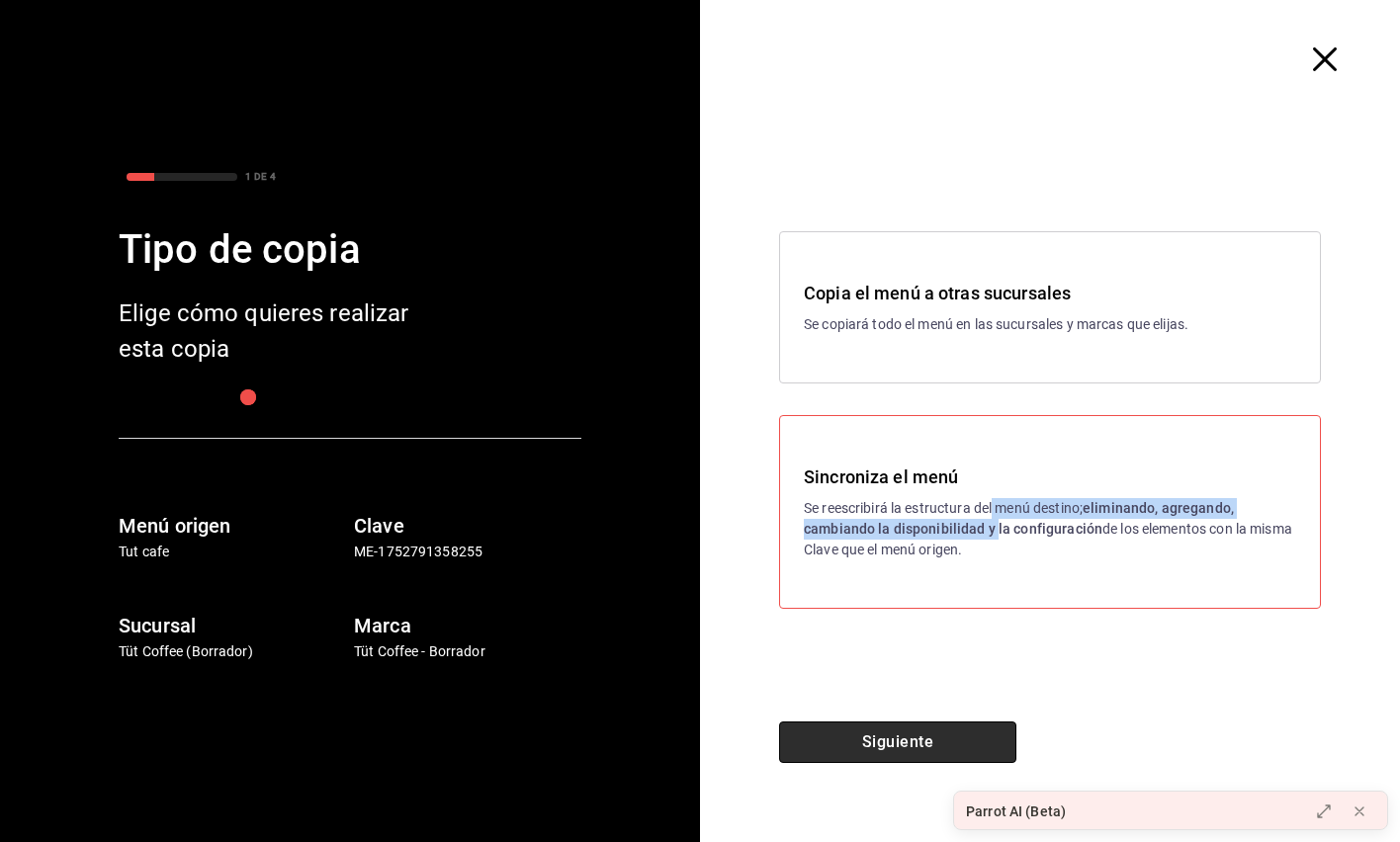 click on "Siguiente" at bounding box center (898, 742) 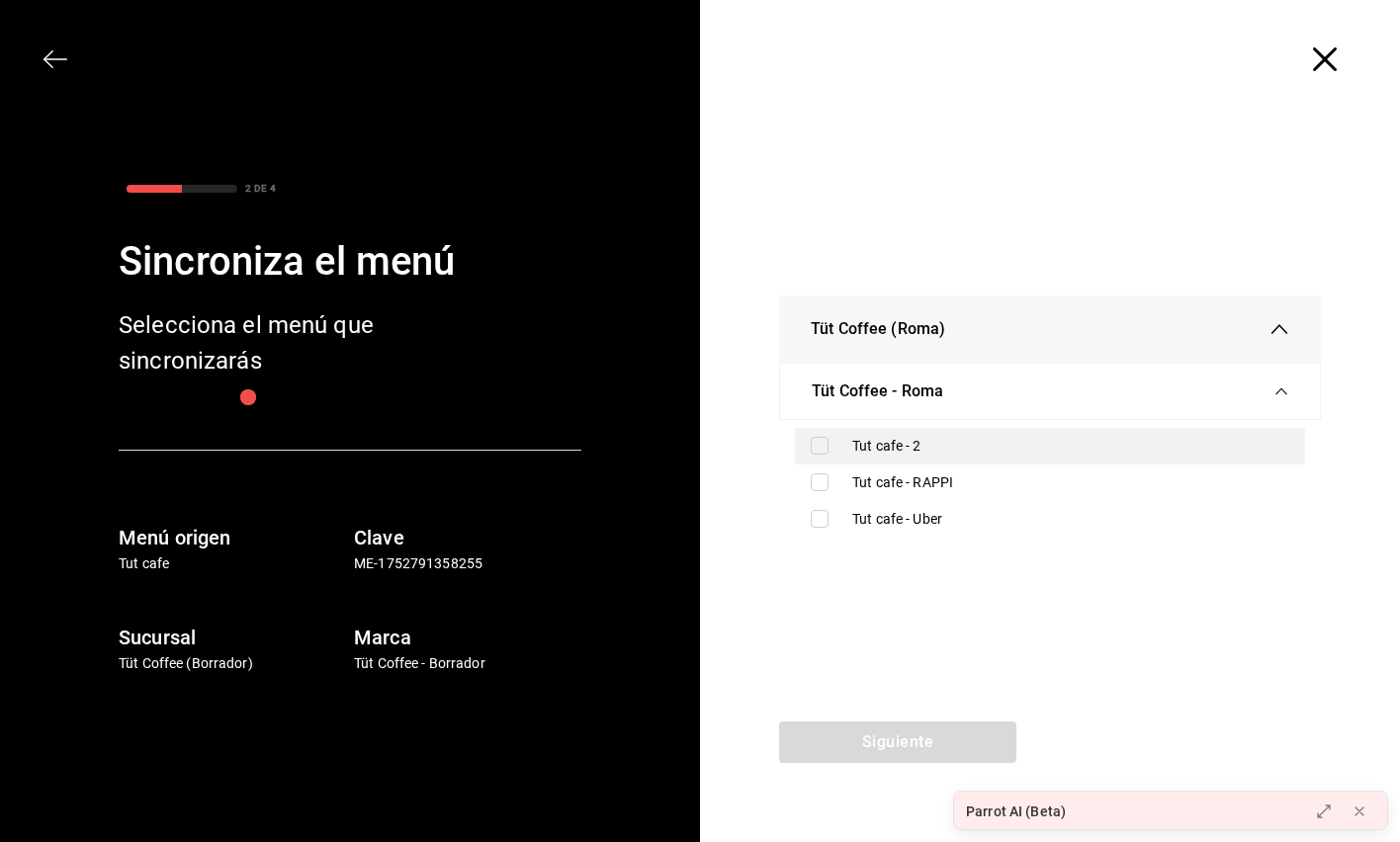 click at bounding box center (820, 446) 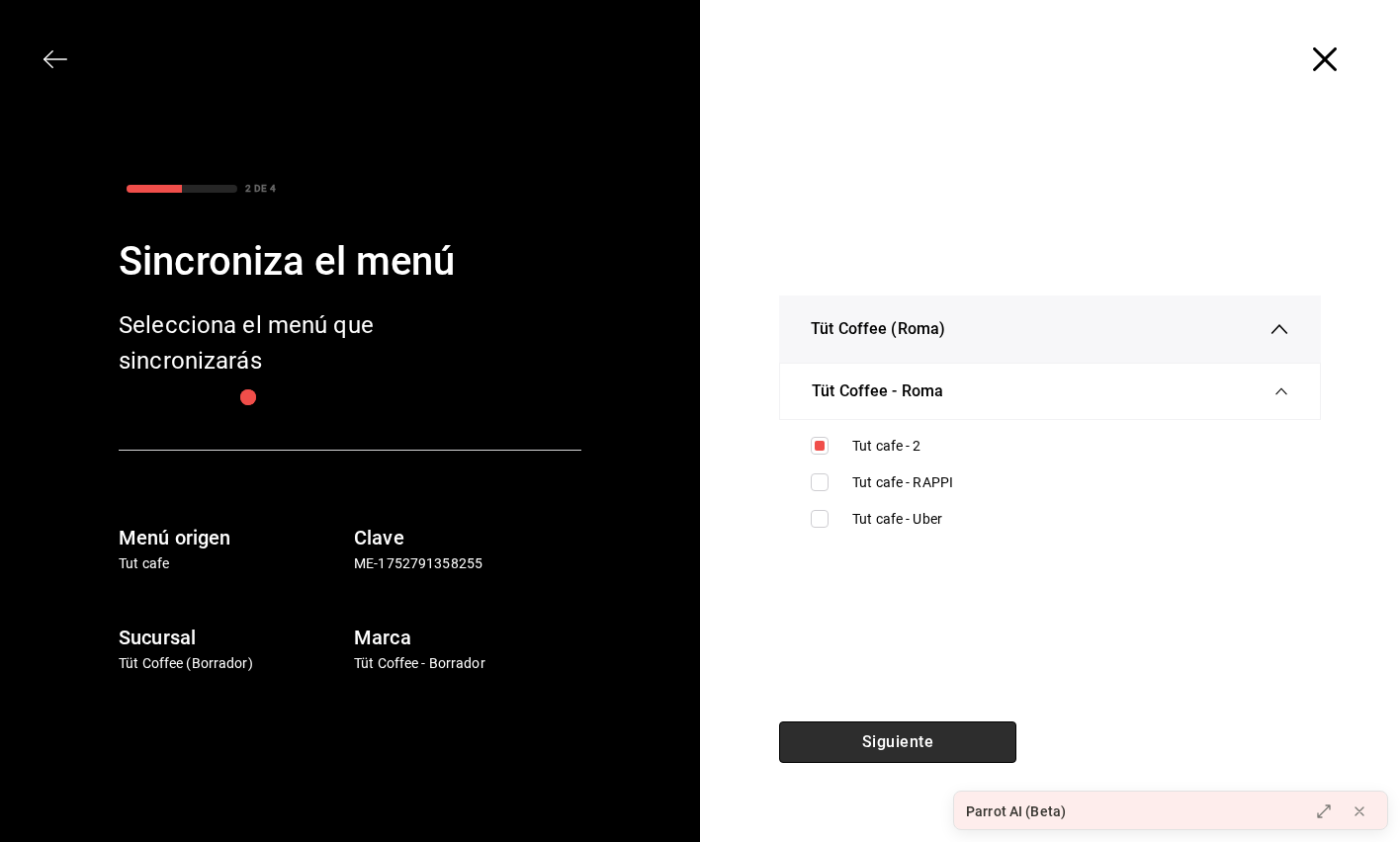 click on "Siguiente" at bounding box center (898, 742) 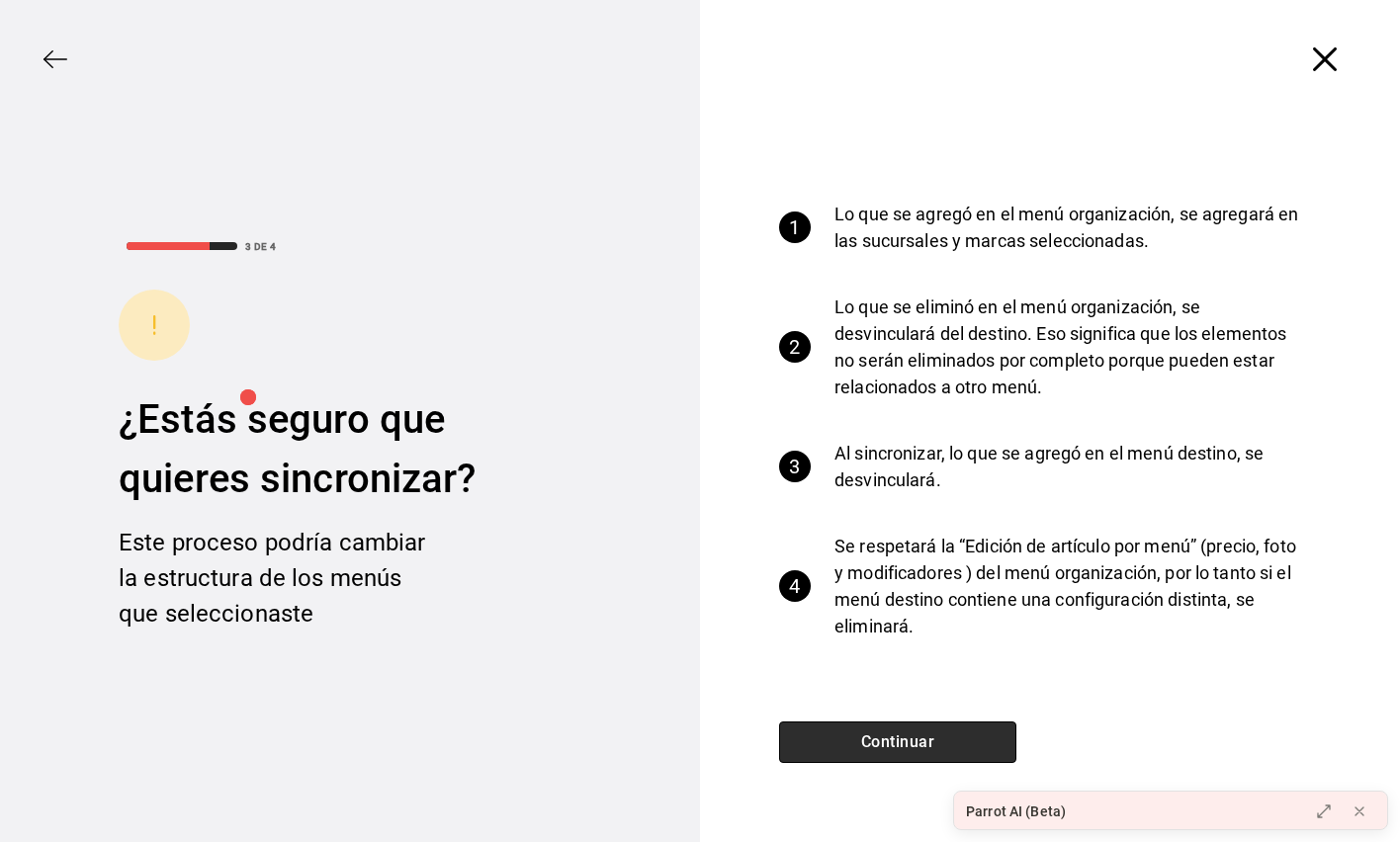 click on "Continuar" at bounding box center (898, 742) 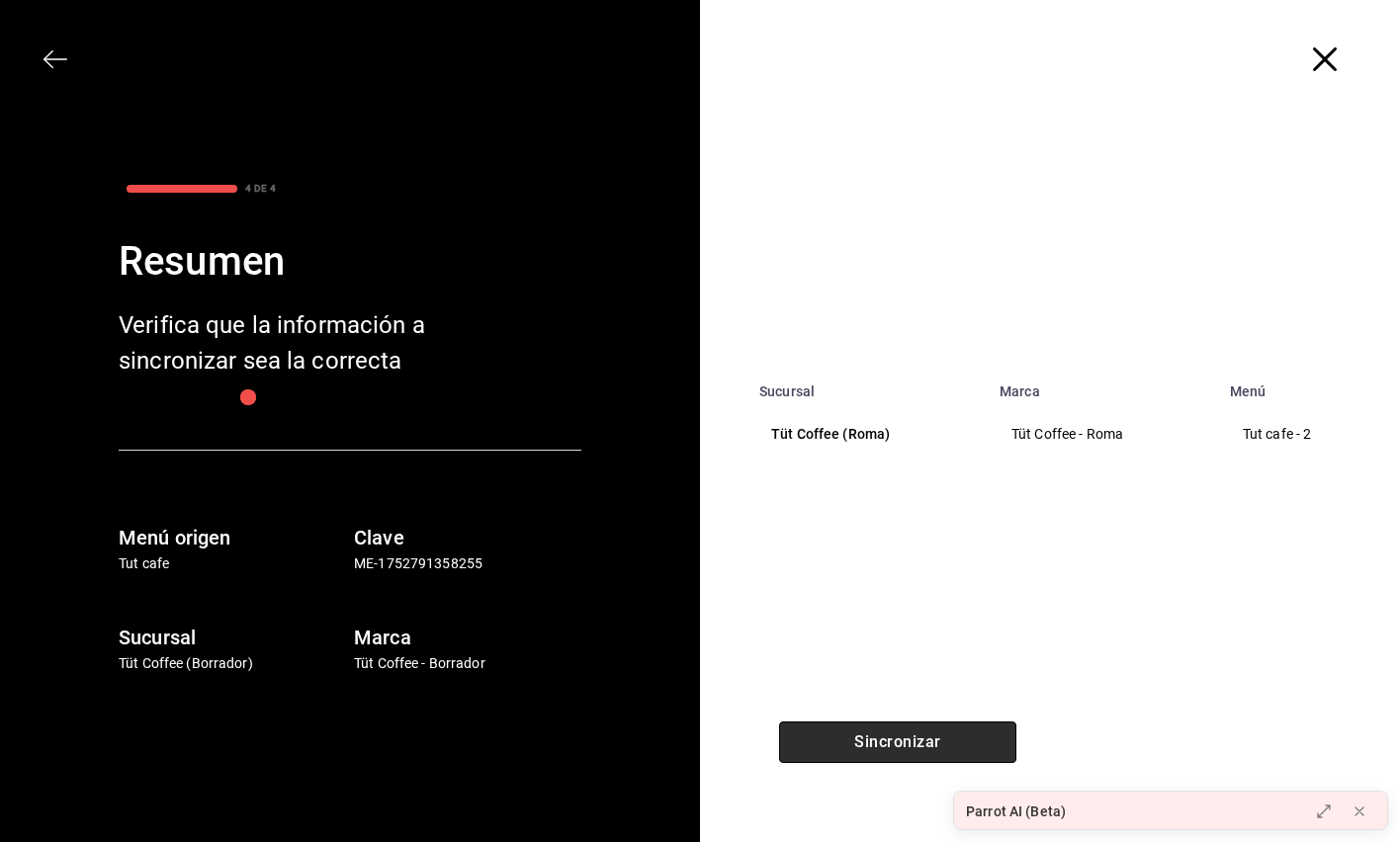 click on "Sincronizar" at bounding box center (898, 742) 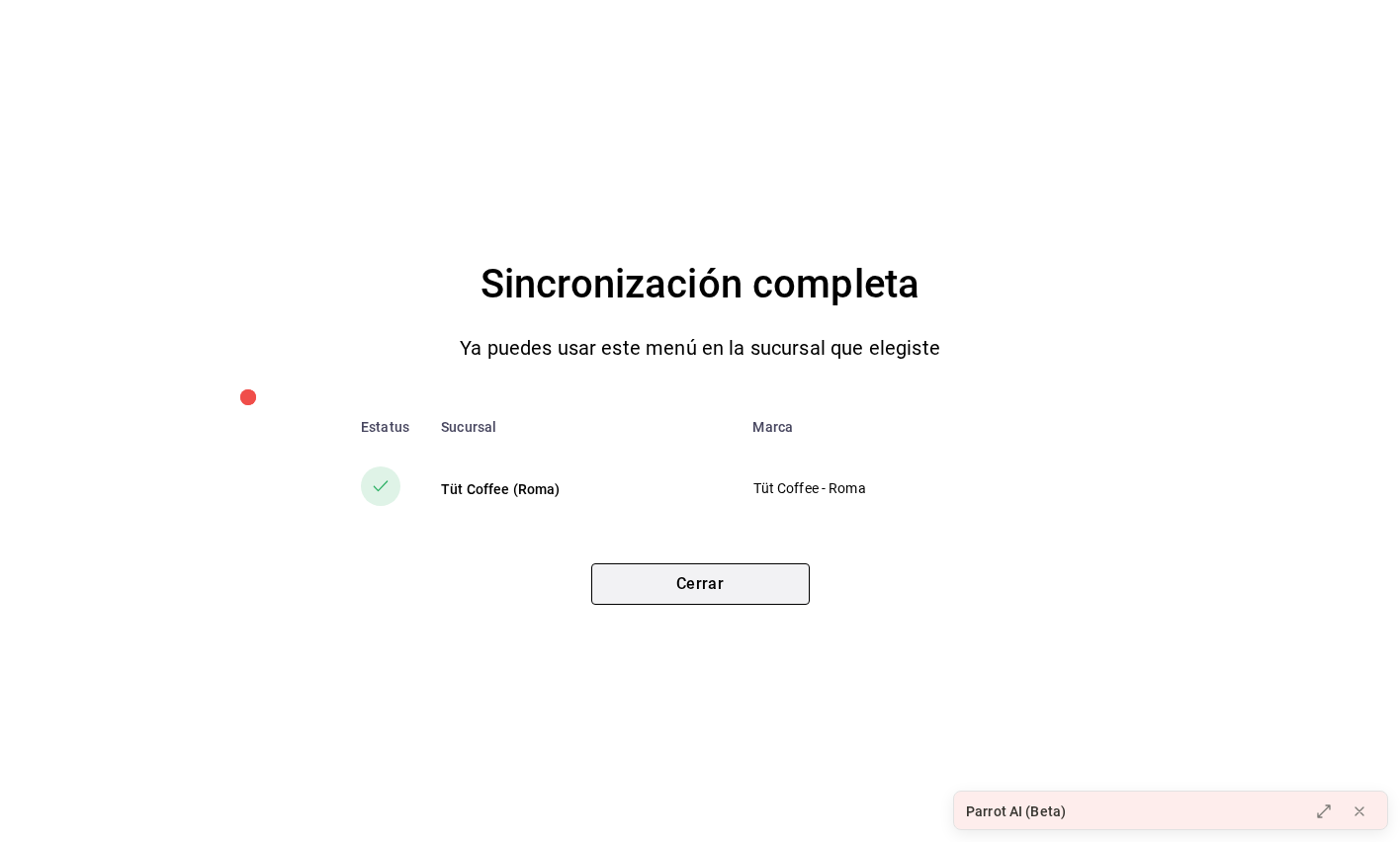 click on "Cerrar" at bounding box center (700, 584) 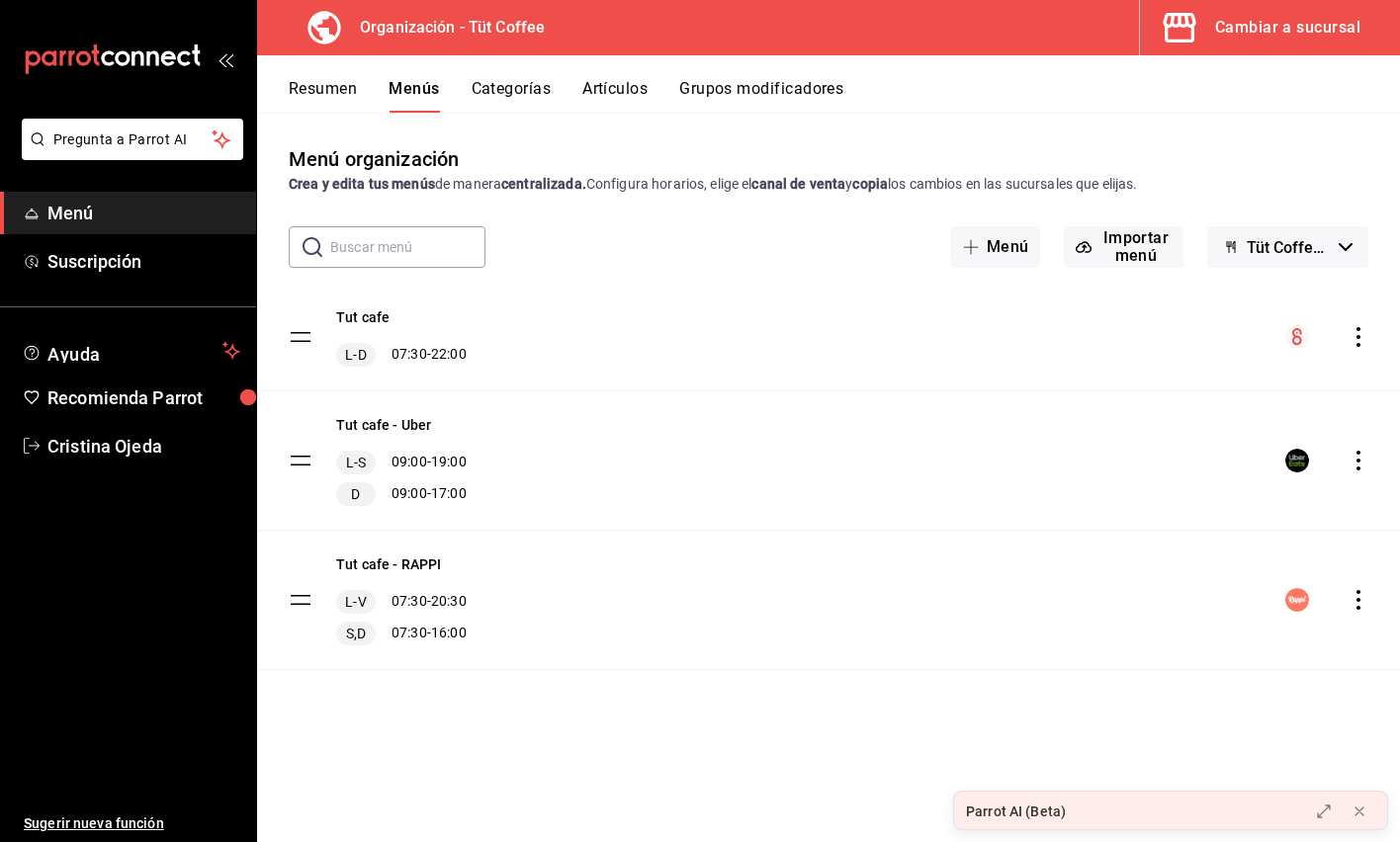 click on "Cambiar a sucursal" at bounding box center (1287, 28) 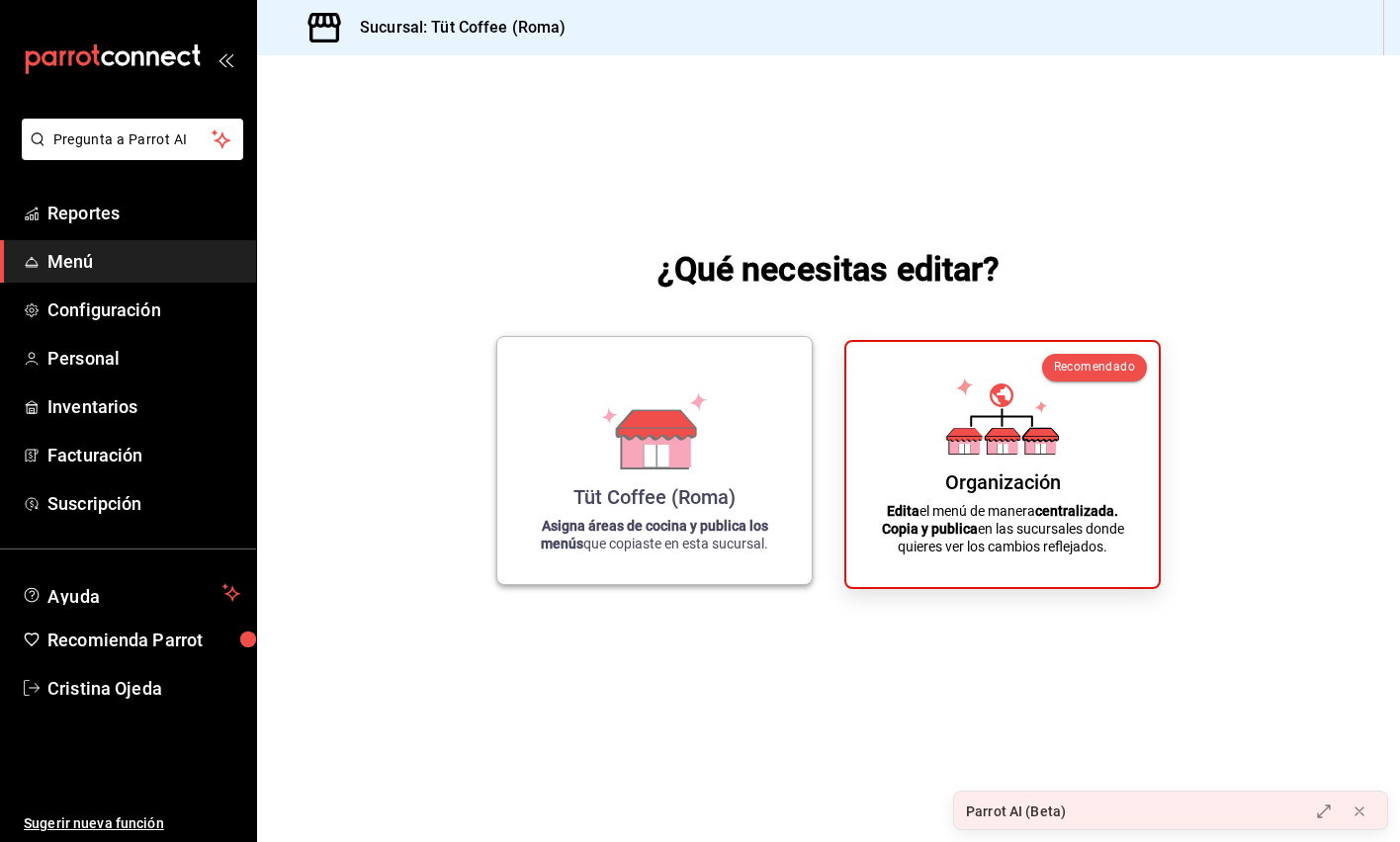click on "Tüt Coffee (Roma)" at bounding box center [655, 497] 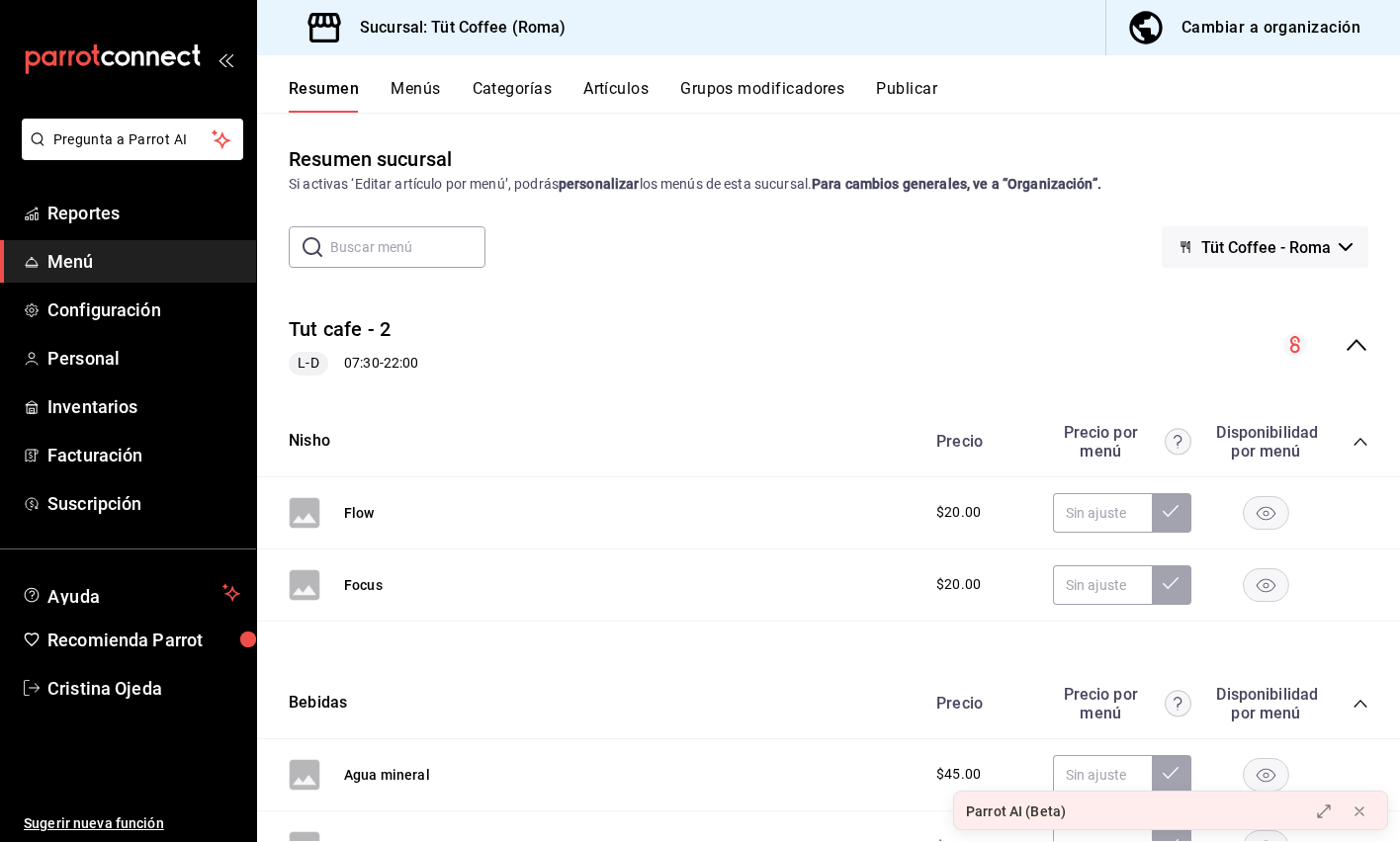 click on "Publicar" at bounding box center [907, 96] 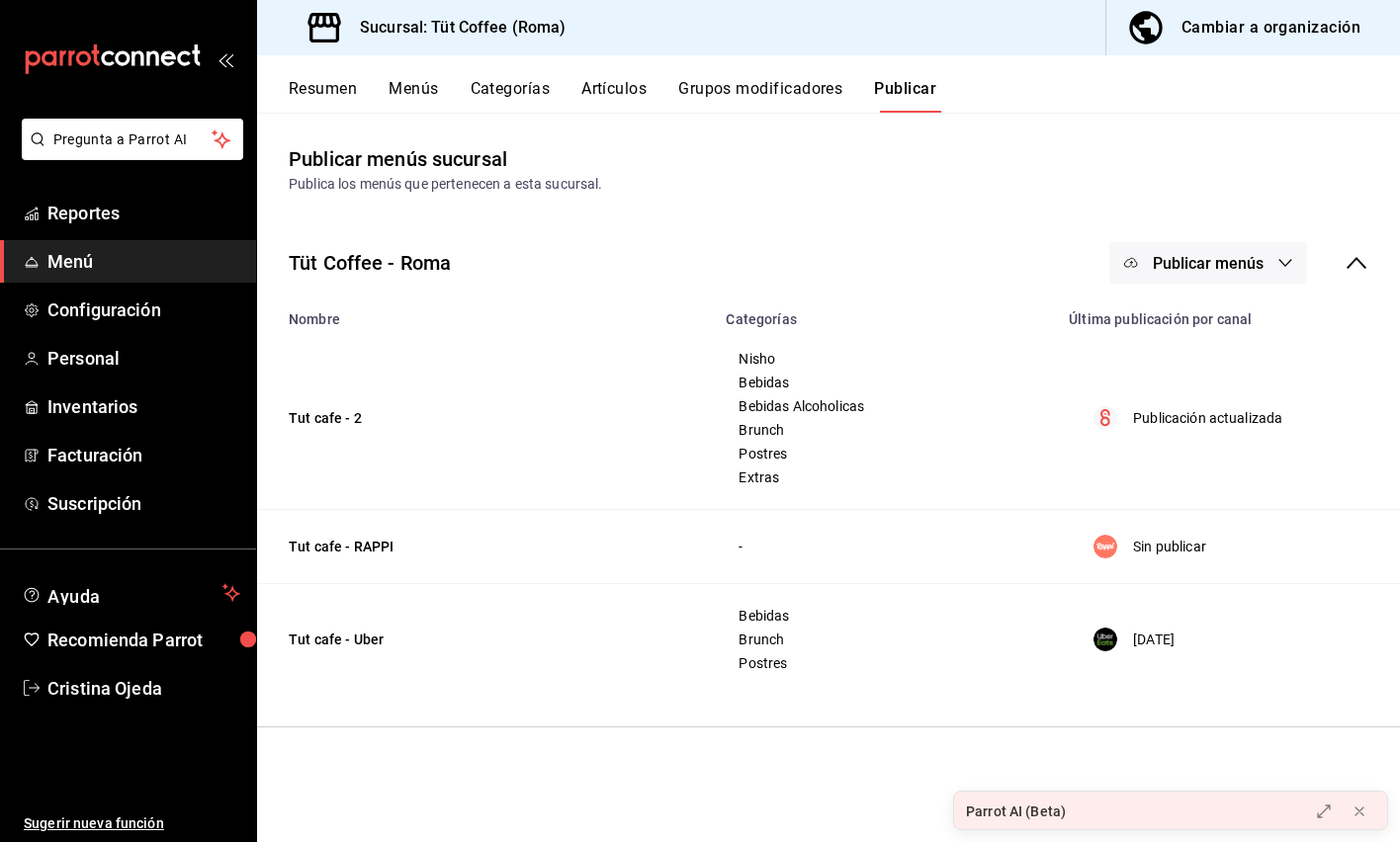 click on "Publicar menús" at bounding box center [1208, 263] 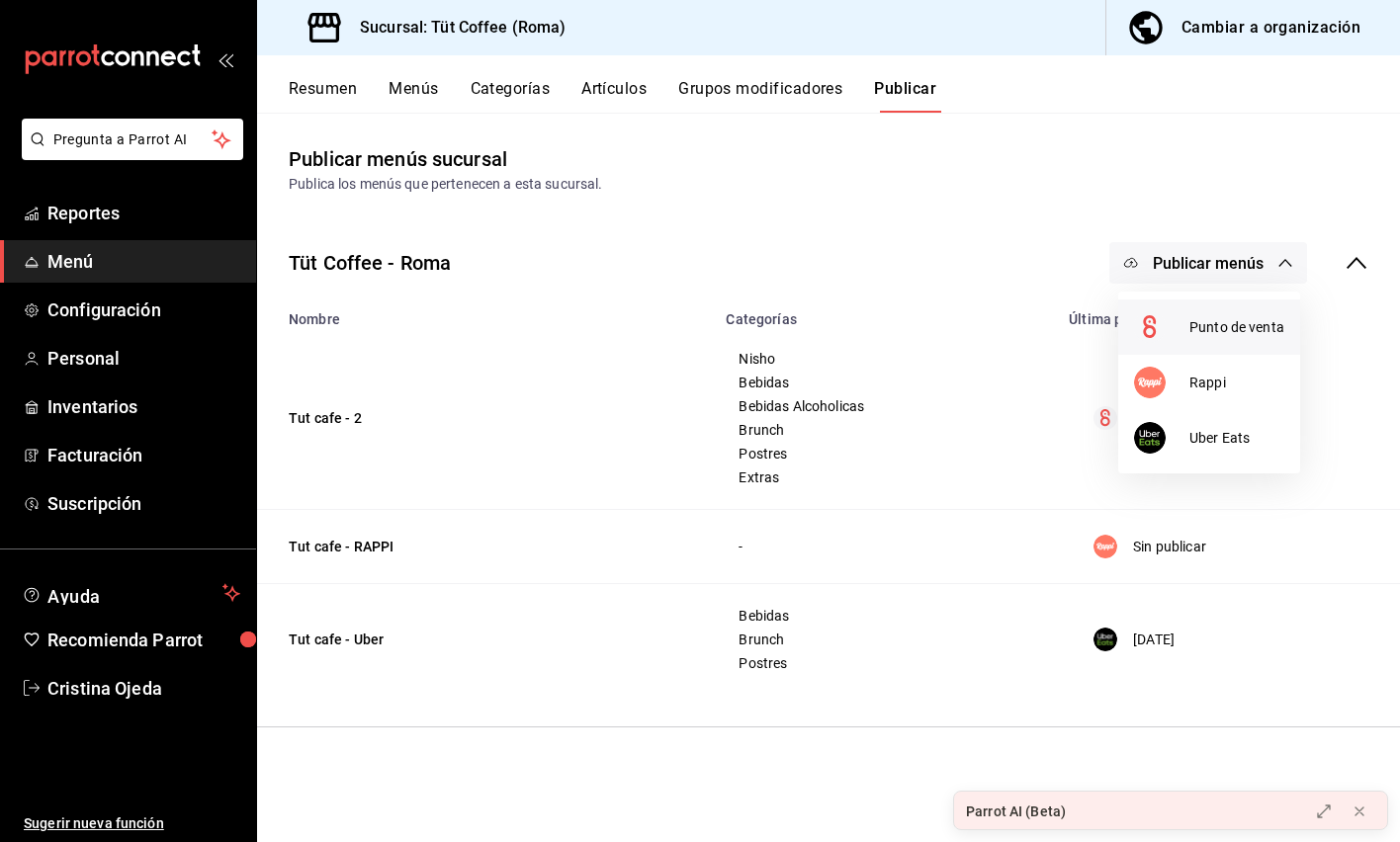 click on "Punto de venta" at bounding box center [1237, 327] 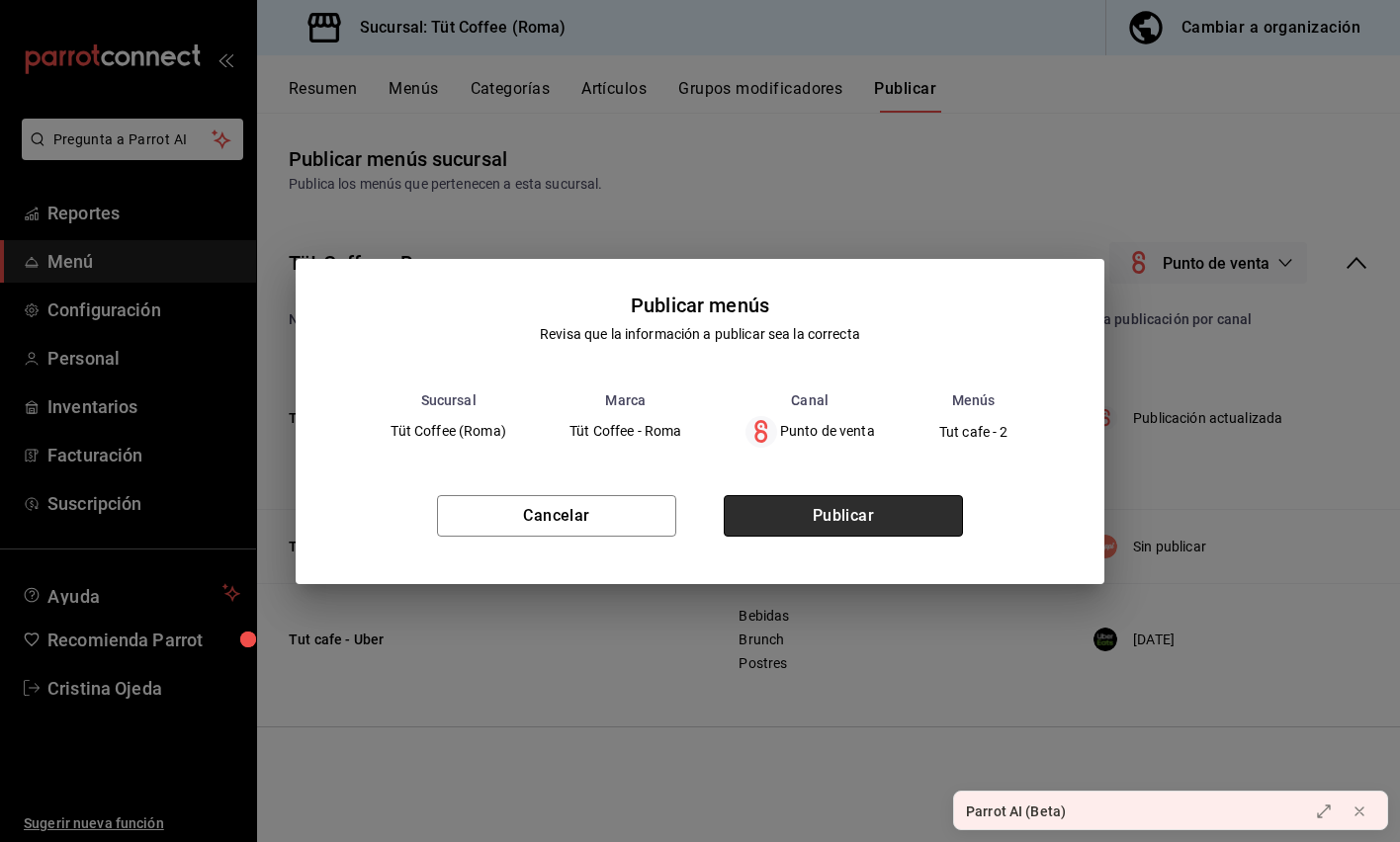 click on "Publicar" at bounding box center [843, 516] 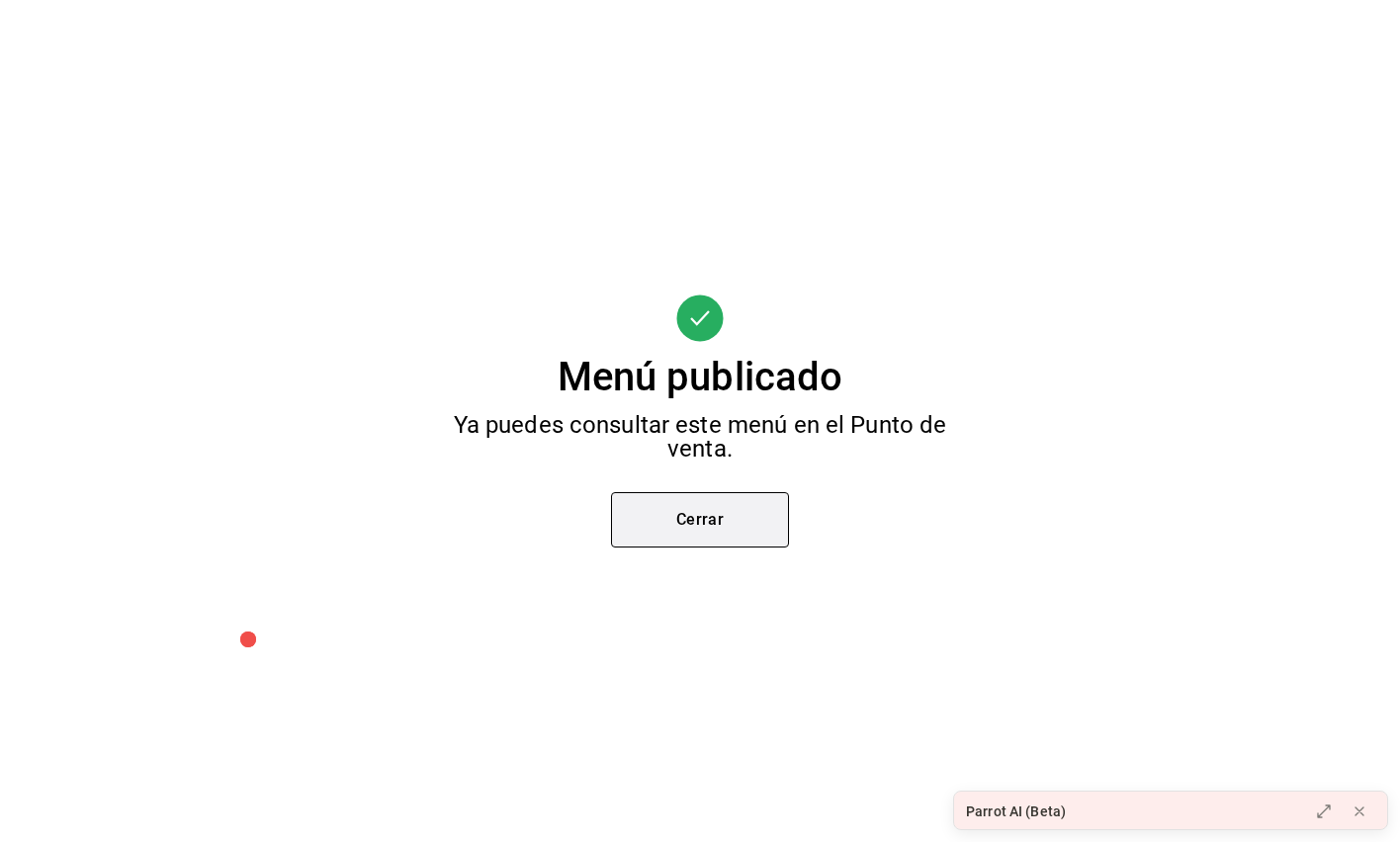 click on "Cerrar" at bounding box center (700, 520) 